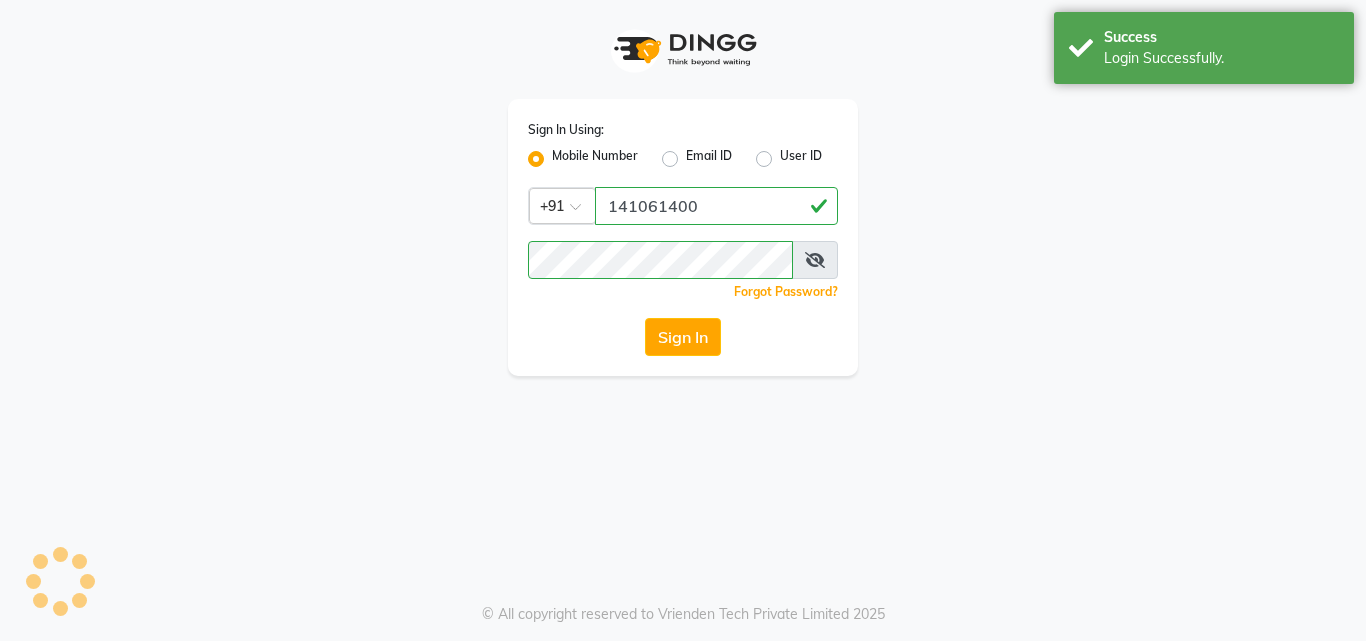 scroll, scrollTop: 0, scrollLeft: 0, axis: both 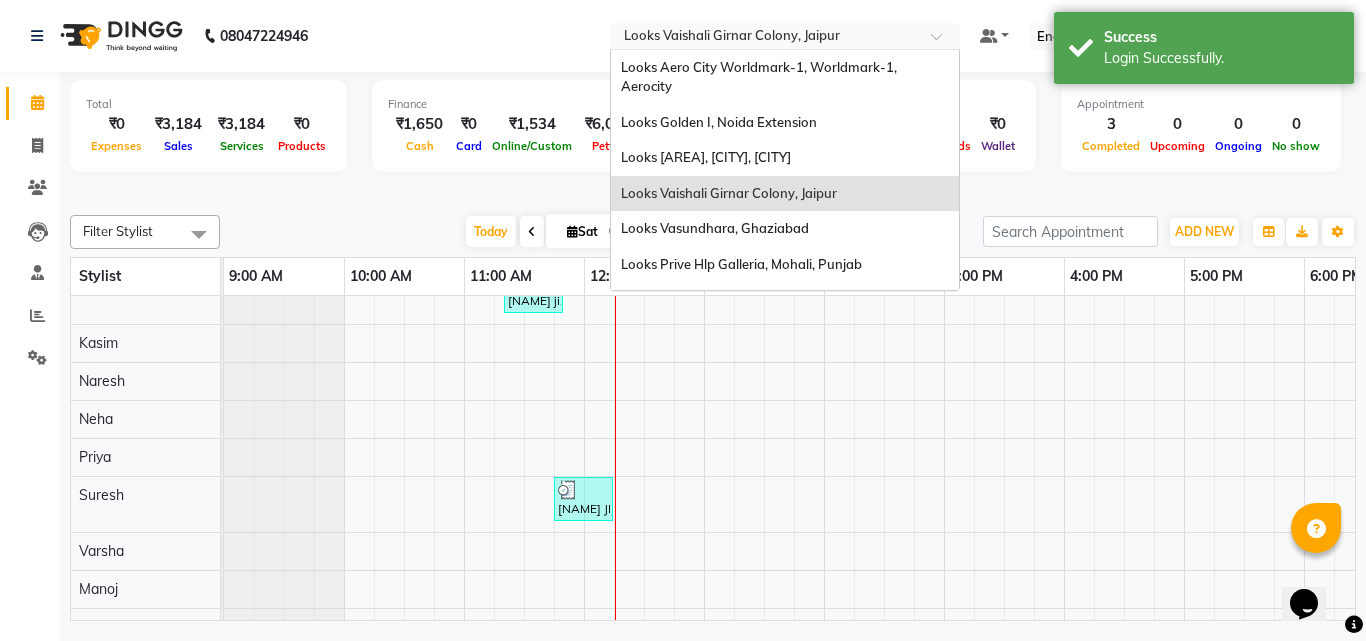 click at bounding box center (765, 38) 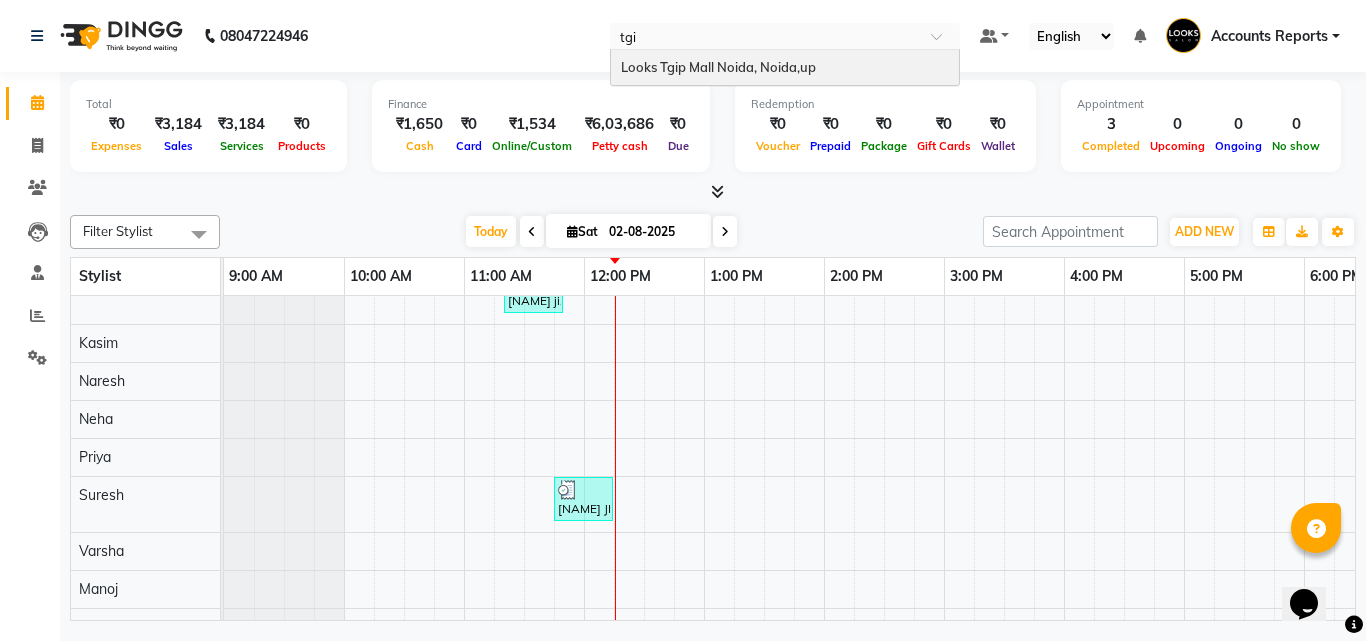 type on "tgip" 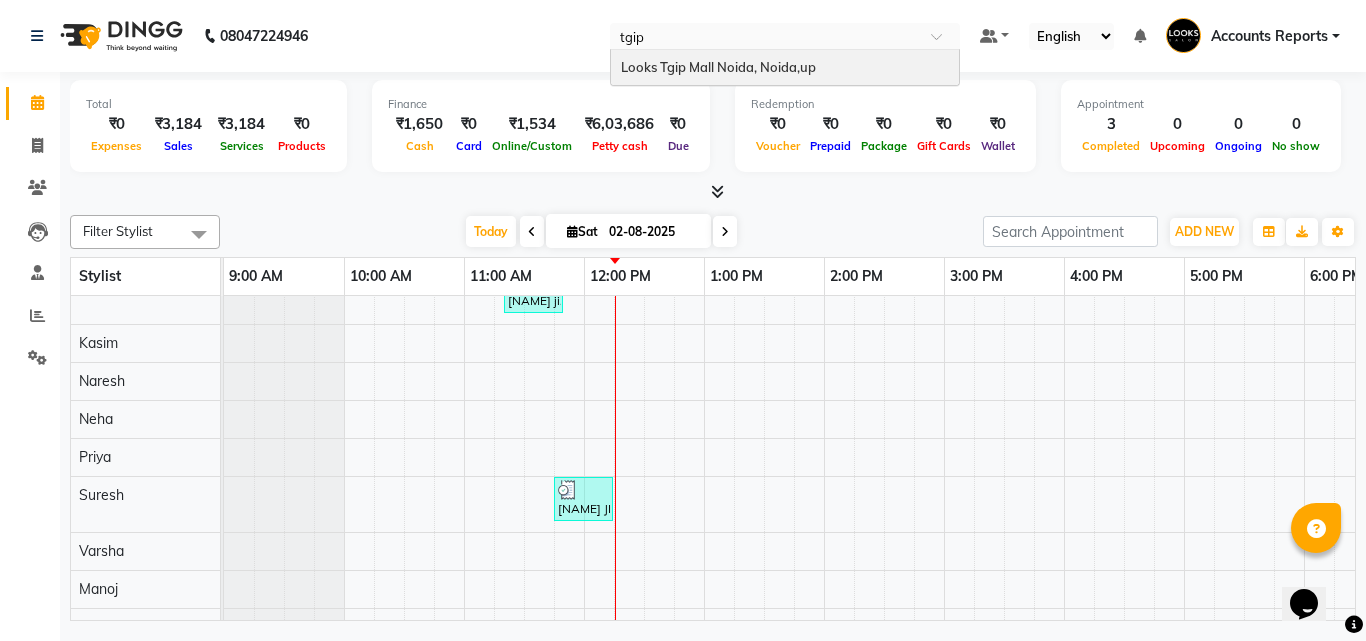 type 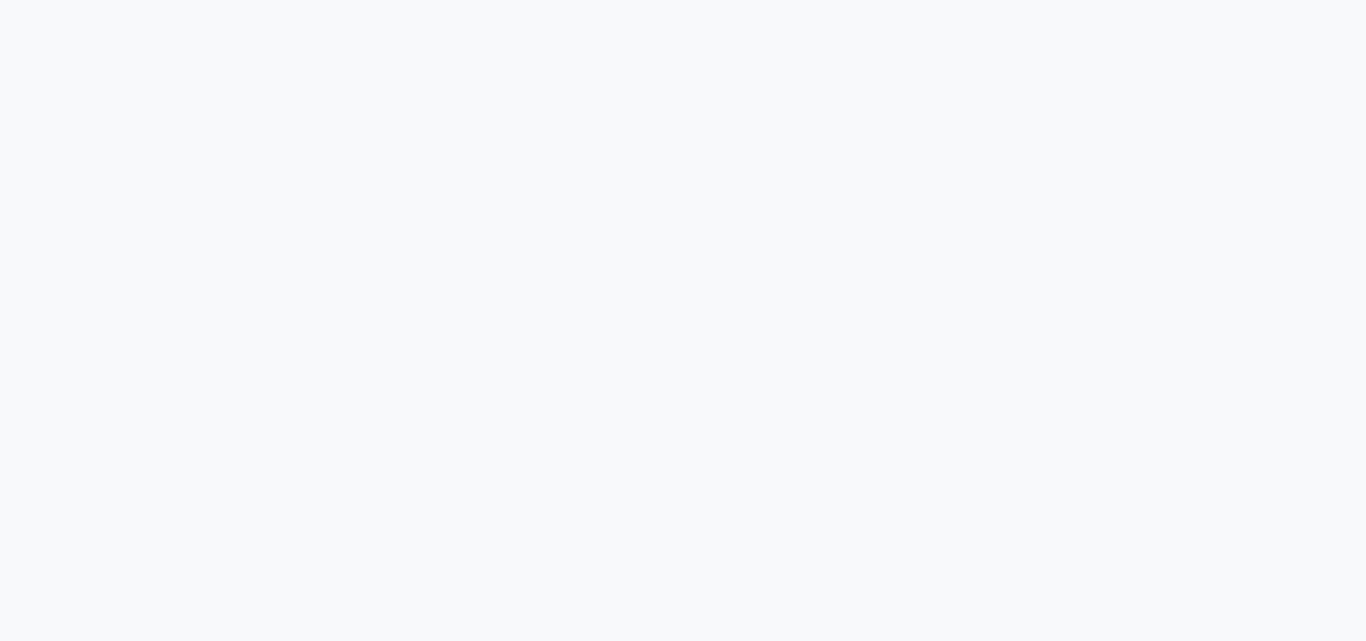 scroll, scrollTop: 0, scrollLeft: 0, axis: both 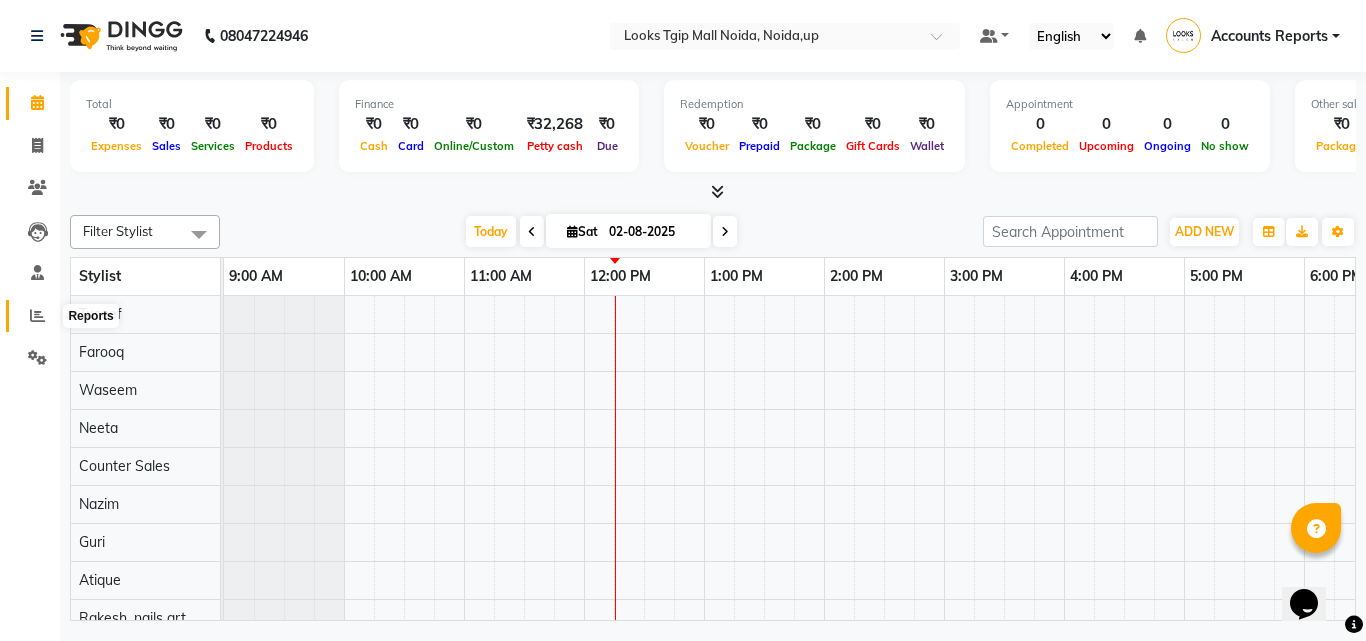 click 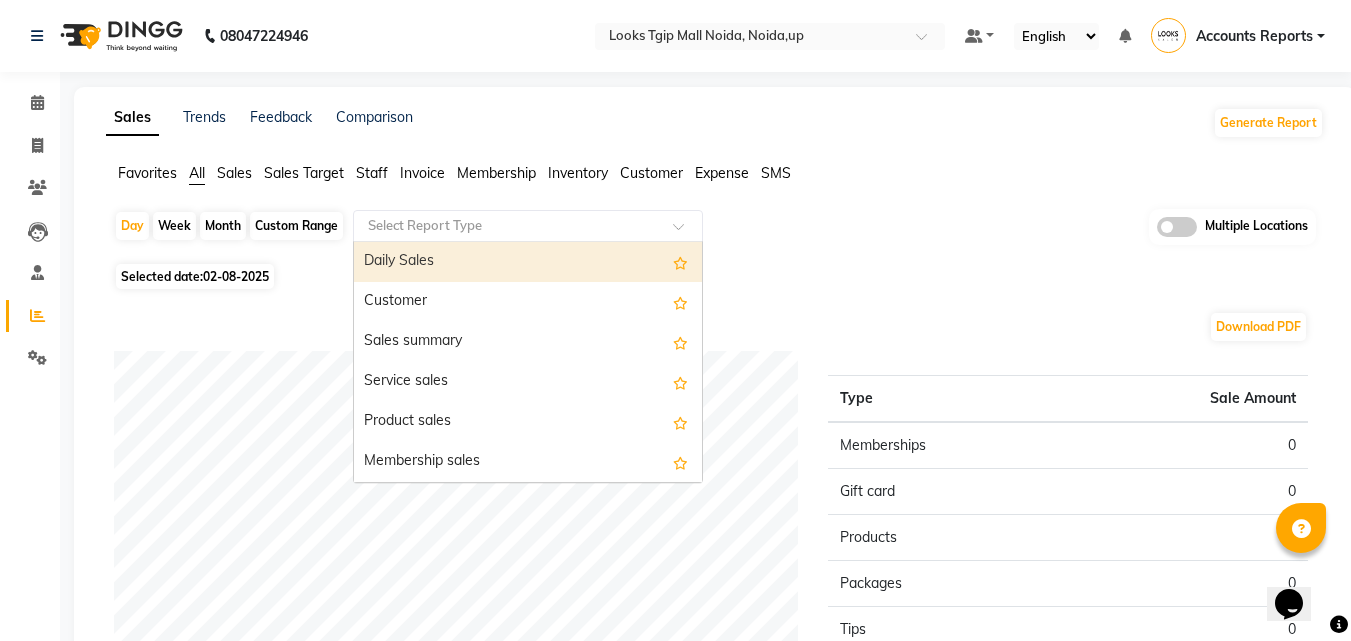 click 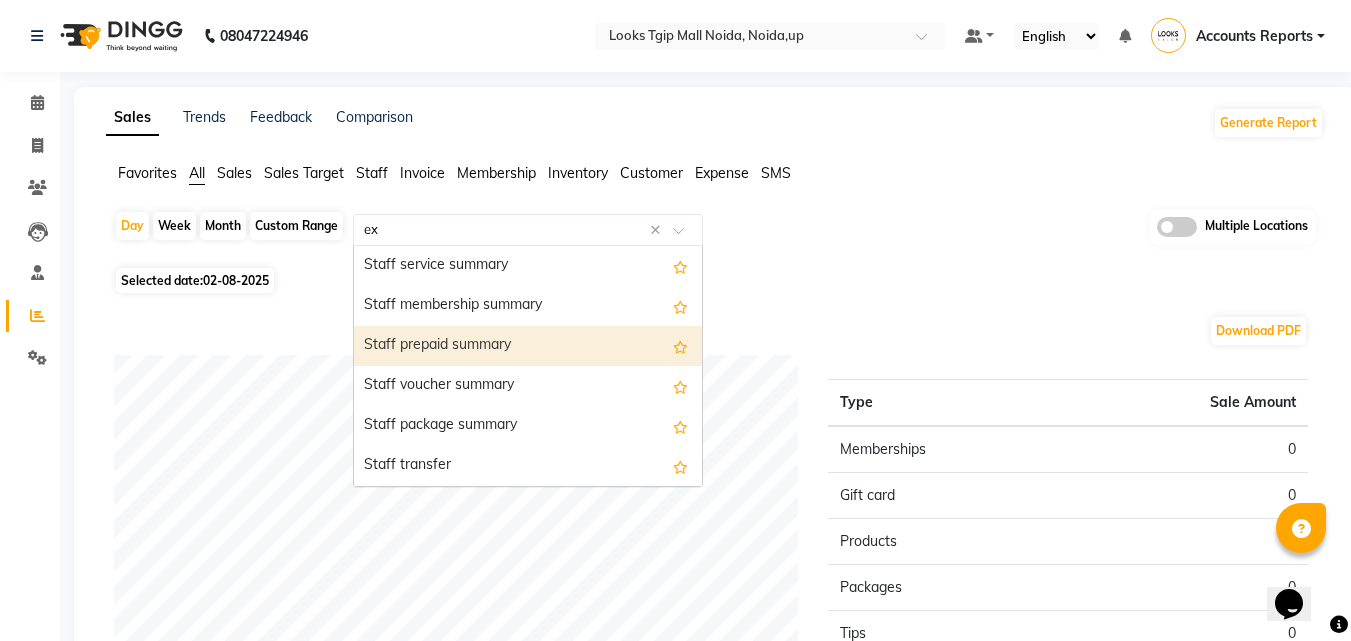 scroll, scrollTop: 40, scrollLeft: 0, axis: vertical 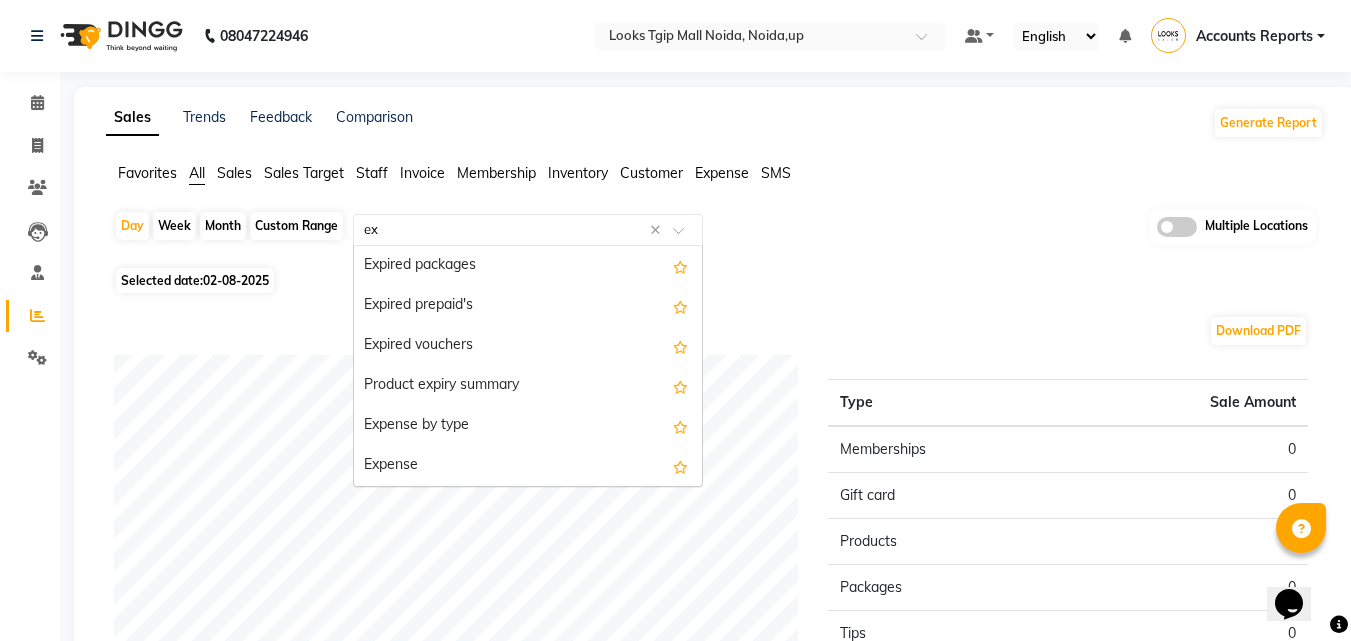 type on "exp" 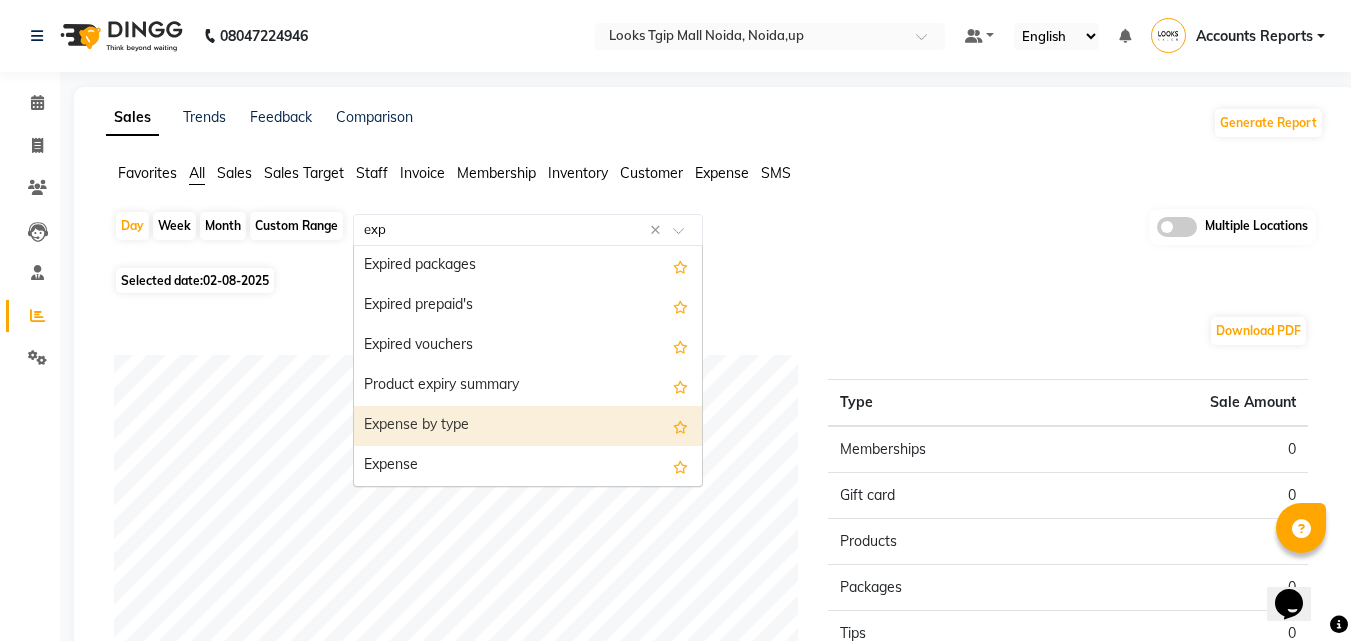 click on "Expense by type" at bounding box center [528, 426] 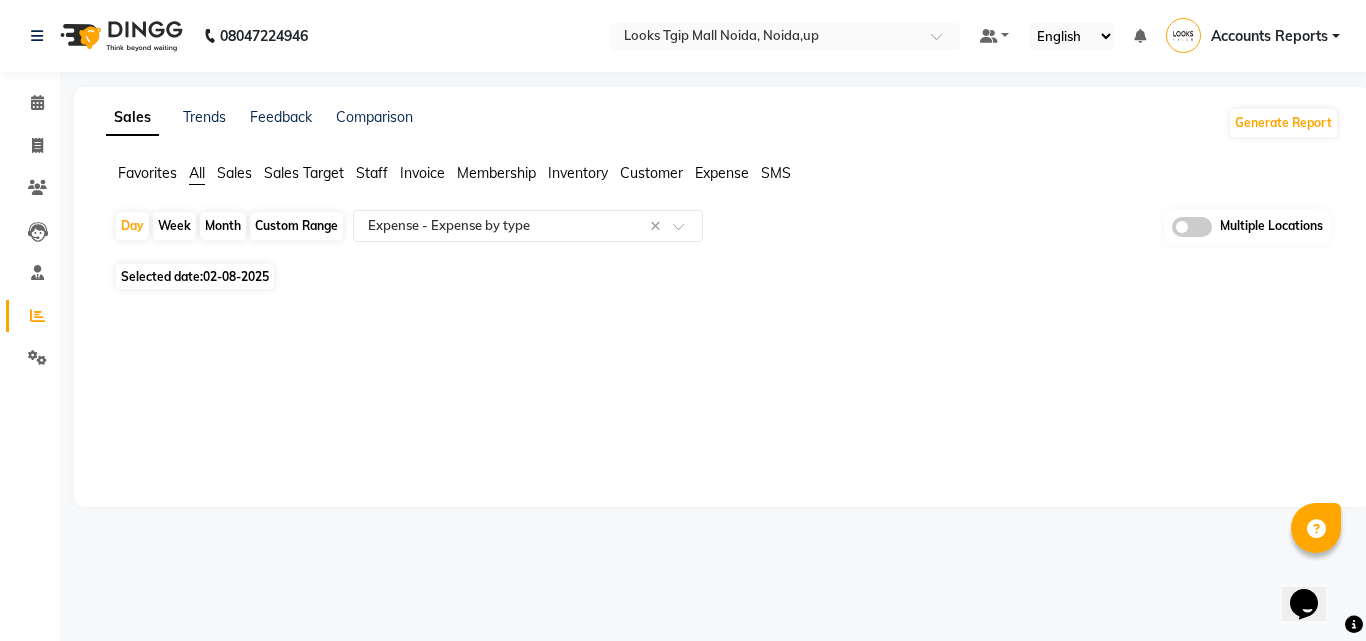 click on "Custom Range" 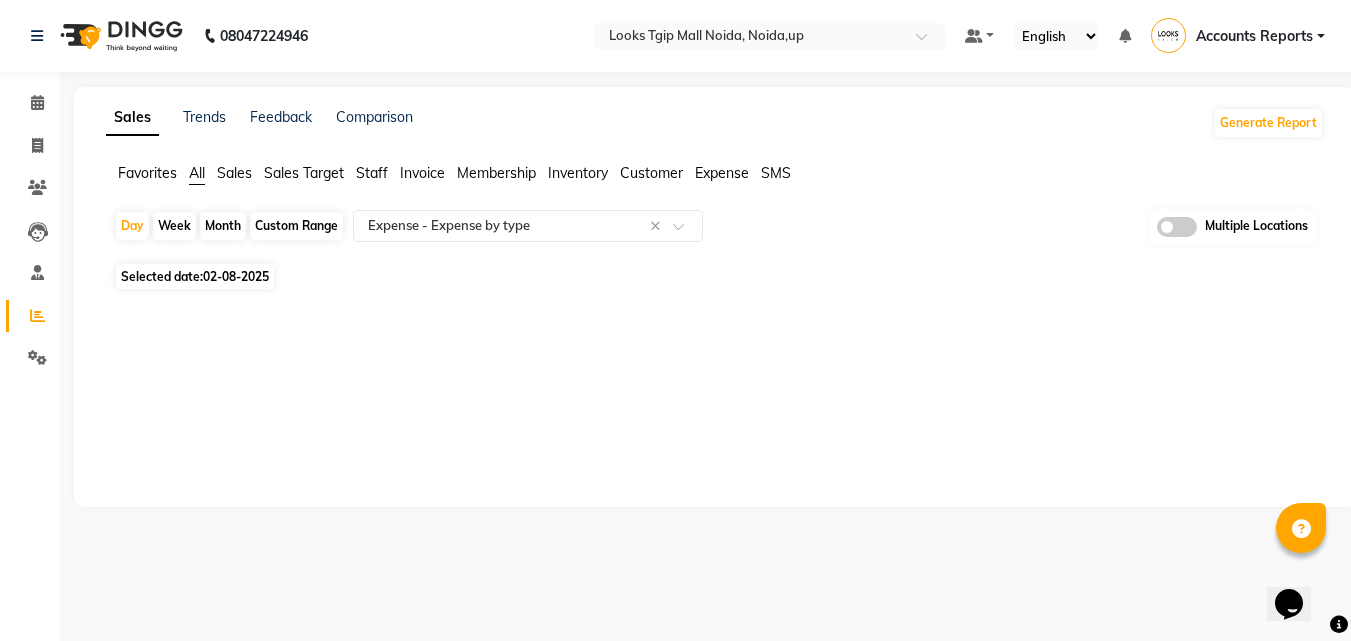select on "8" 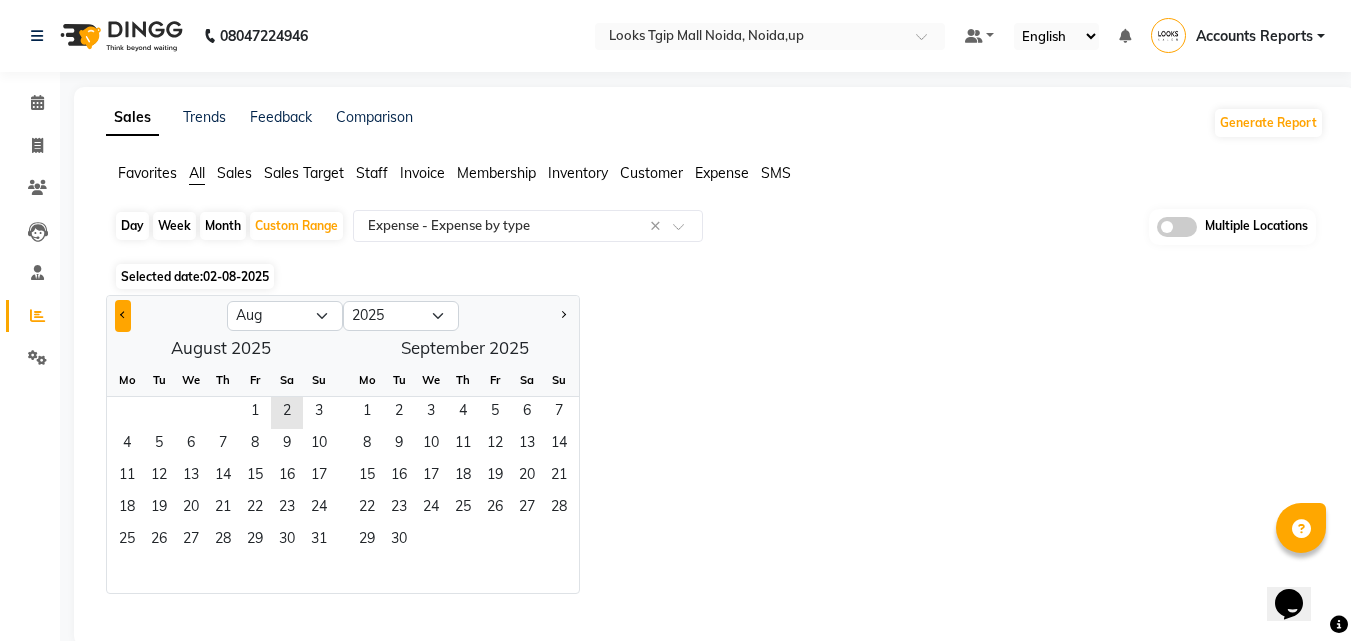 click 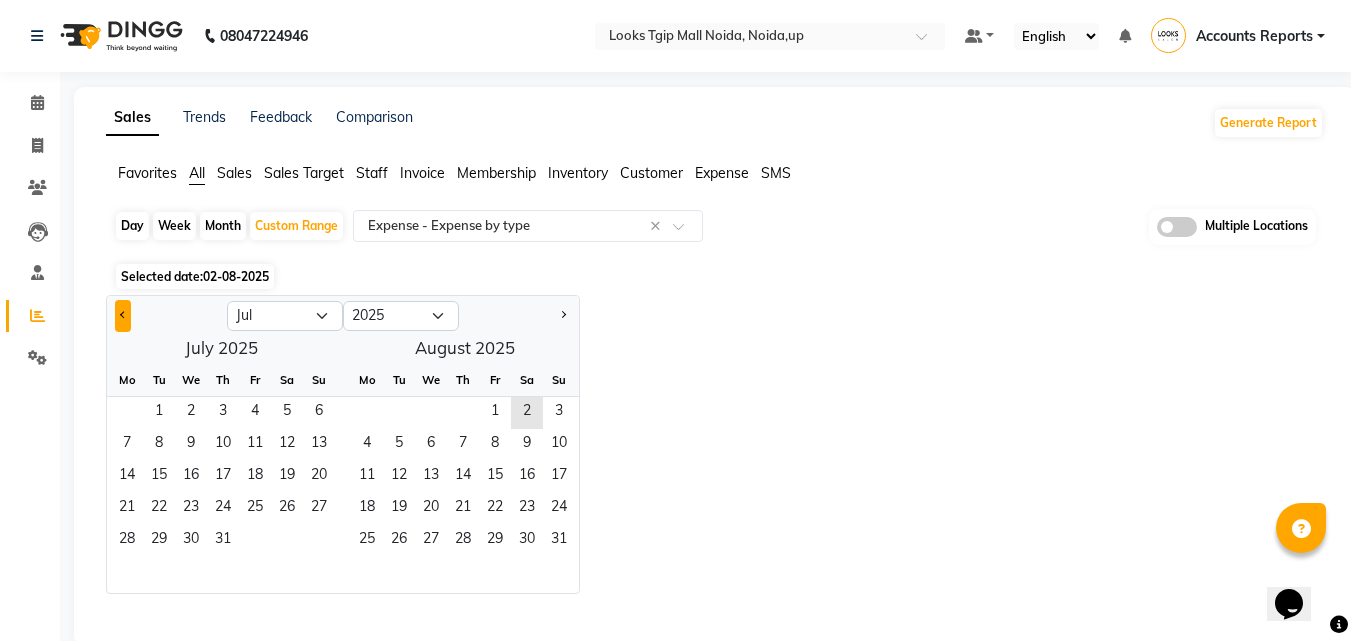 click 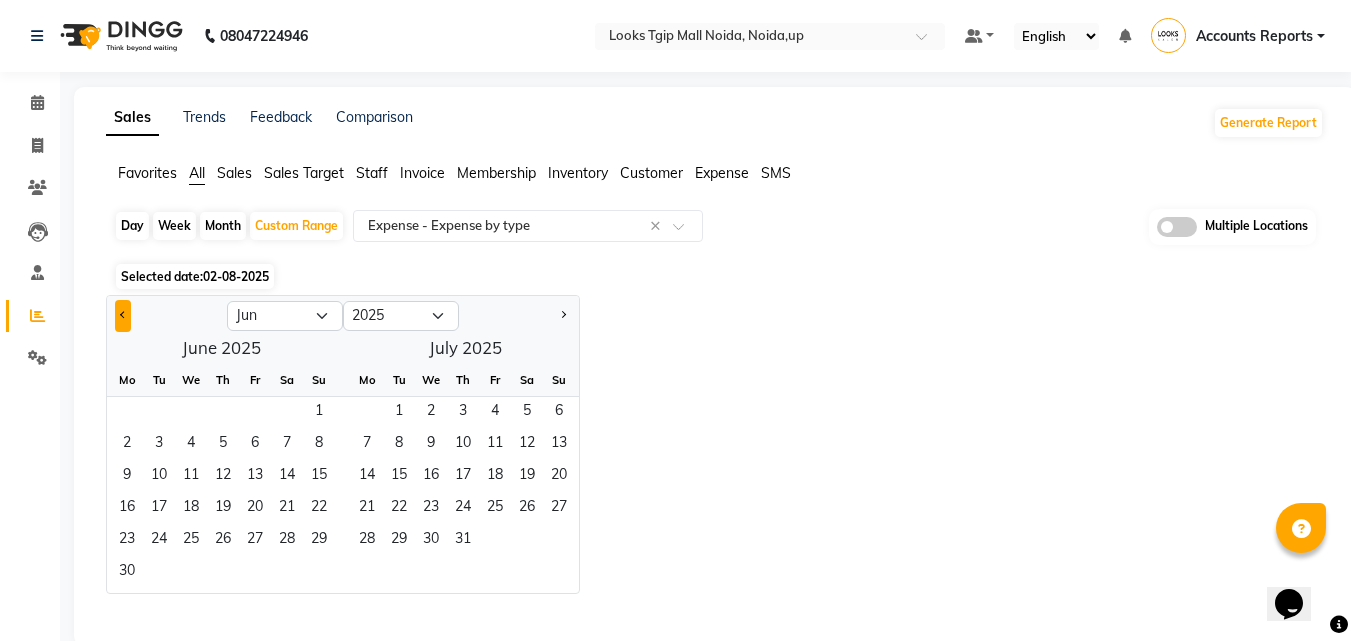 click 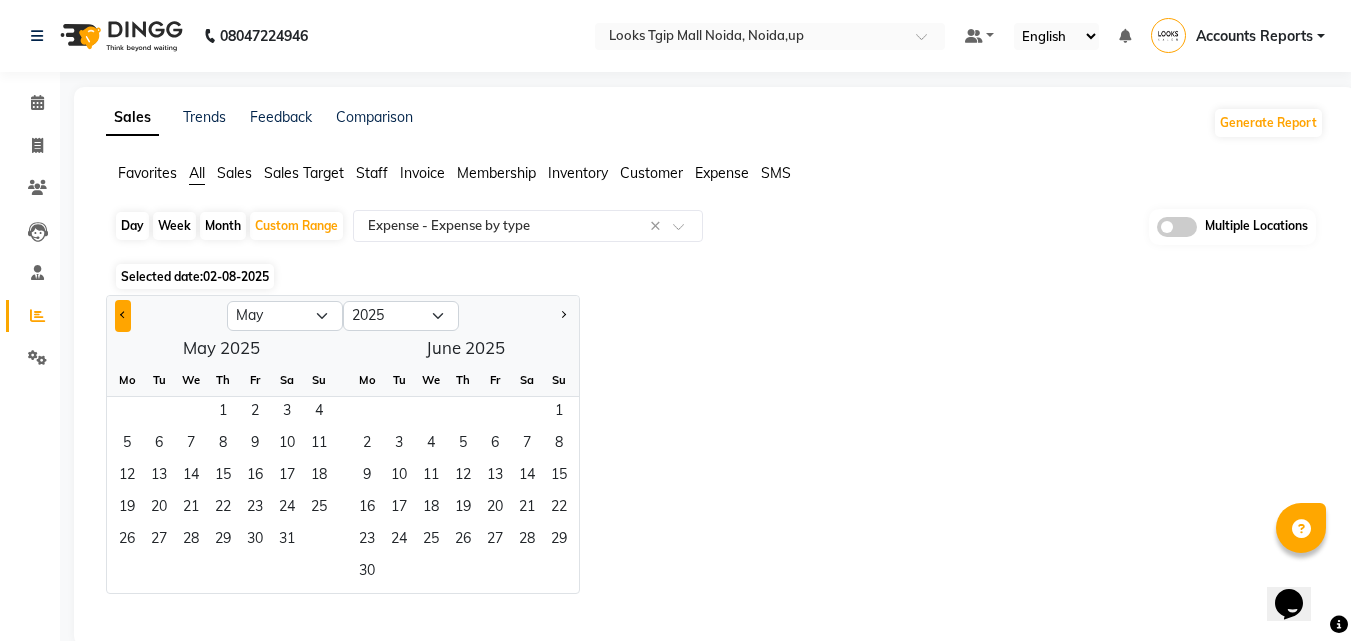 click 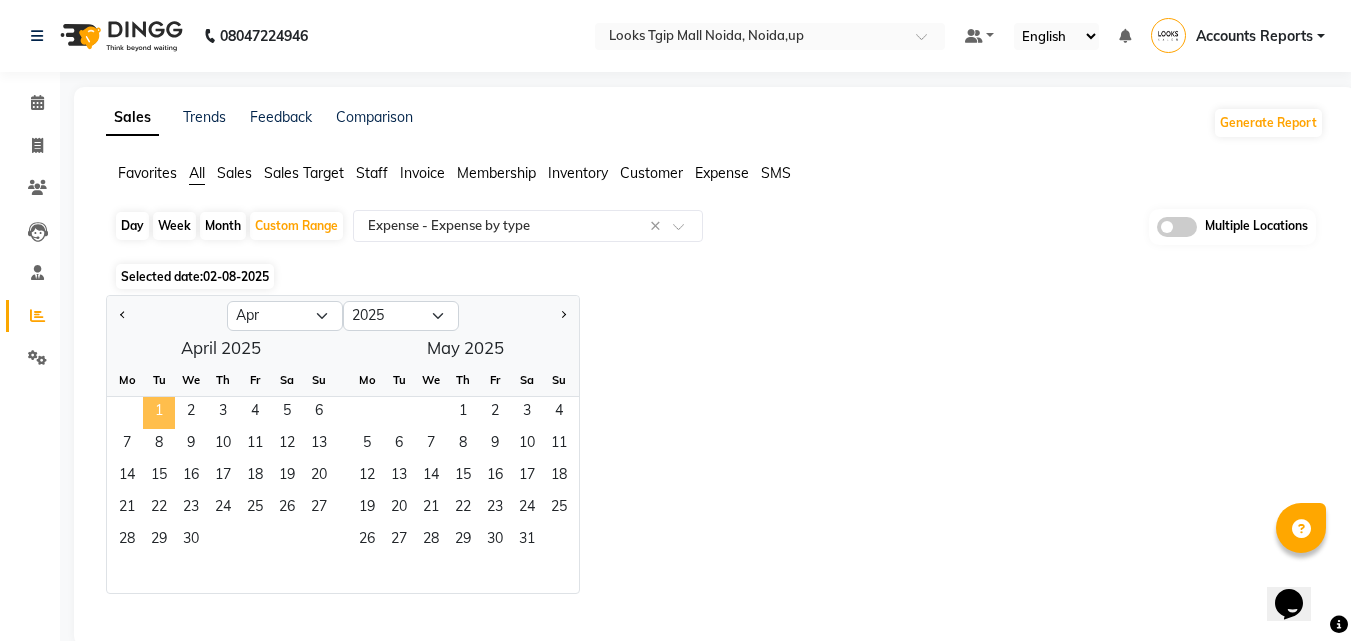 click on "1" 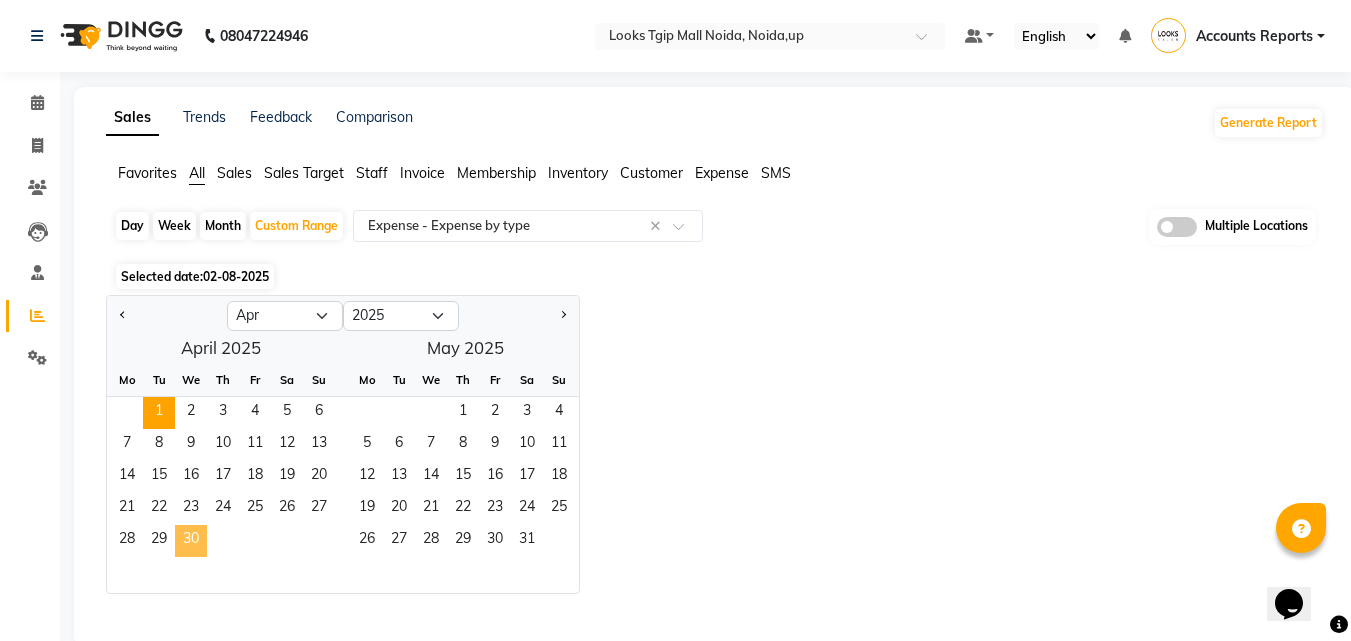 click on "30" 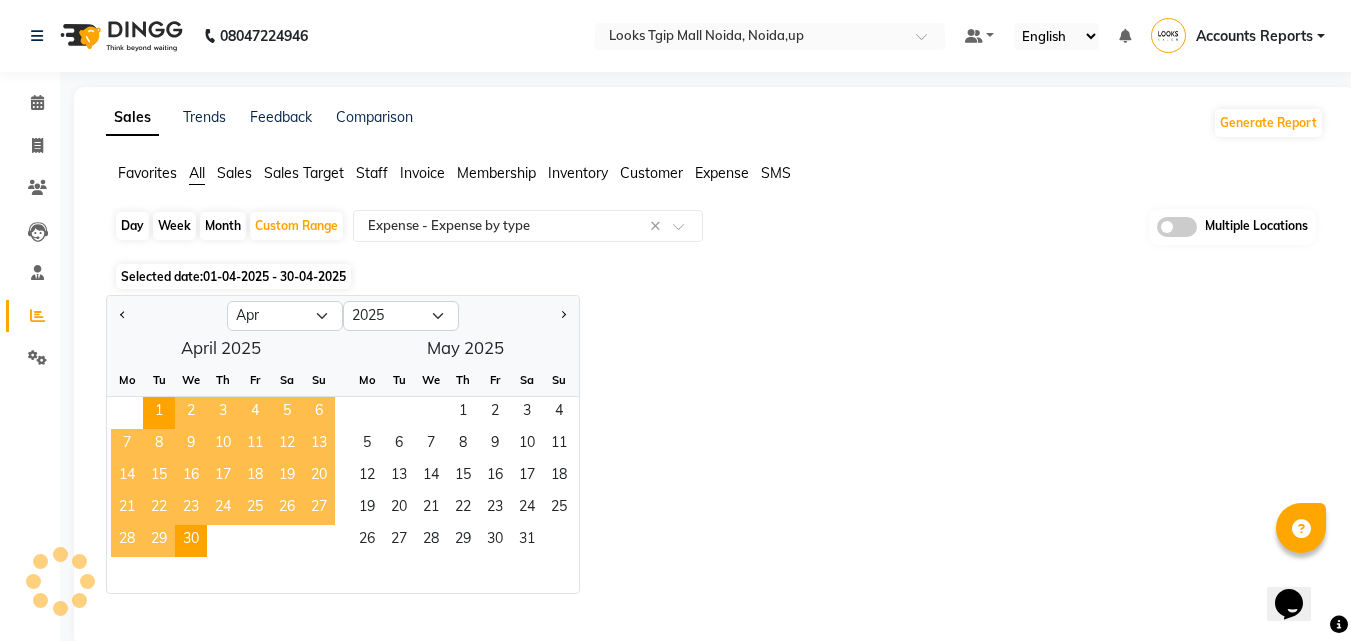 select on "filtered_report" 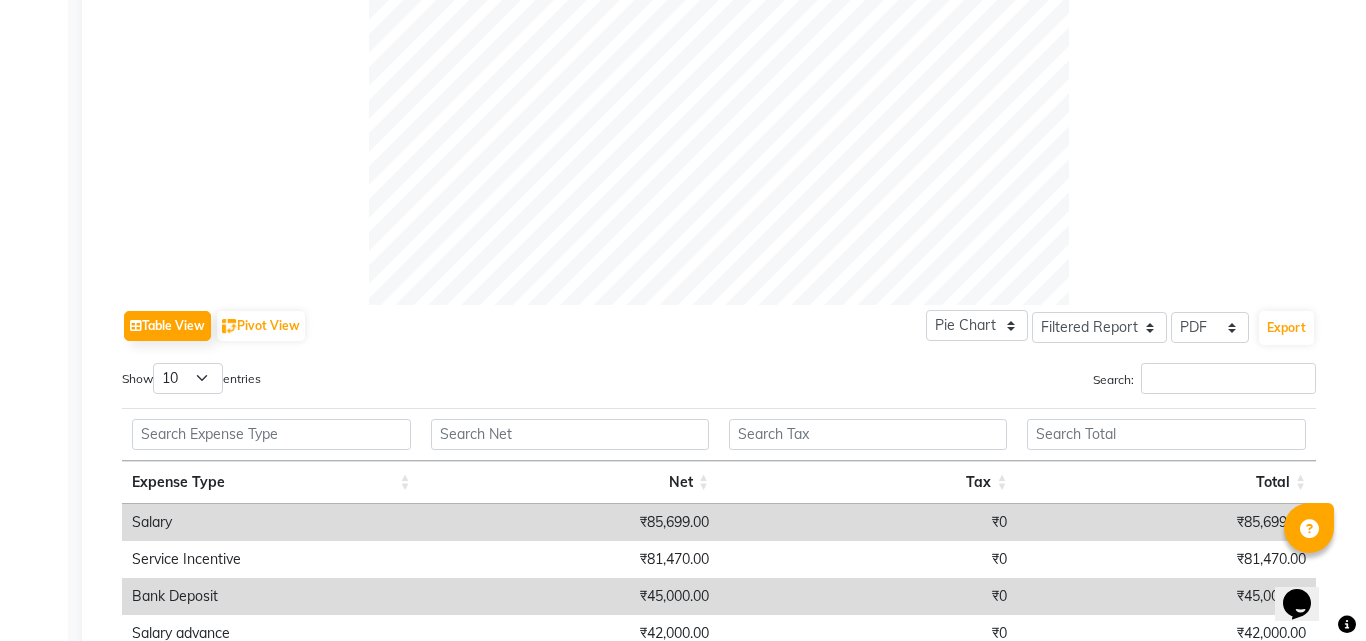 scroll, scrollTop: 729, scrollLeft: 0, axis: vertical 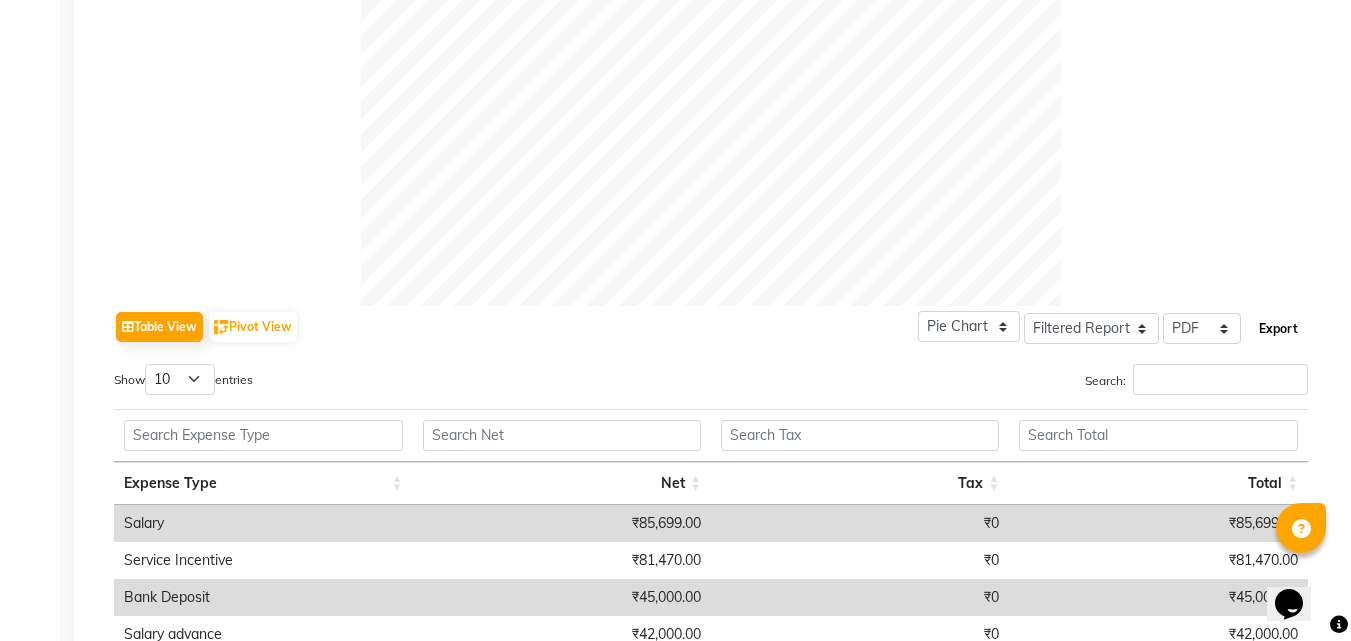 click on "Export" 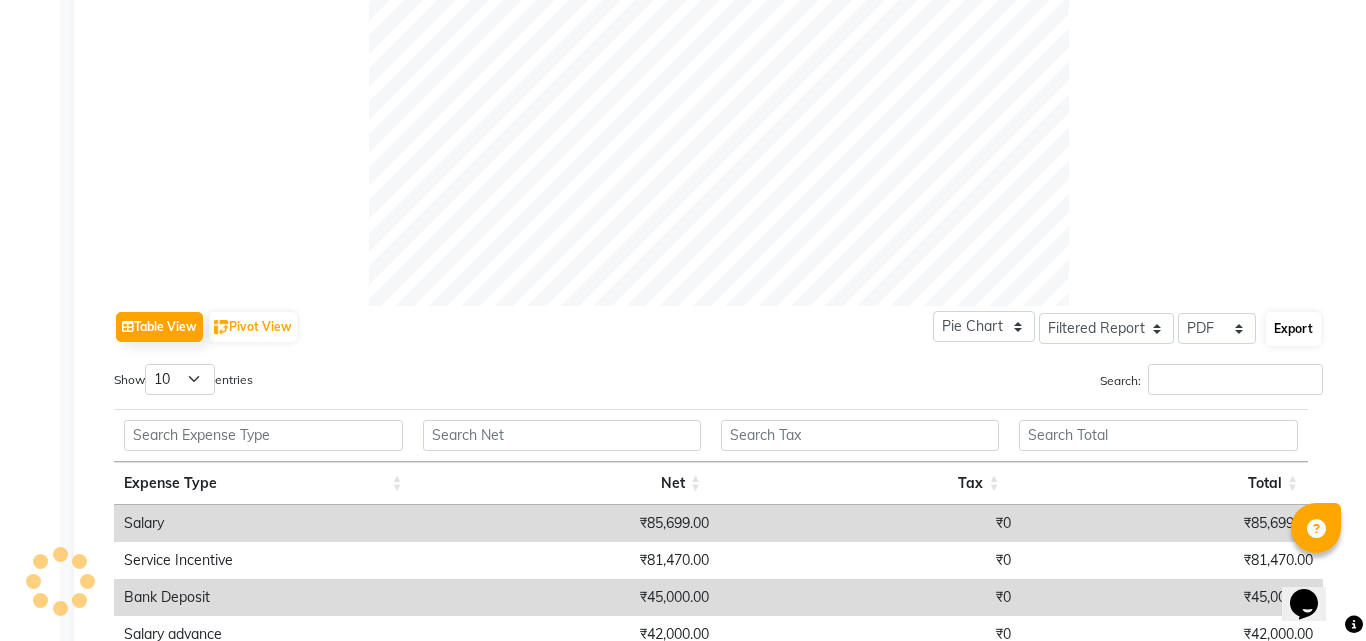 select on "monospace" 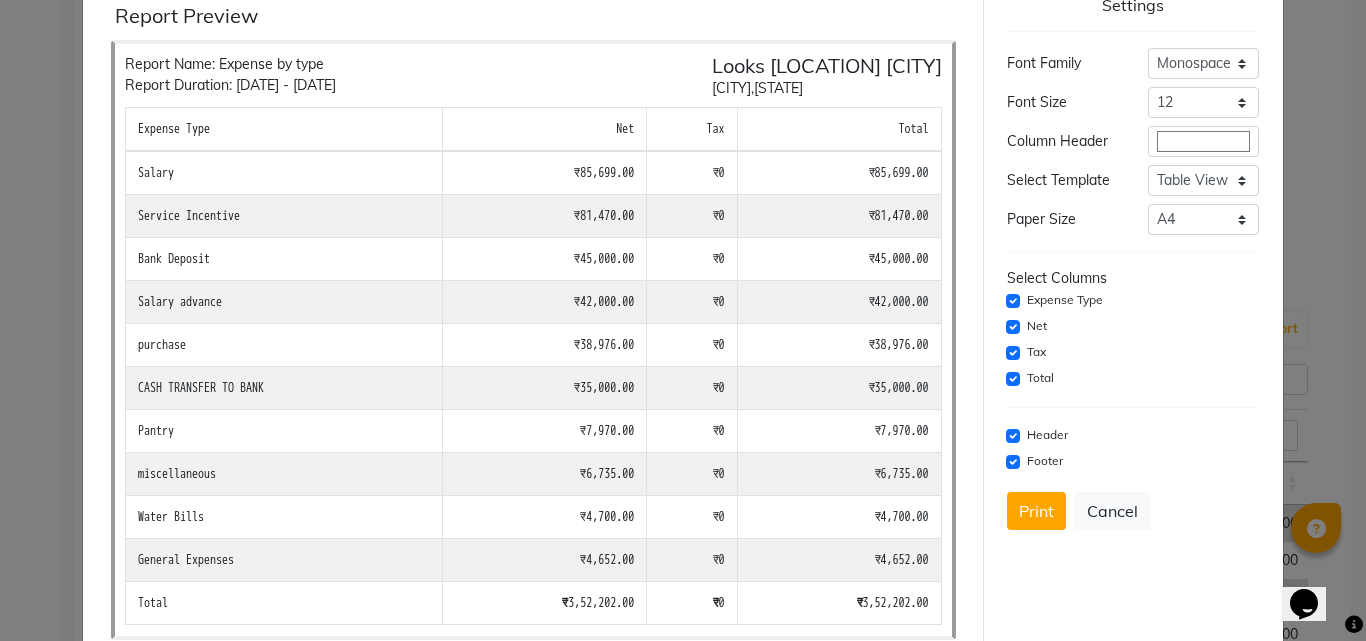 scroll, scrollTop: 100, scrollLeft: 0, axis: vertical 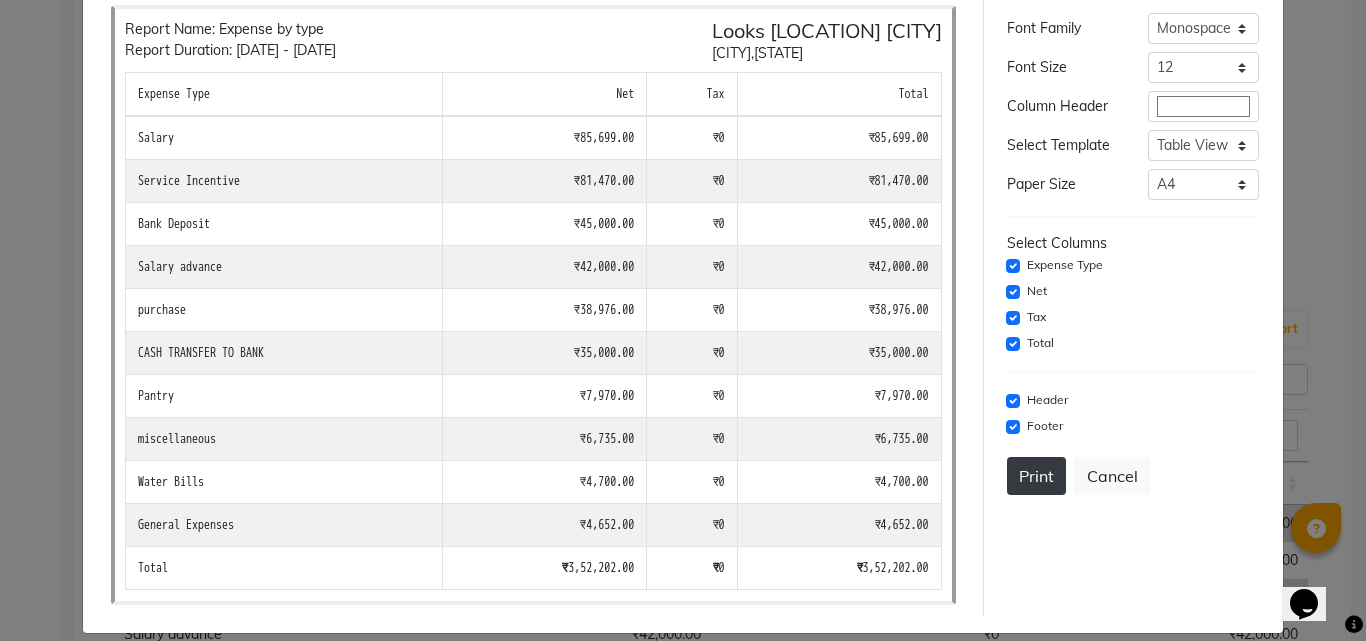 click on "Print" 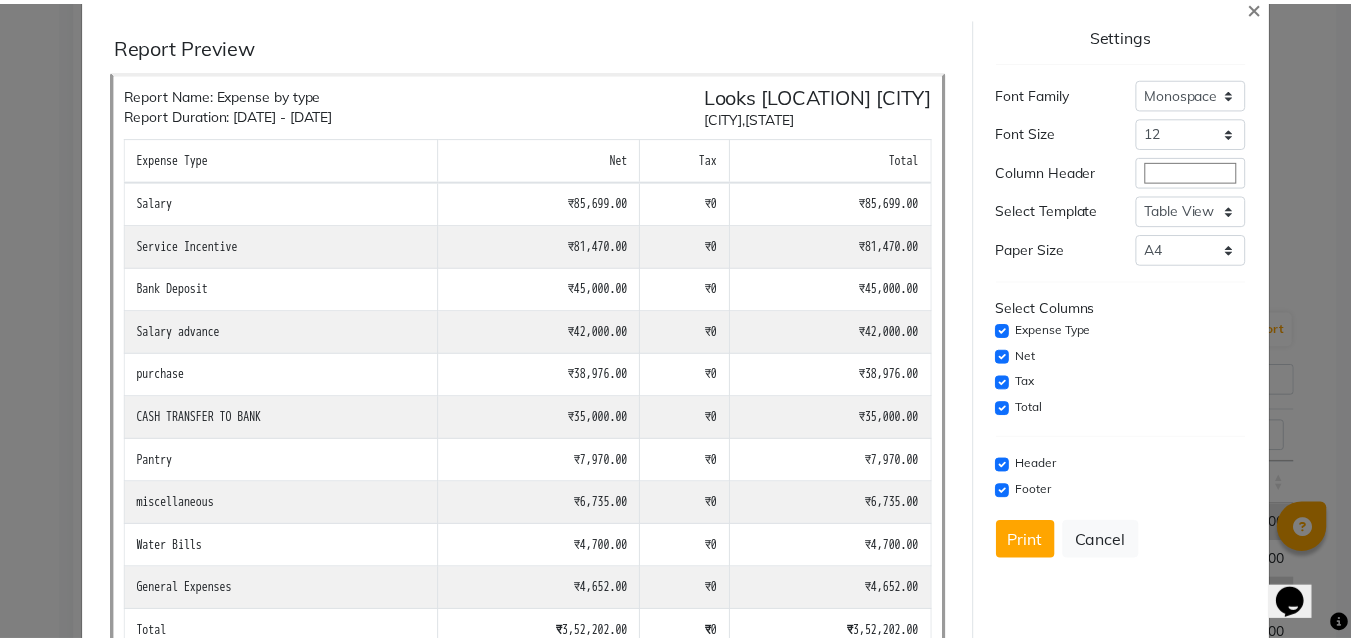 scroll, scrollTop: 0, scrollLeft: 0, axis: both 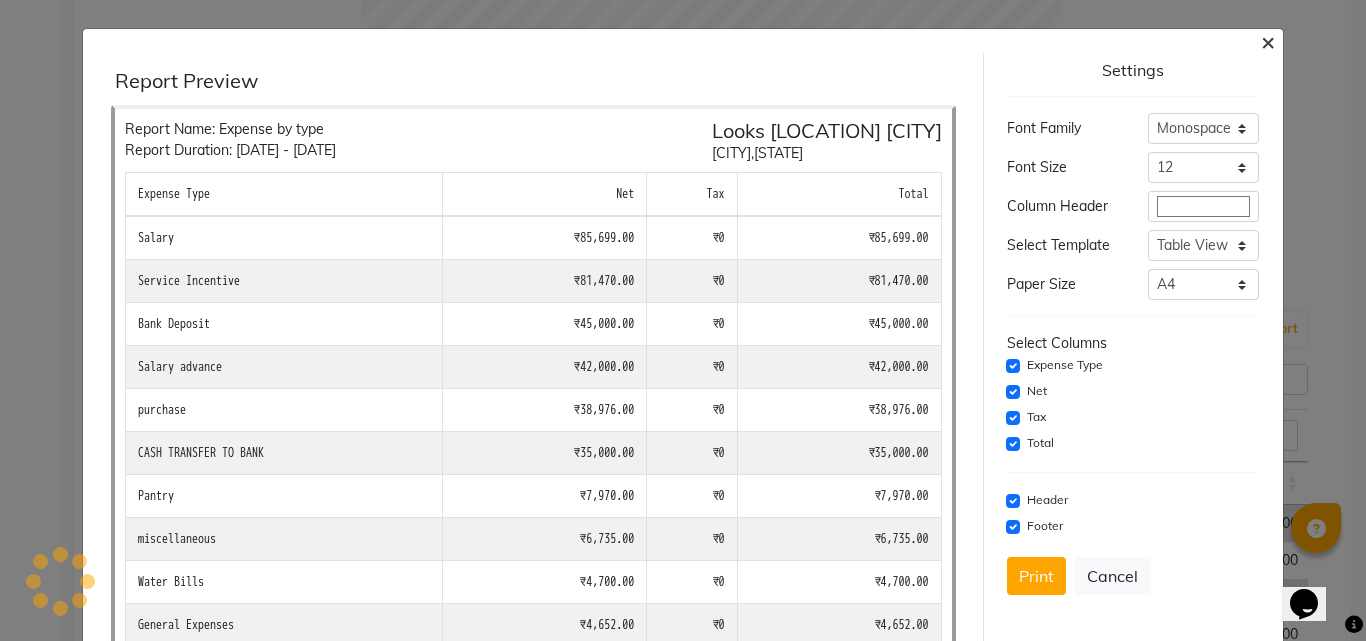 click on "×" 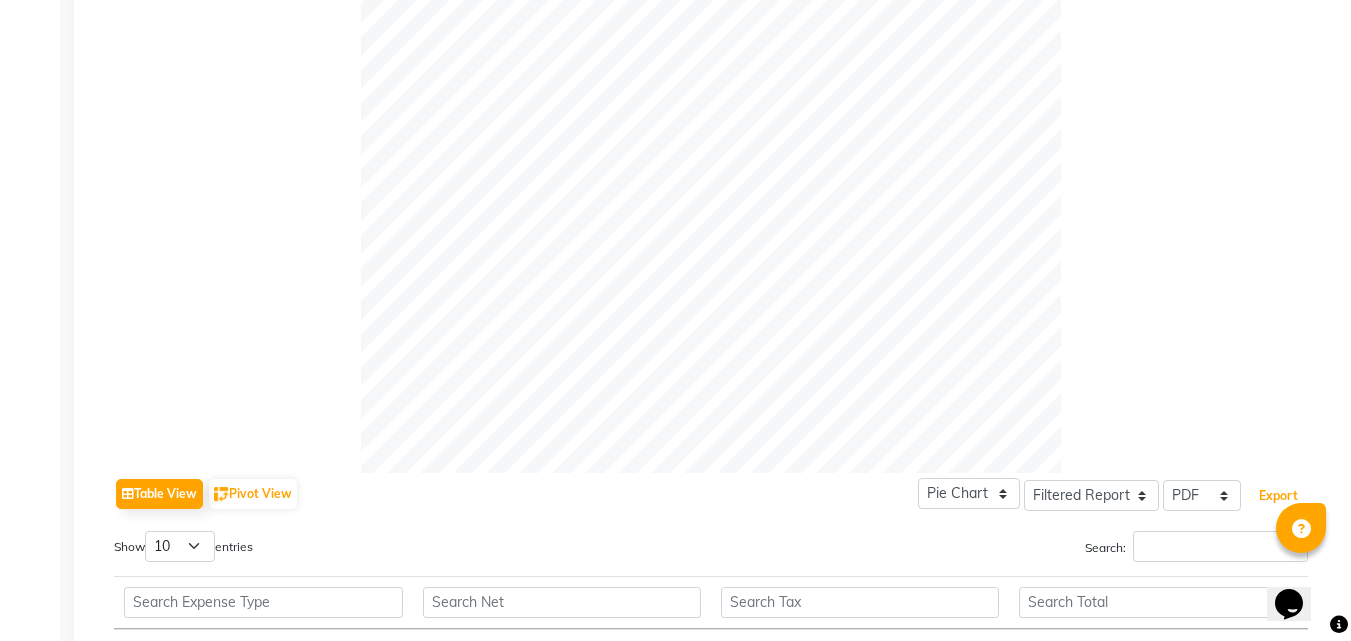 scroll, scrollTop: 129, scrollLeft: 0, axis: vertical 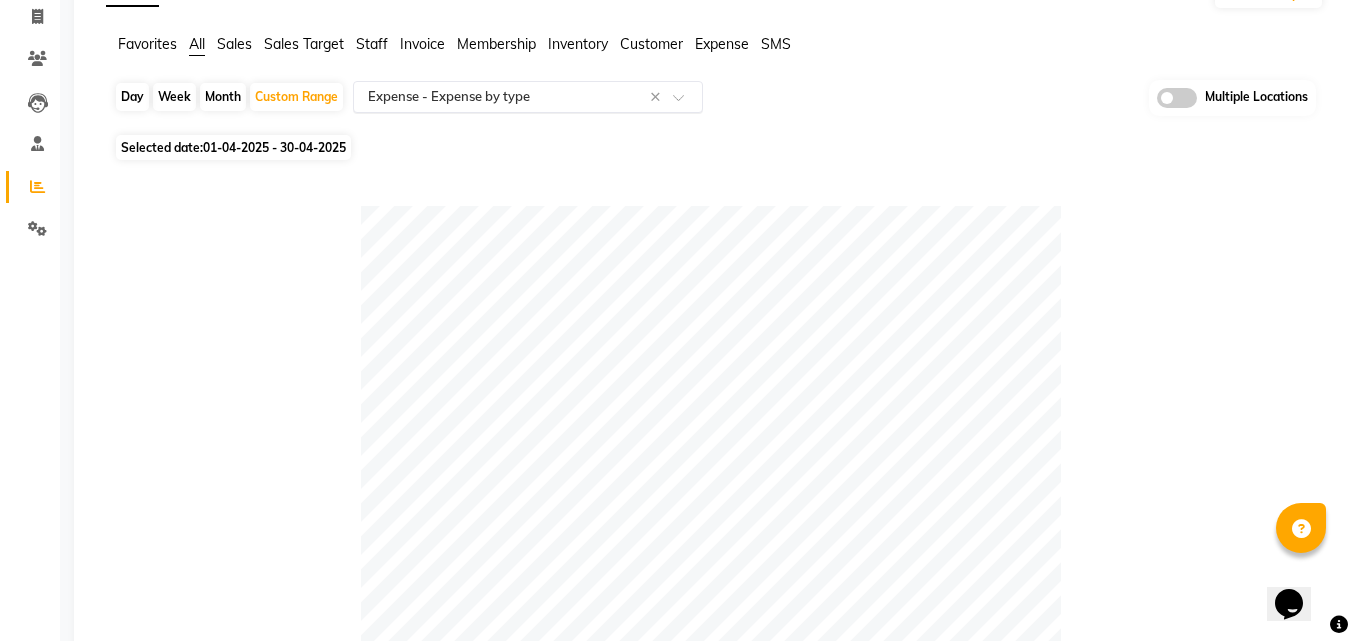 click 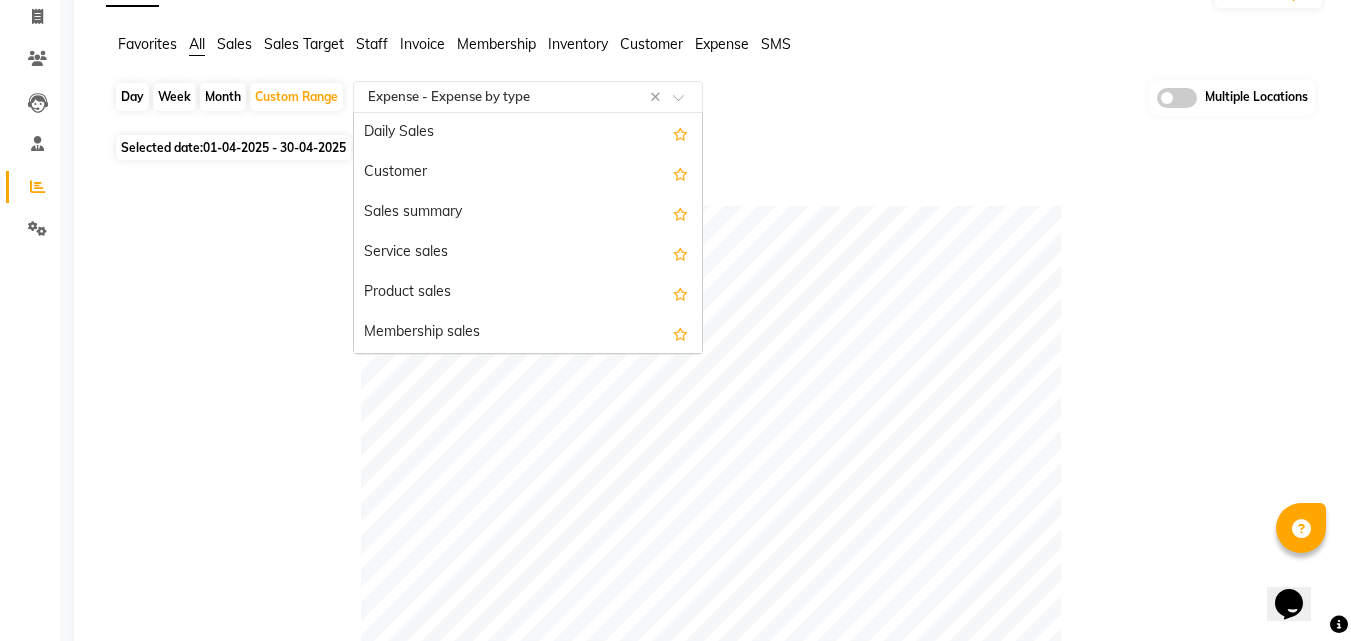 scroll, scrollTop: 3000, scrollLeft: 0, axis: vertical 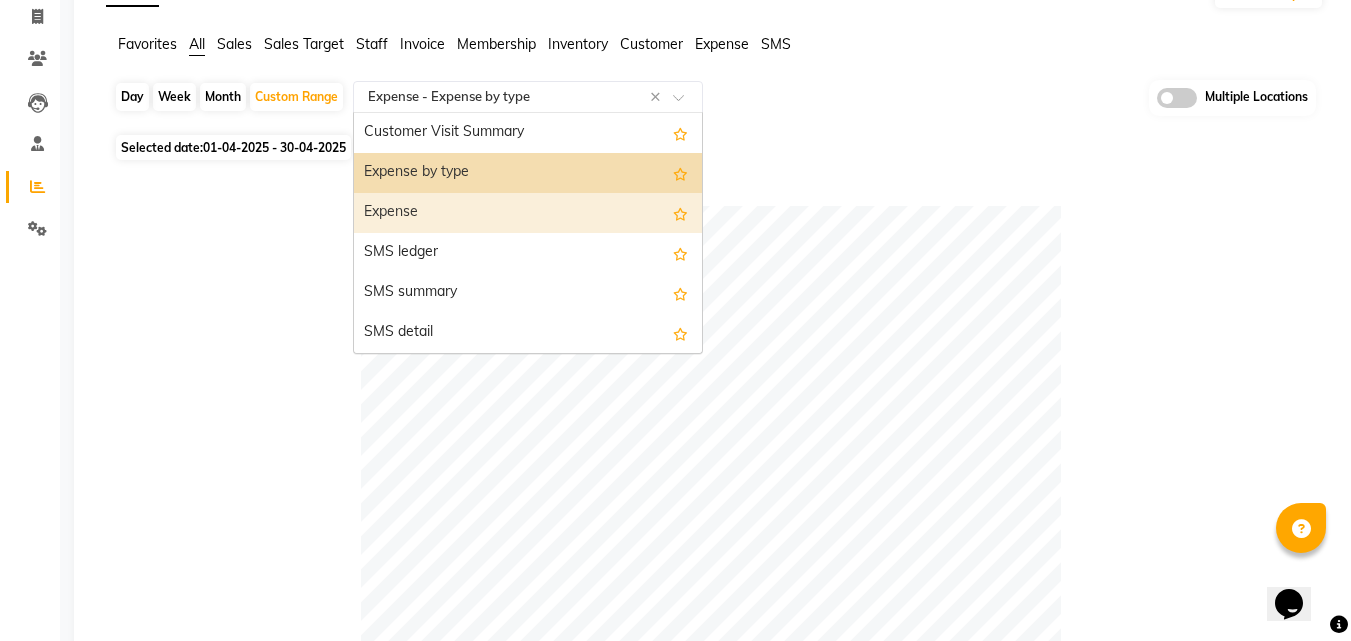 click on "Expense" at bounding box center (528, 213) 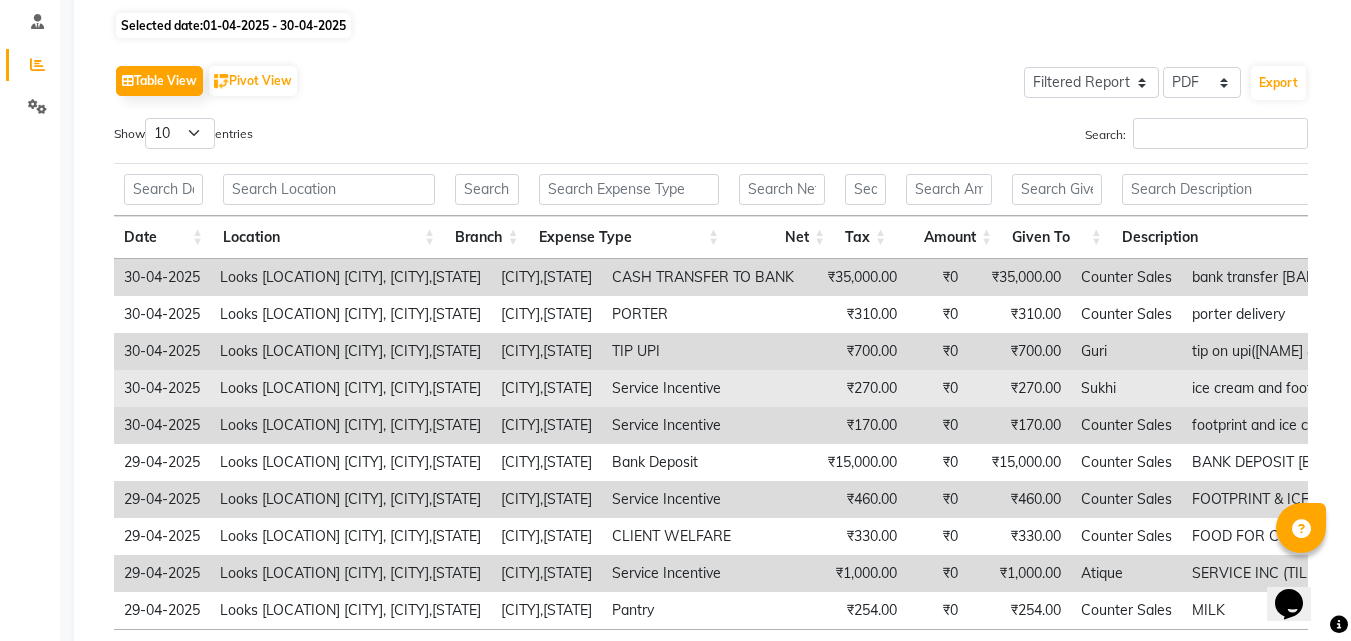 scroll, scrollTop: 0, scrollLeft: 0, axis: both 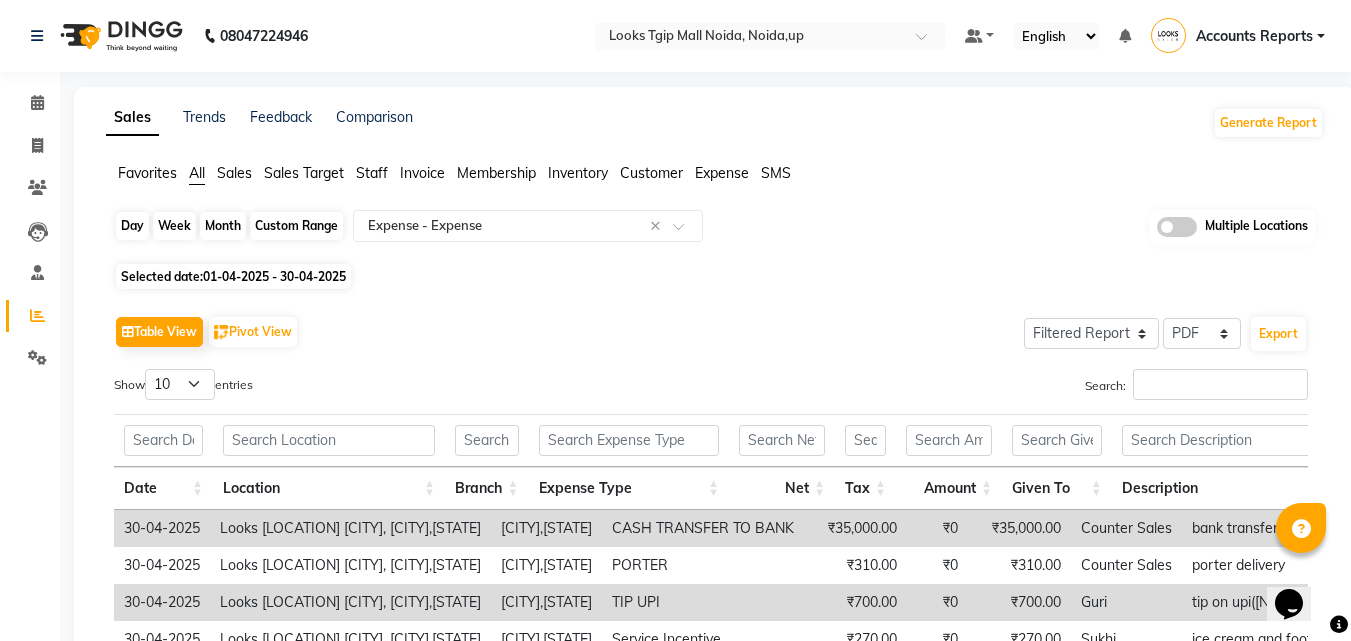 click on "Custom Range" 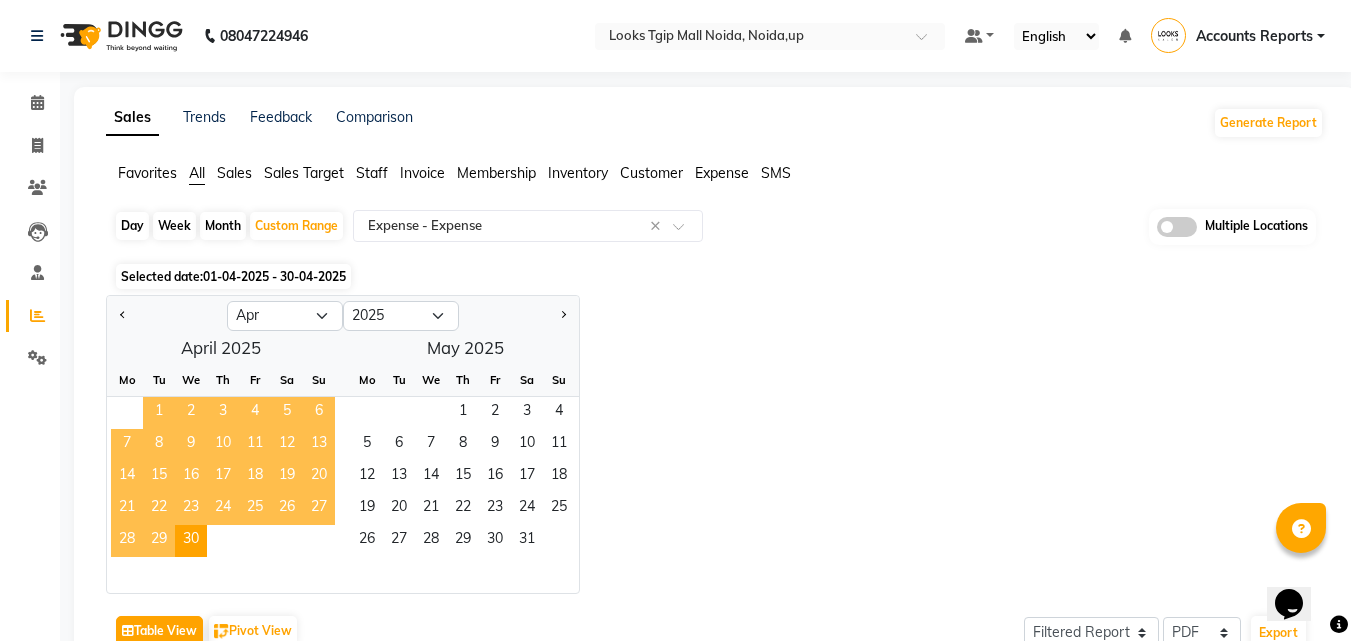 click on "1" 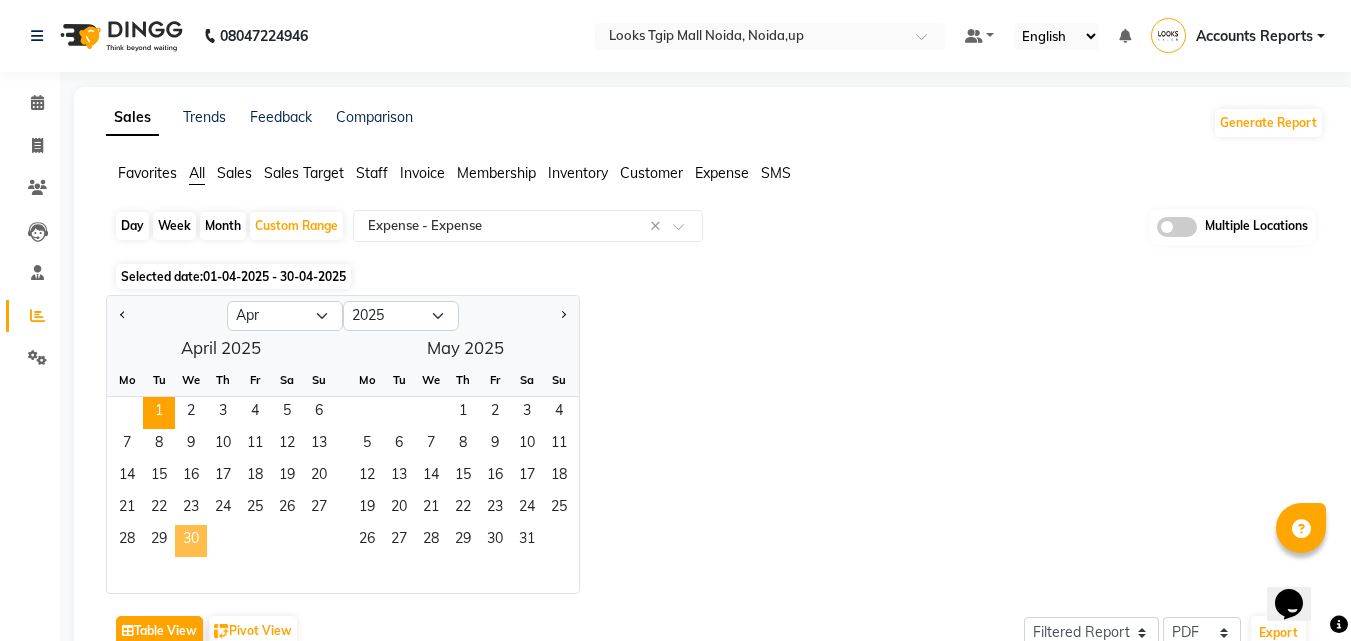 click on "30" 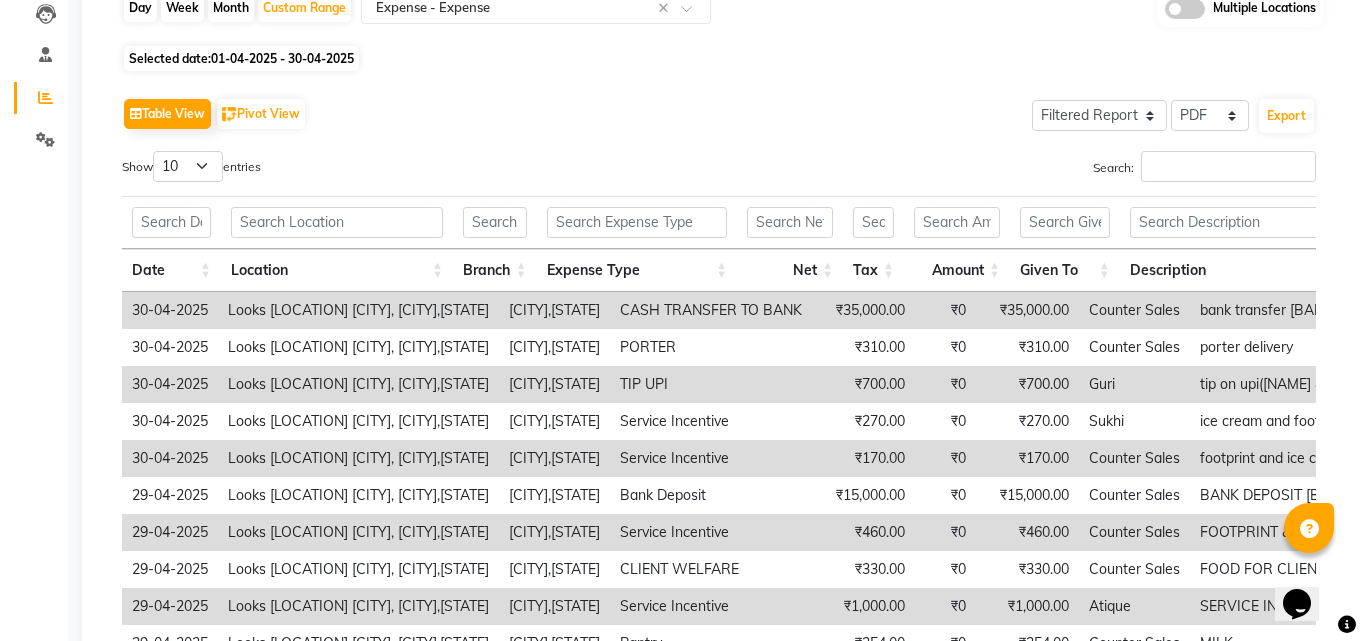 scroll, scrollTop: 100, scrollLeft: 0, axis: vertical 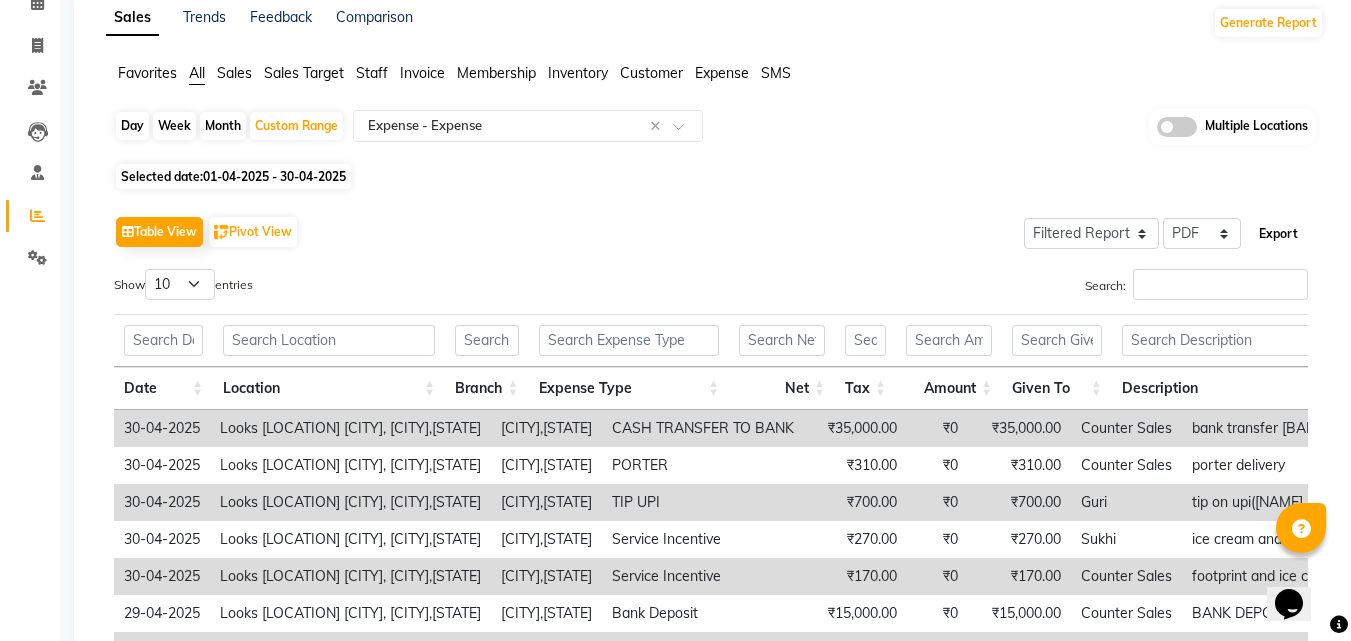 click on "Export" 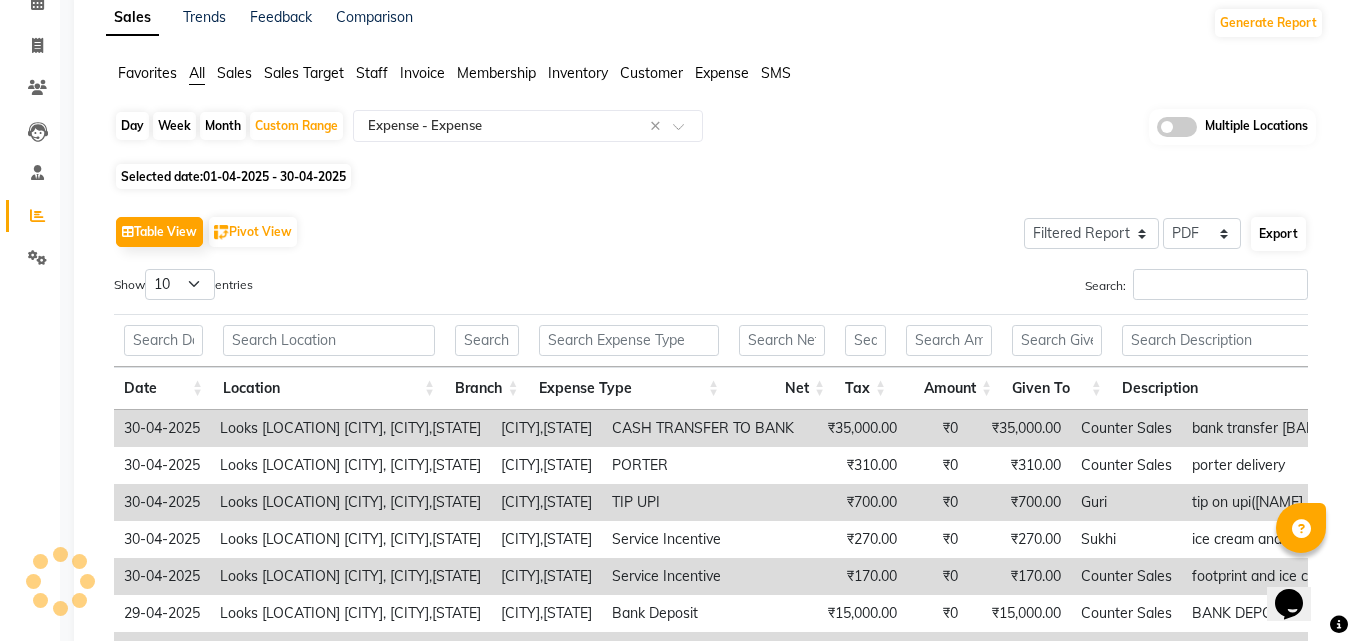 select on "monospace" 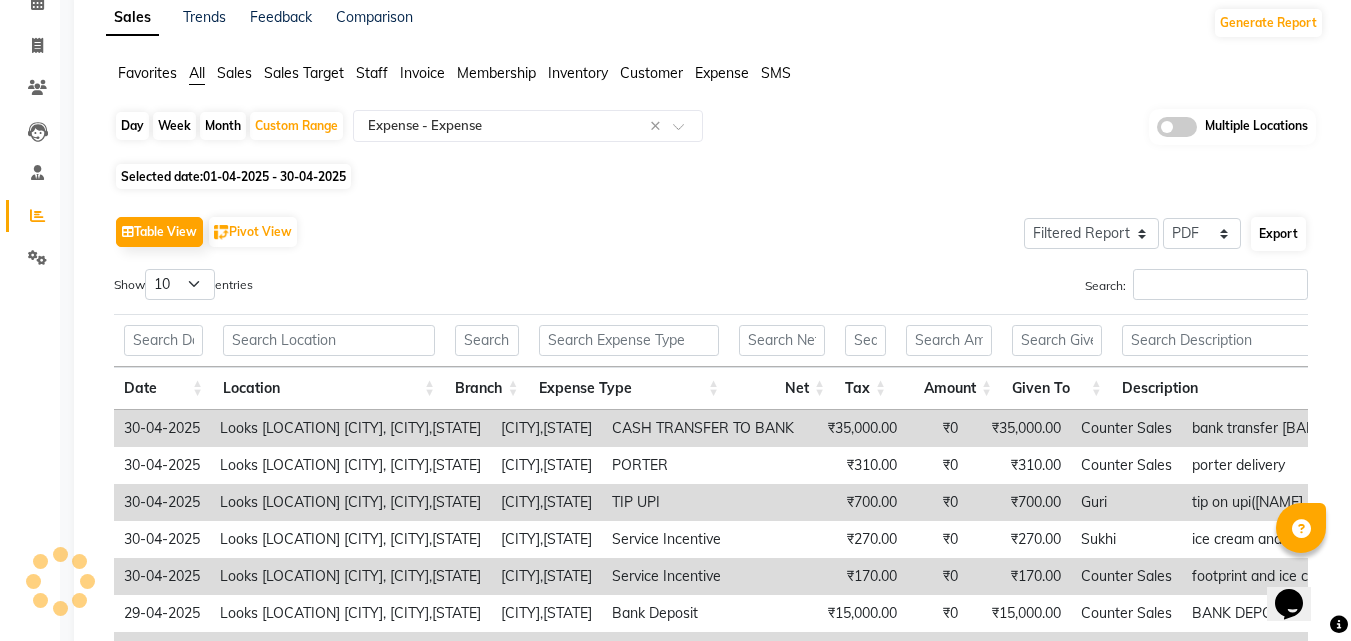 select on "A4" 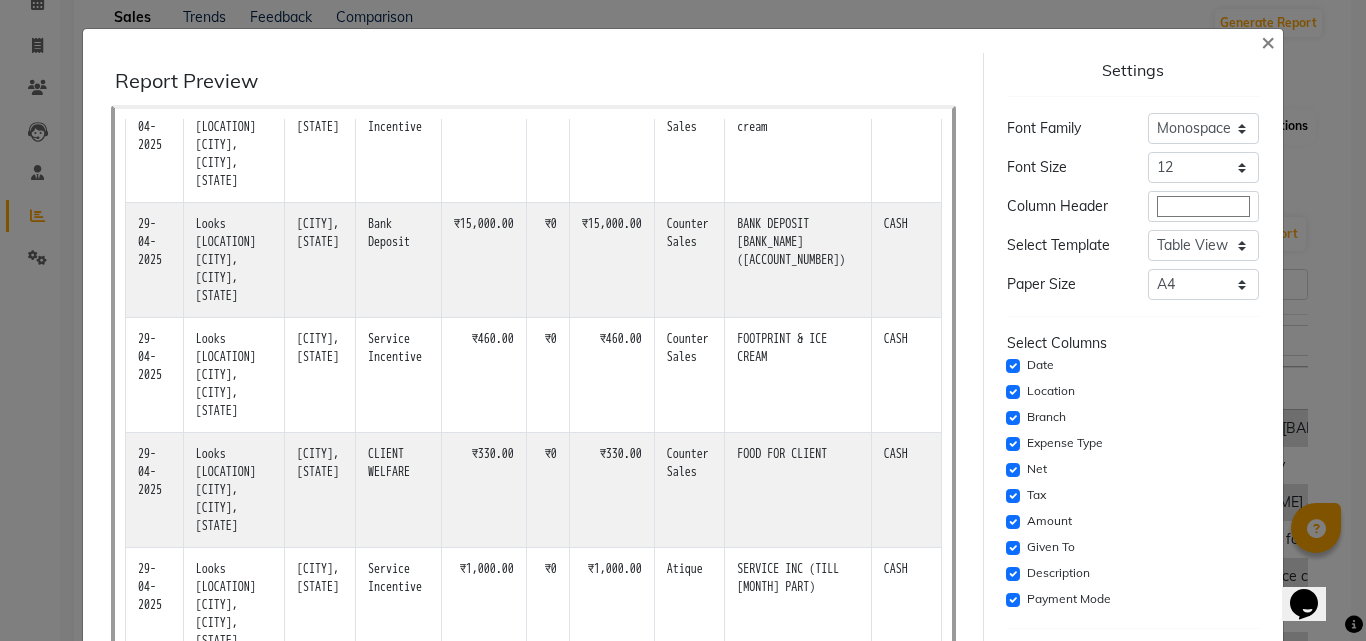 scroll, scrollTop: 609, scrollLeft: 0, axis: vertical 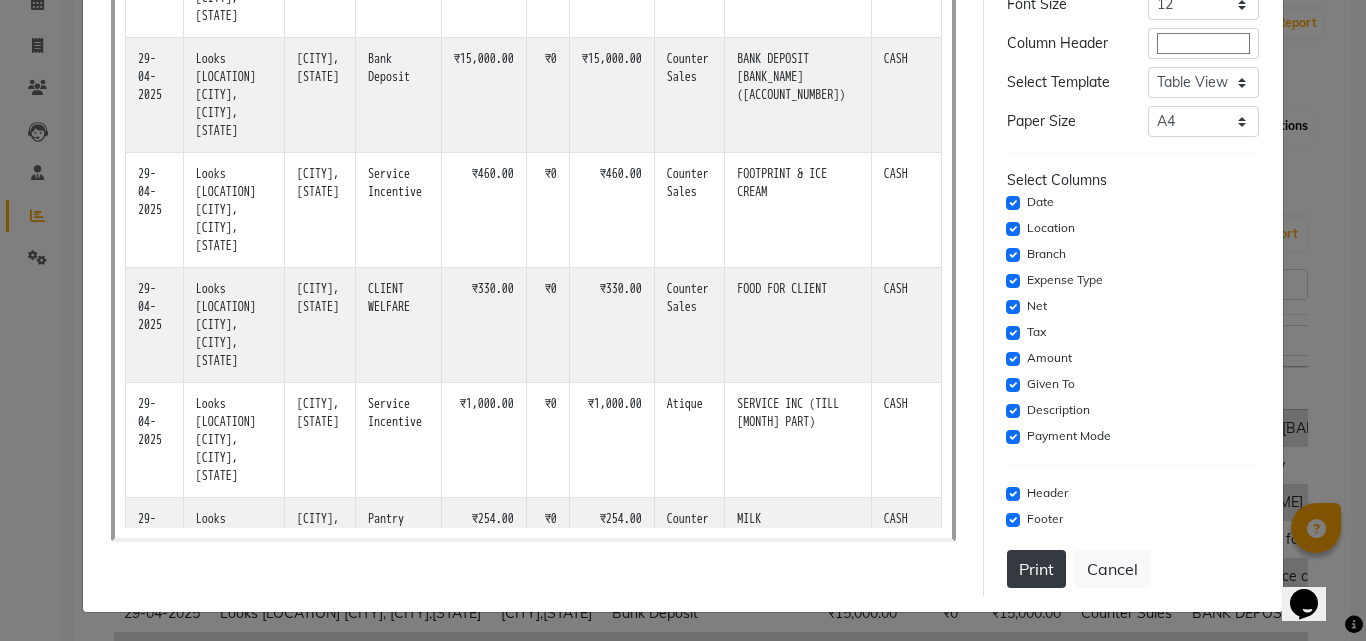 click on "Print" 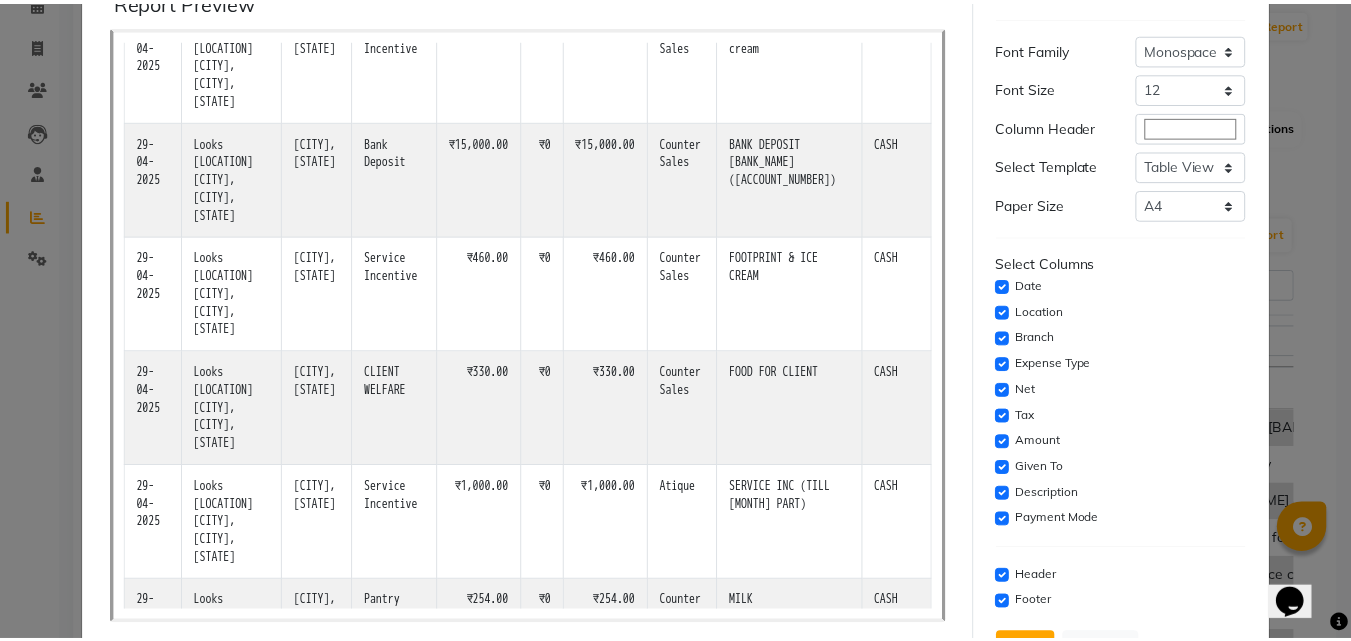 scroll, scrollTop: 0, scrollLeft: 0, axis: both 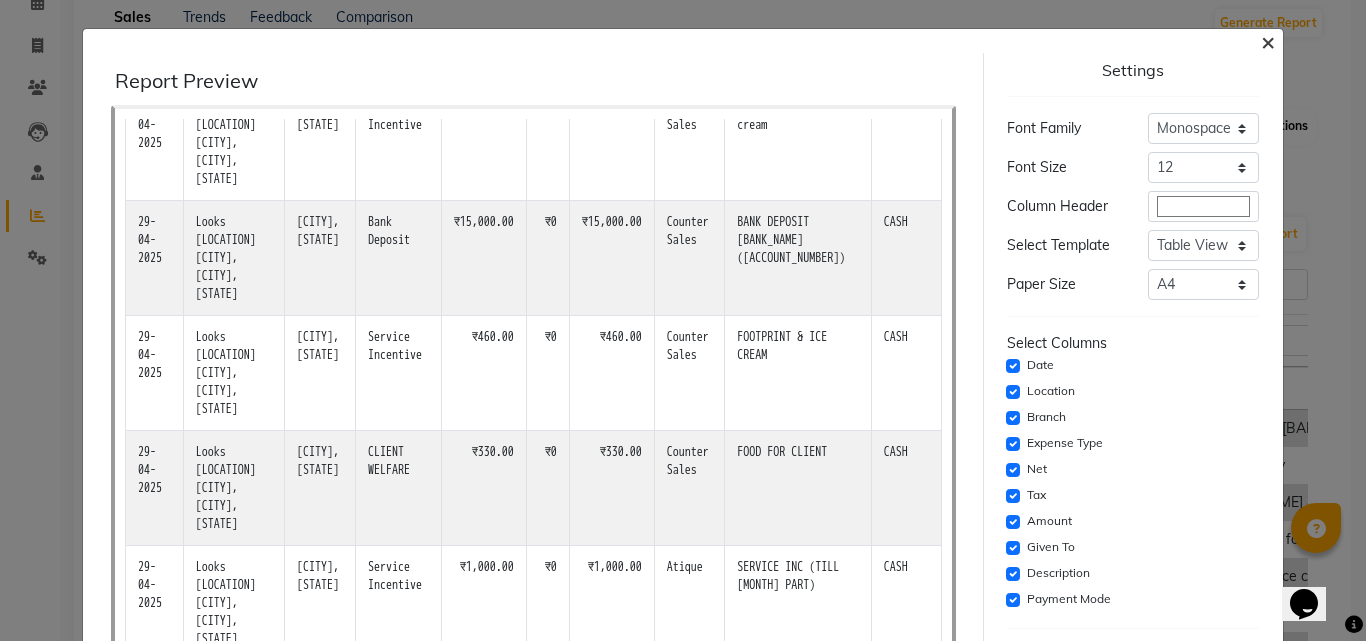 click on "×" 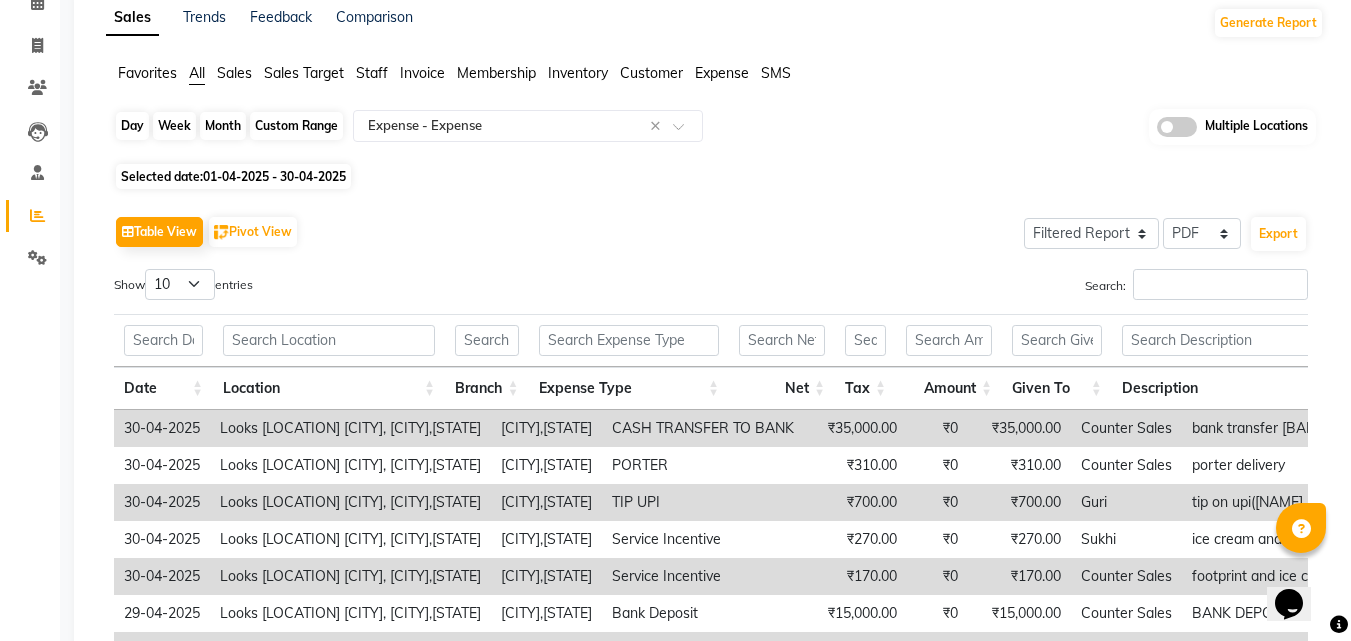 click on "Custom Range" 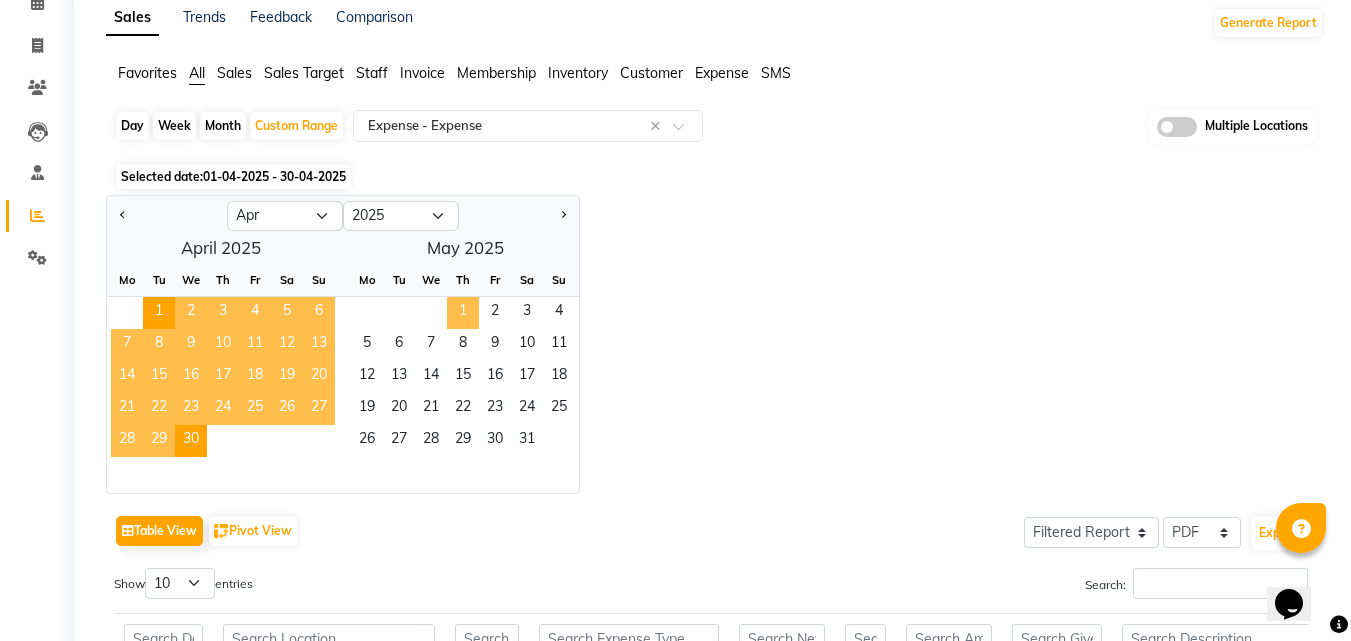 click on "1" 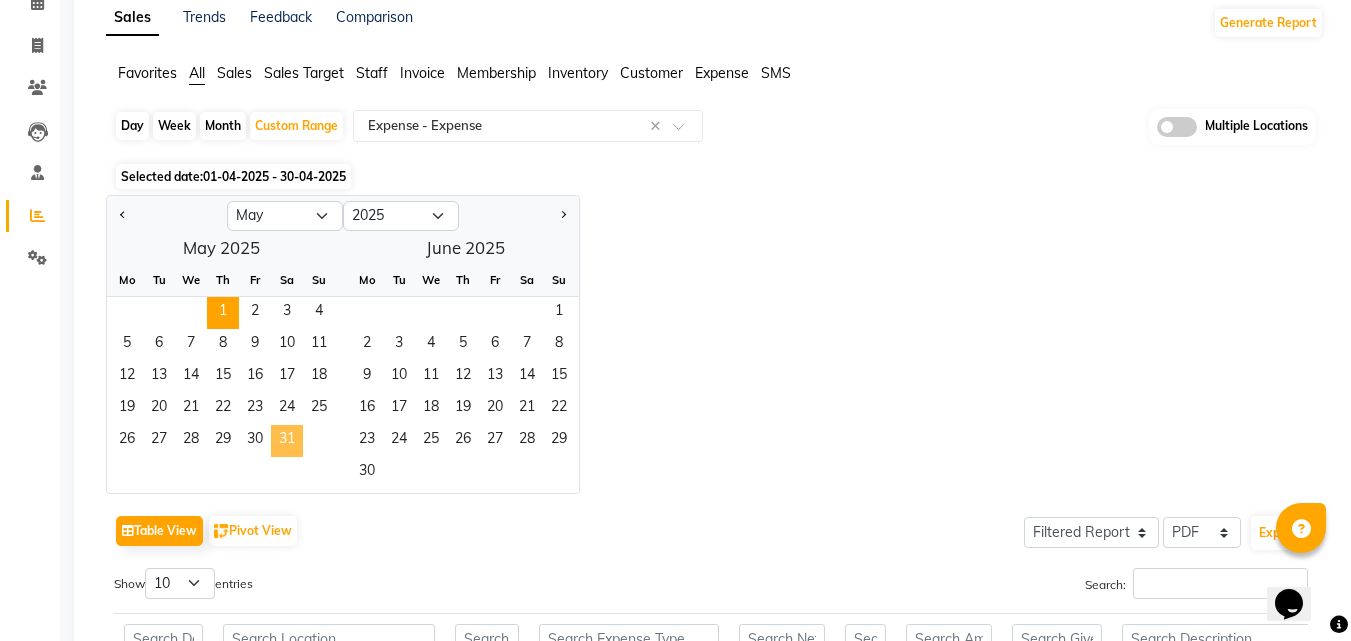 click on "31" 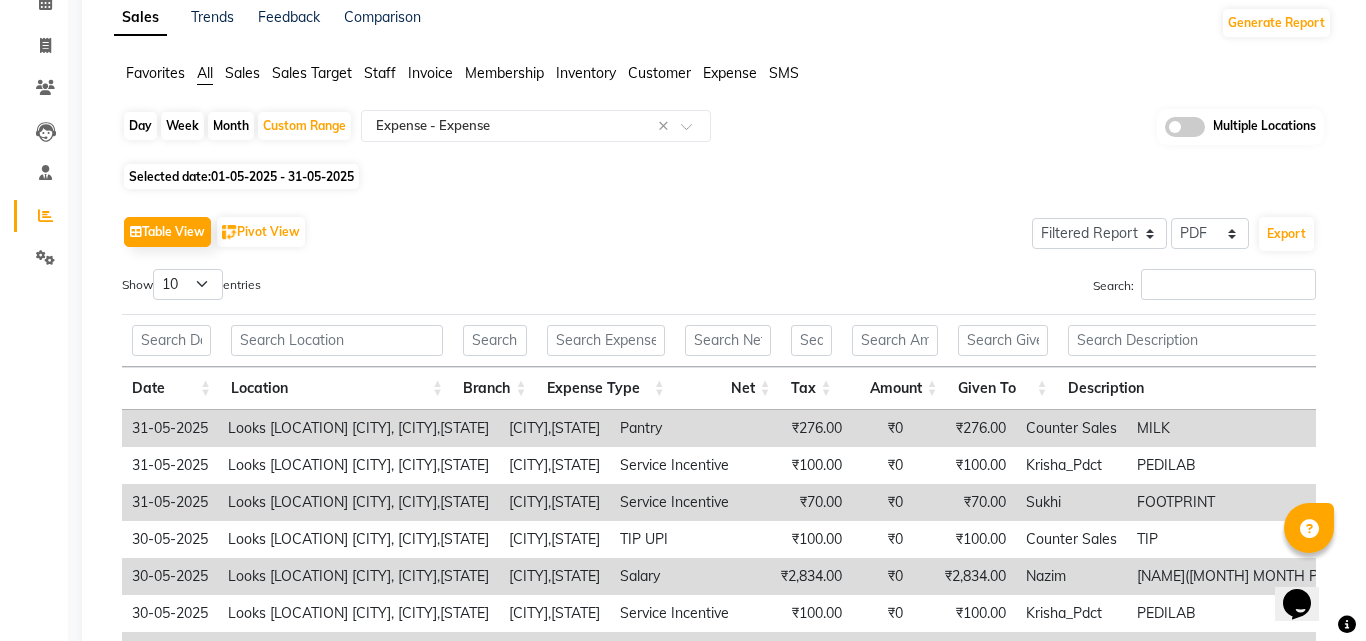 scroll, scrollTop: 0, scrollLeft: 0, axis: both 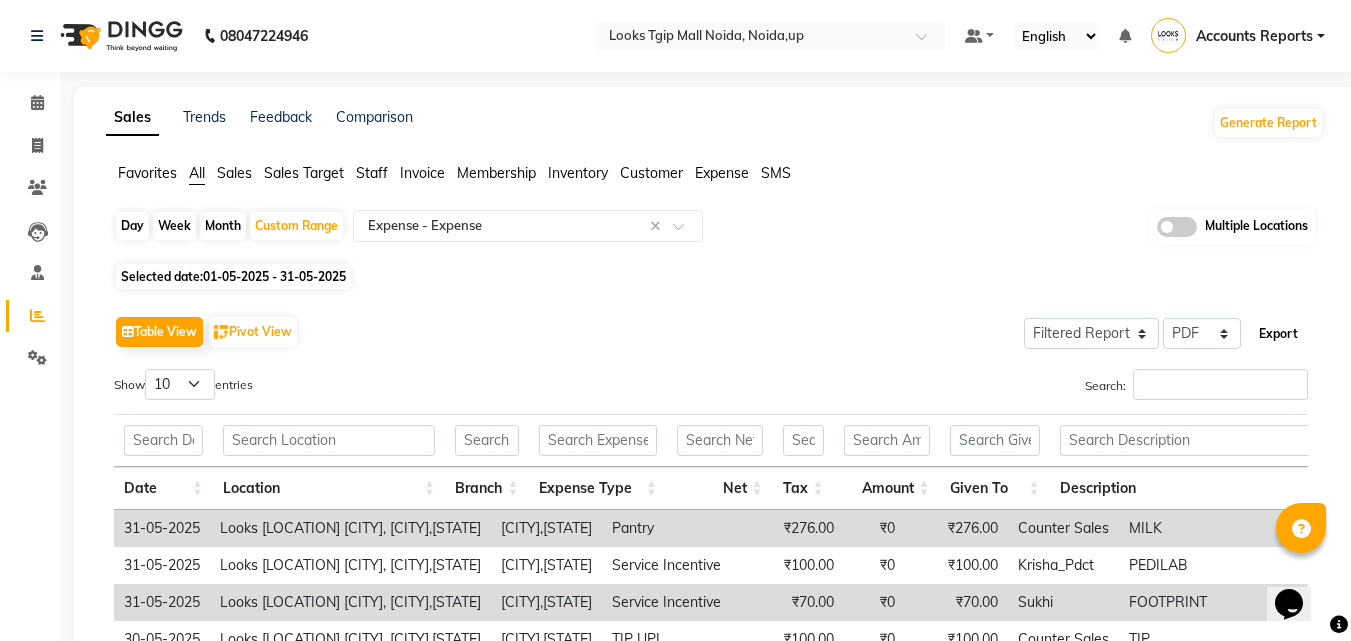 click on "Export" 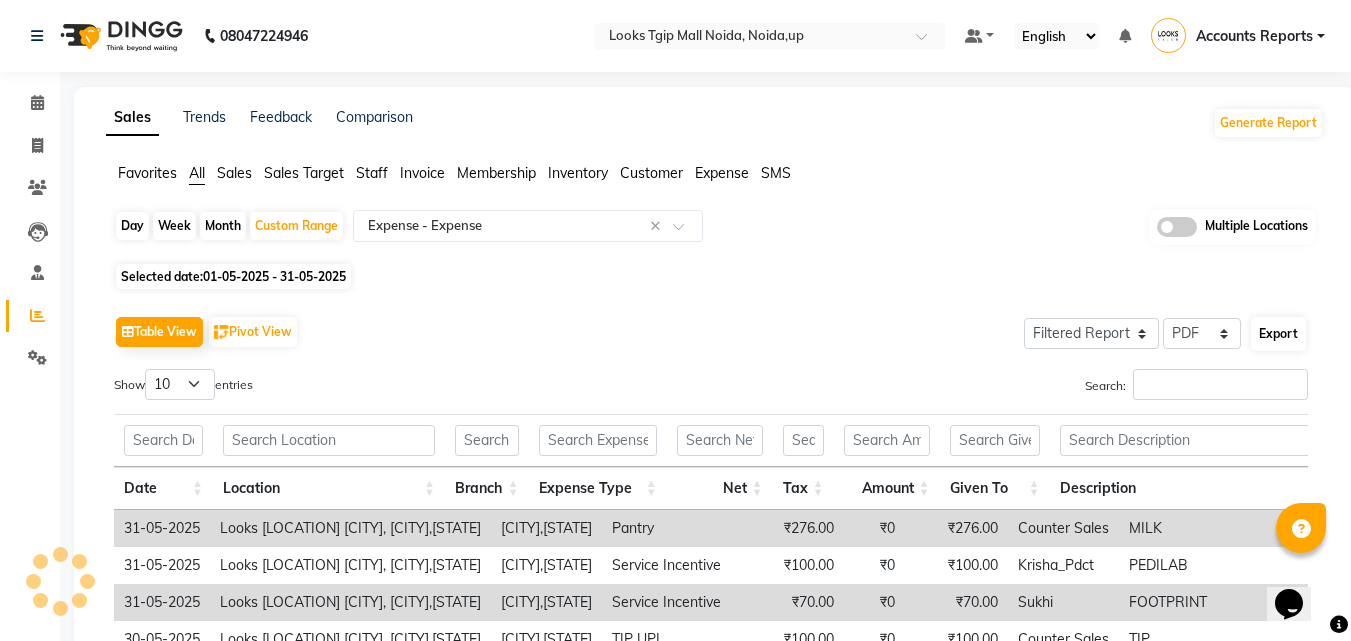 select on "monospace" 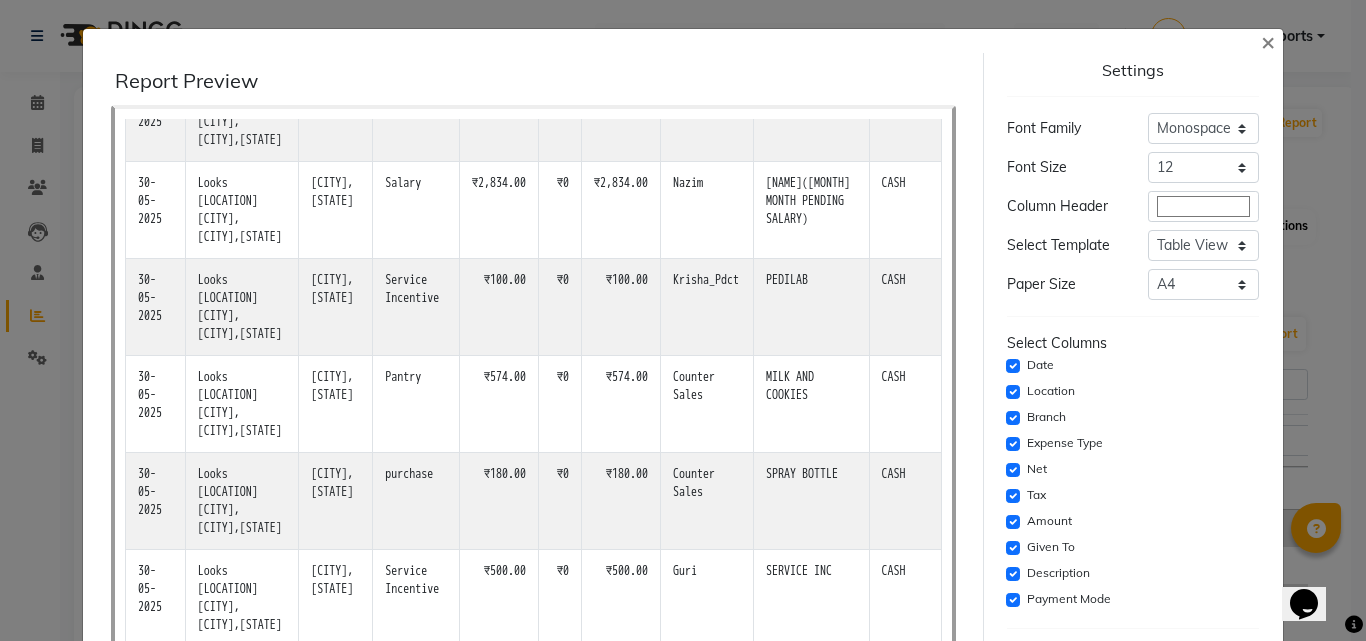 scroll, scrollTop: 500, scrollLeft: 0, axis: vertical 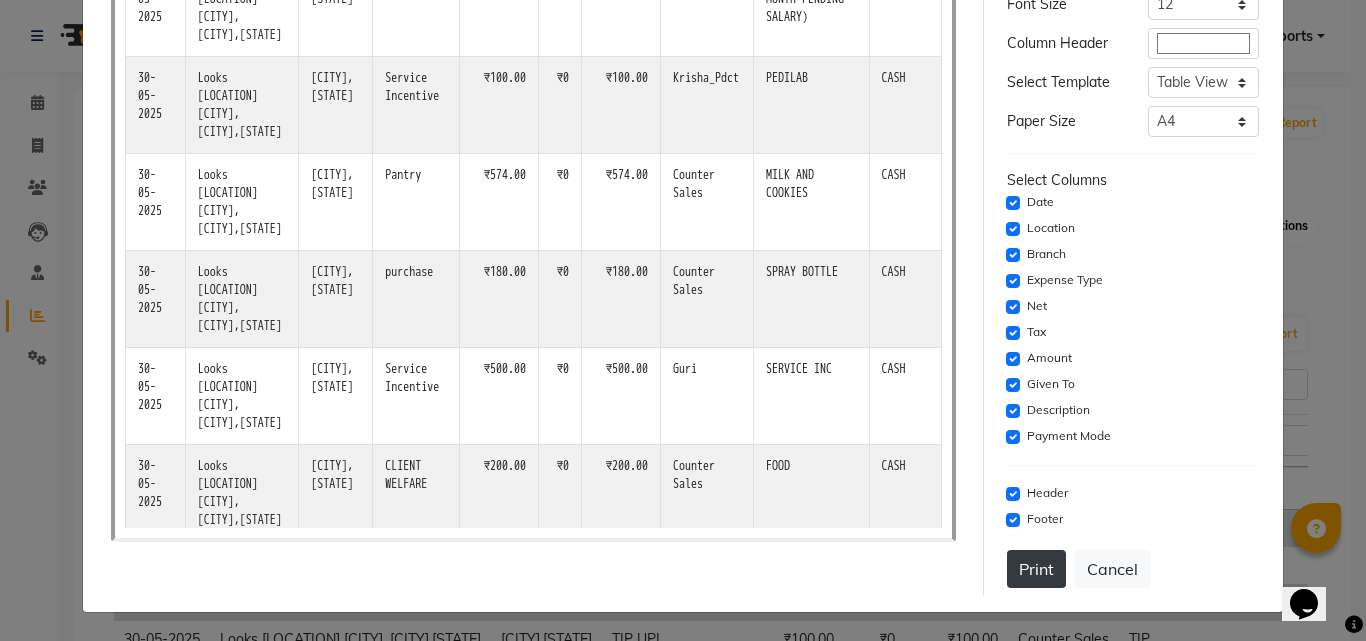 click on "Print" 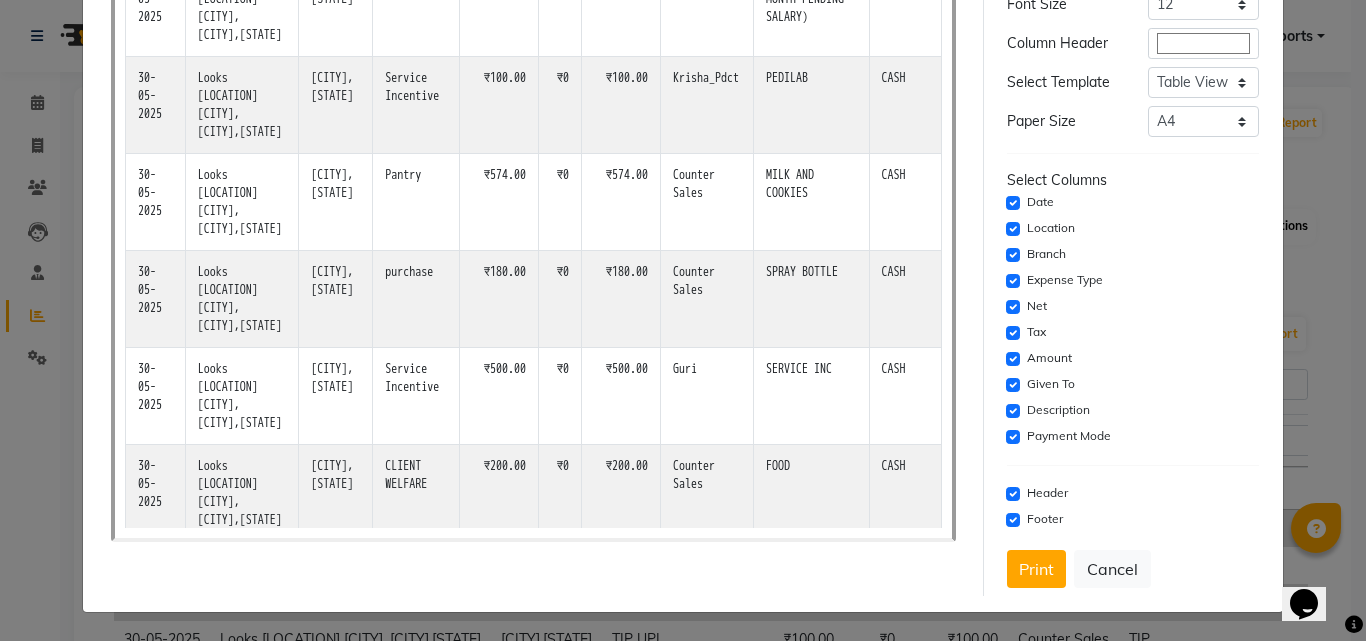scroll, scrollTop: 716, scrollLeft: 0, axis: vertical 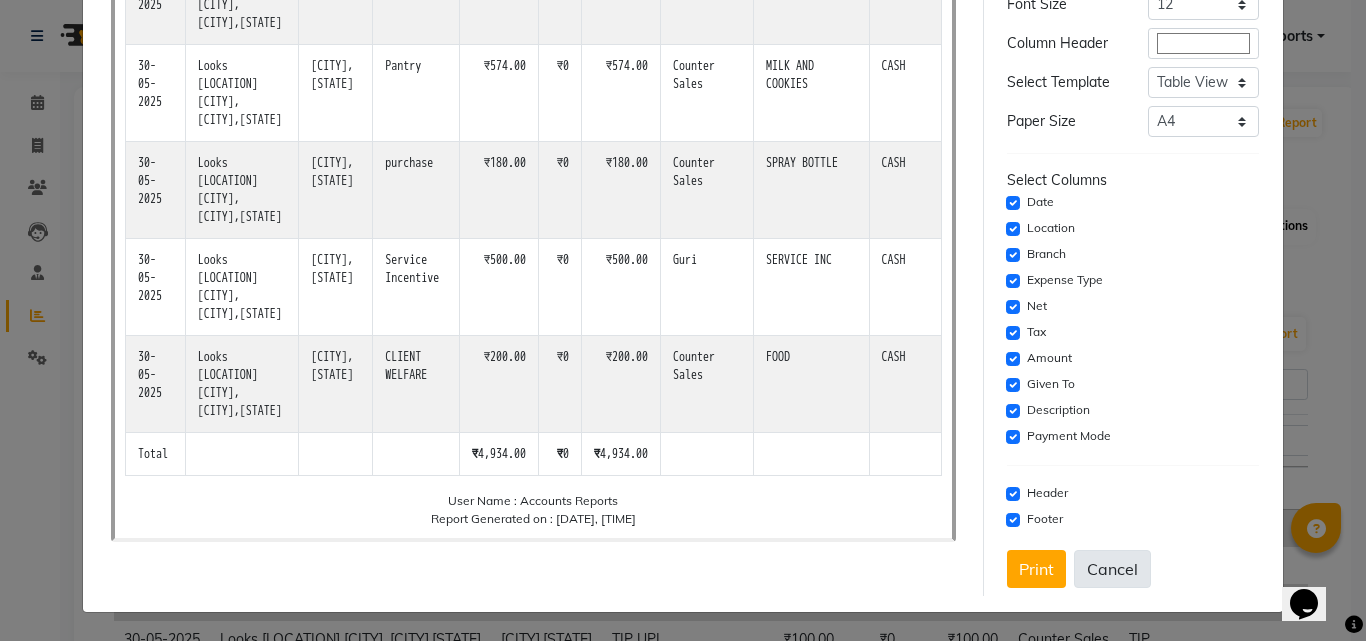 click on "Cancel" 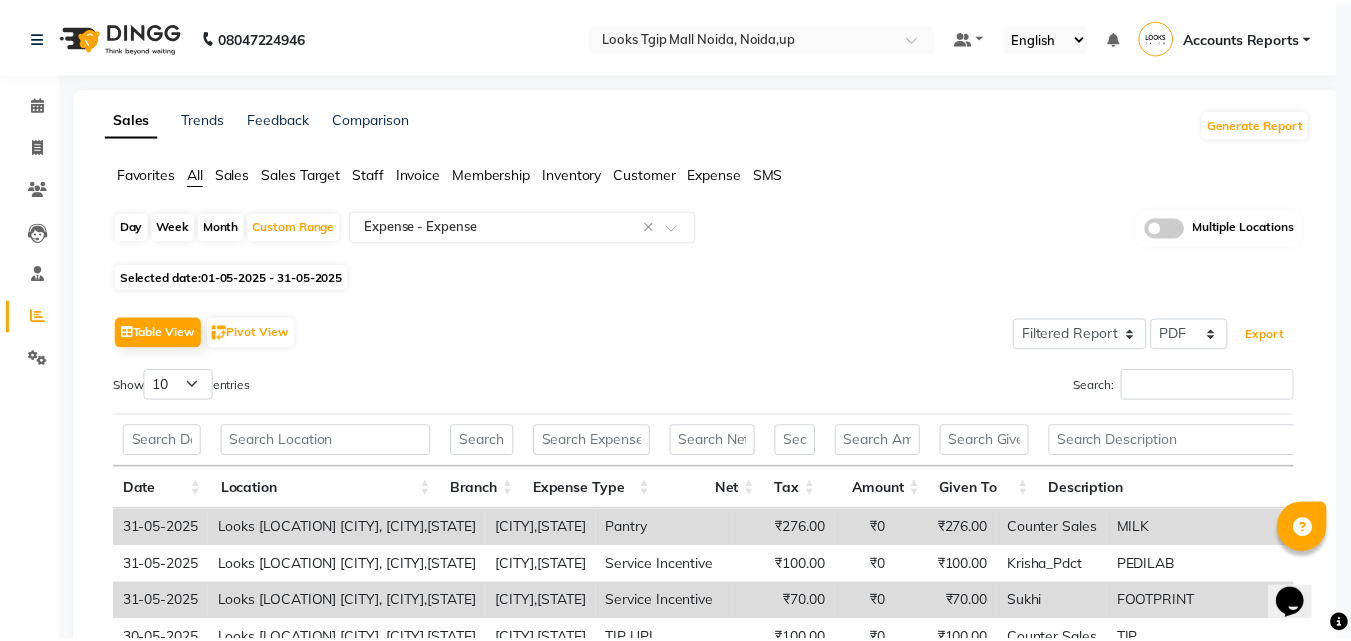 scroll, scrollTop: 789, scrollLeft: 0, axis: vertical 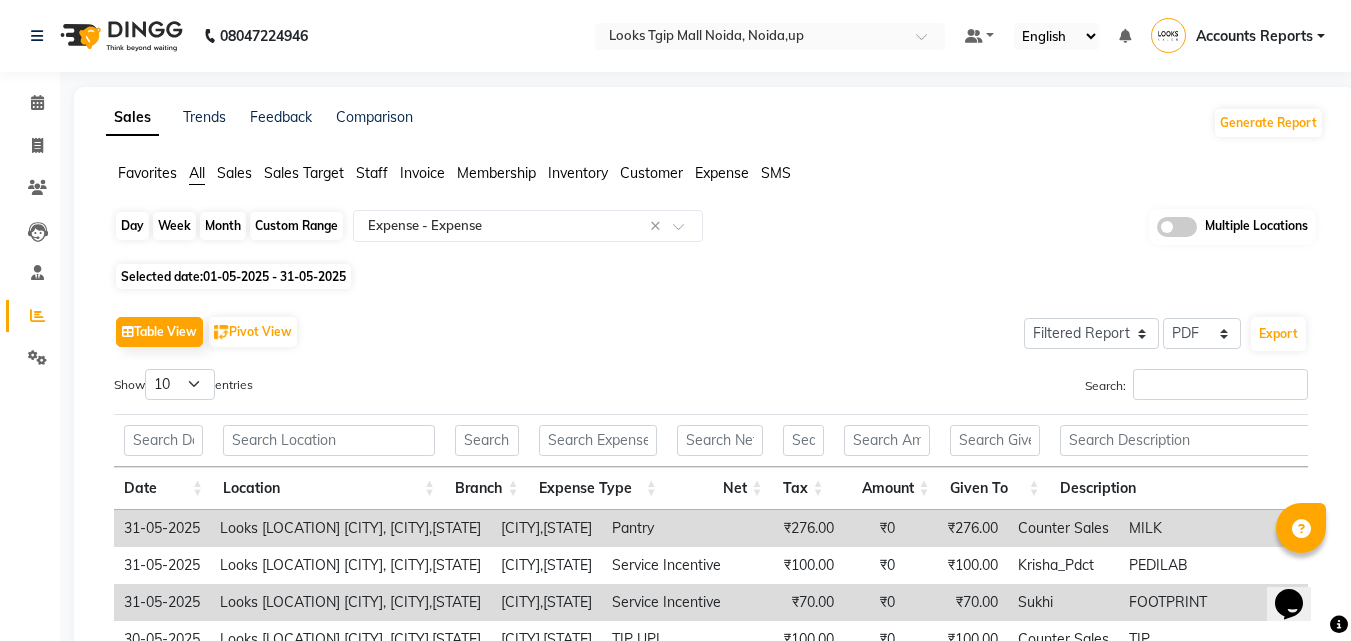 click on "Custom Range" 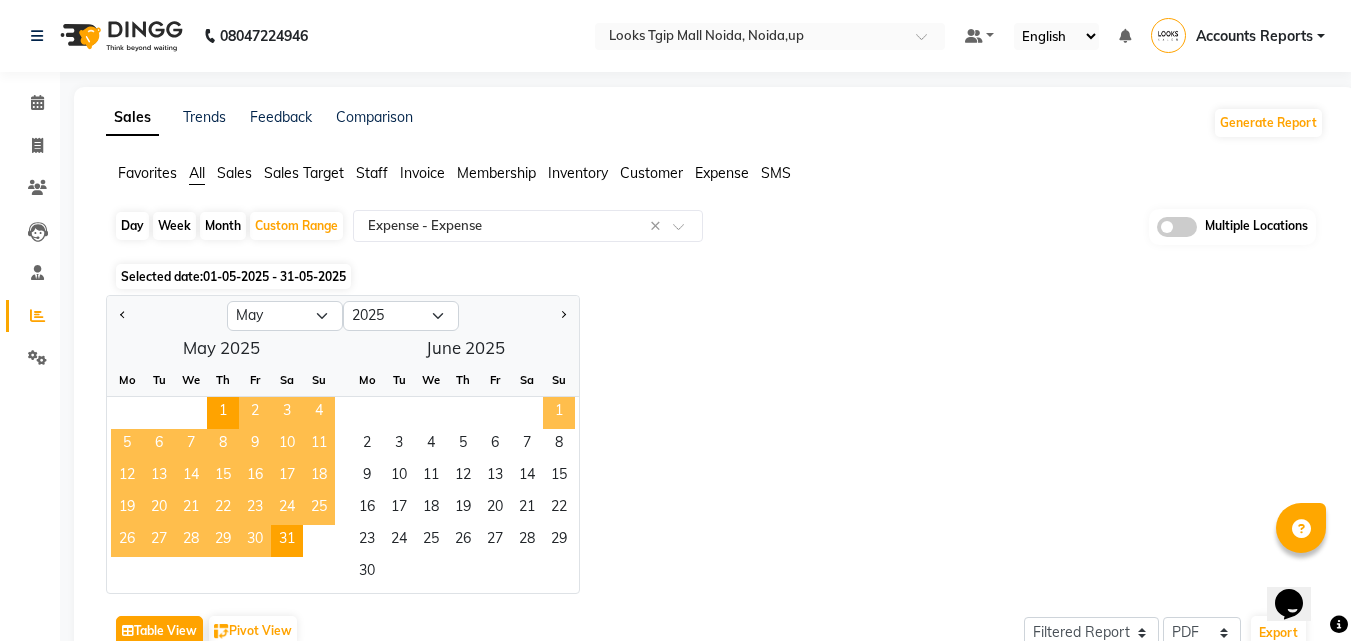 drag, startPoint x: 558, startPoint y: 422, endPoint x: 488, endPoint y: 463, distance: 81.12336 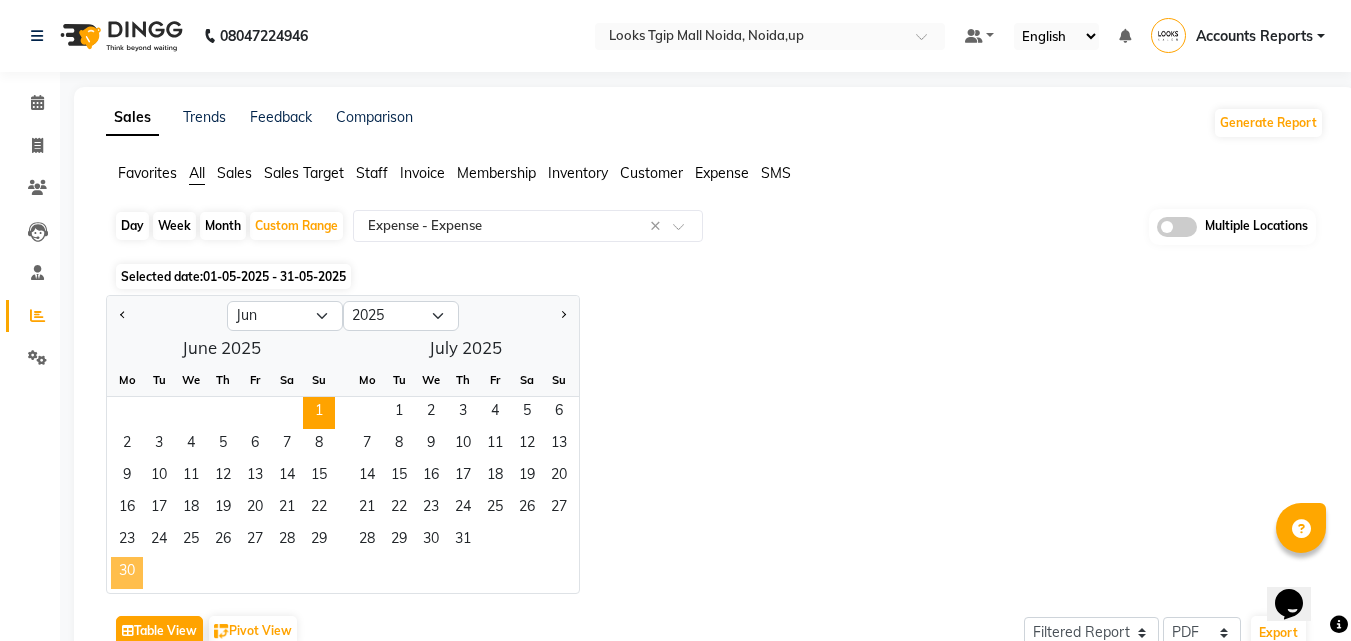 click on "30" 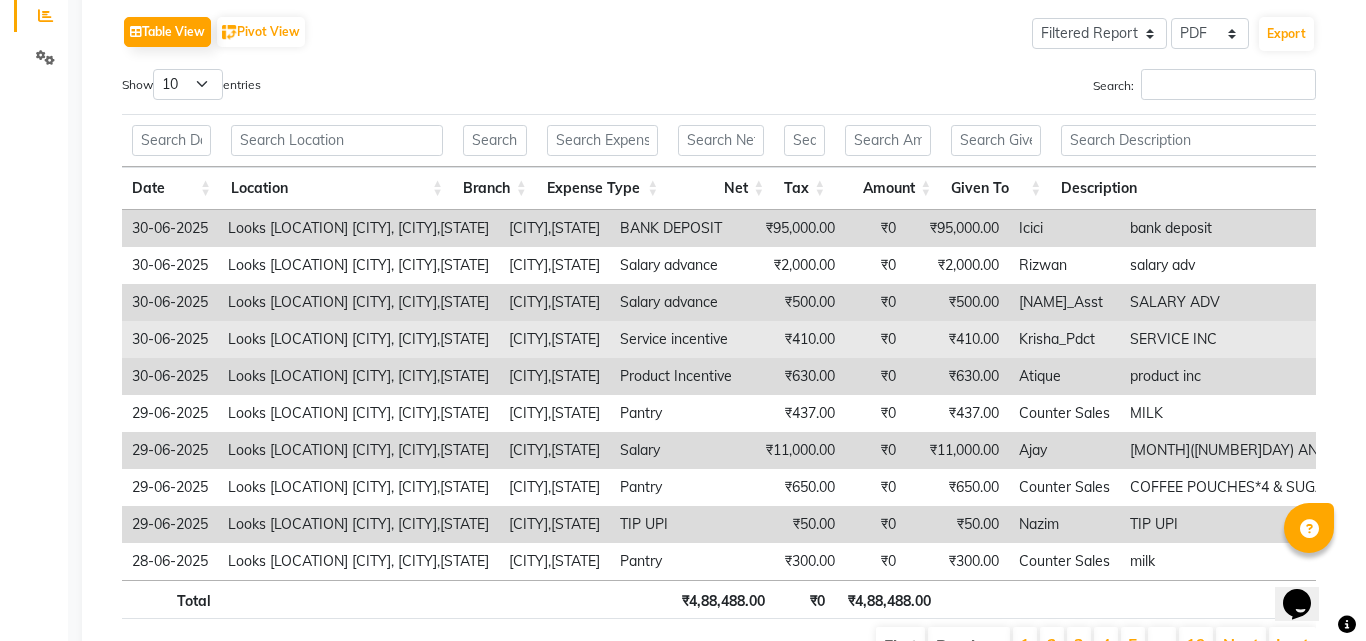 scroll, scrollTop: 0, scrollLeft: 0, axis: both 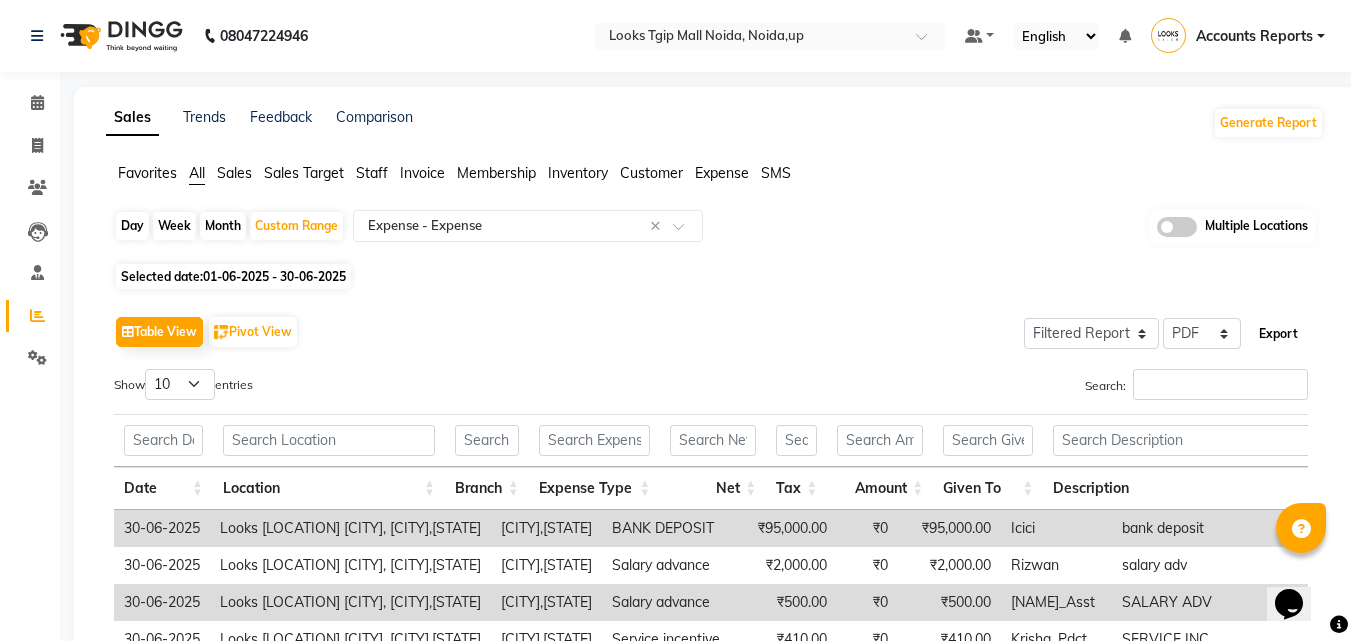 click on "Export" 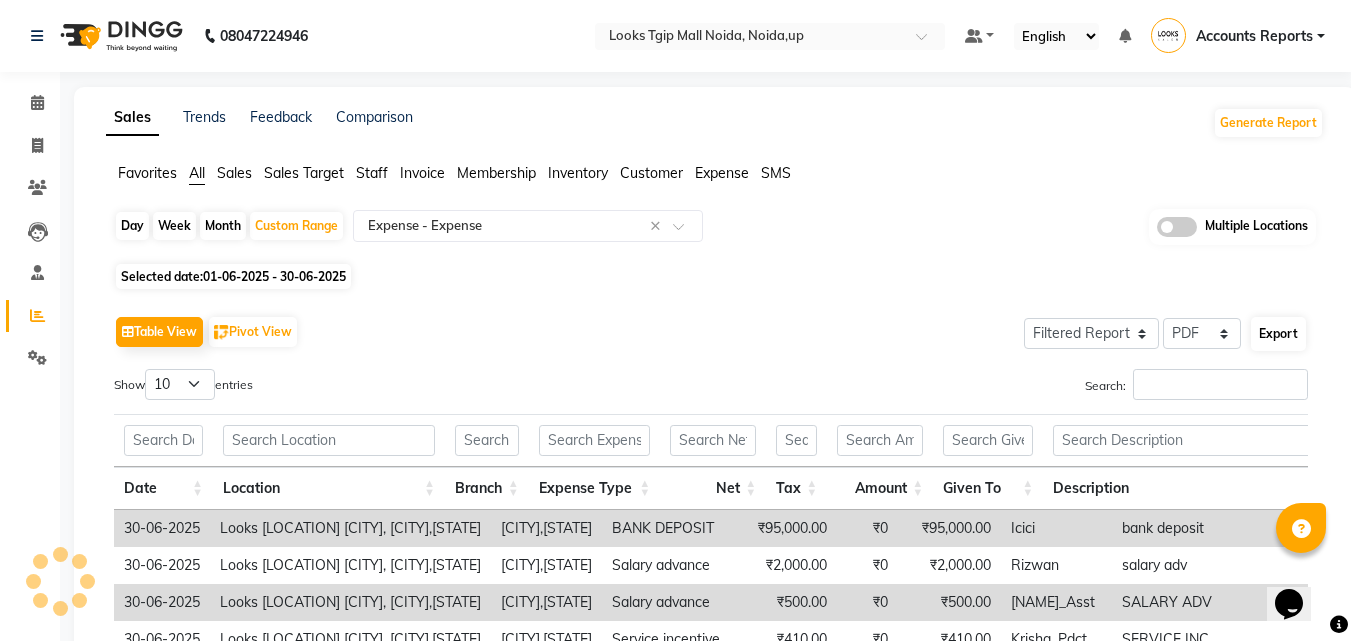 select on "monospace" 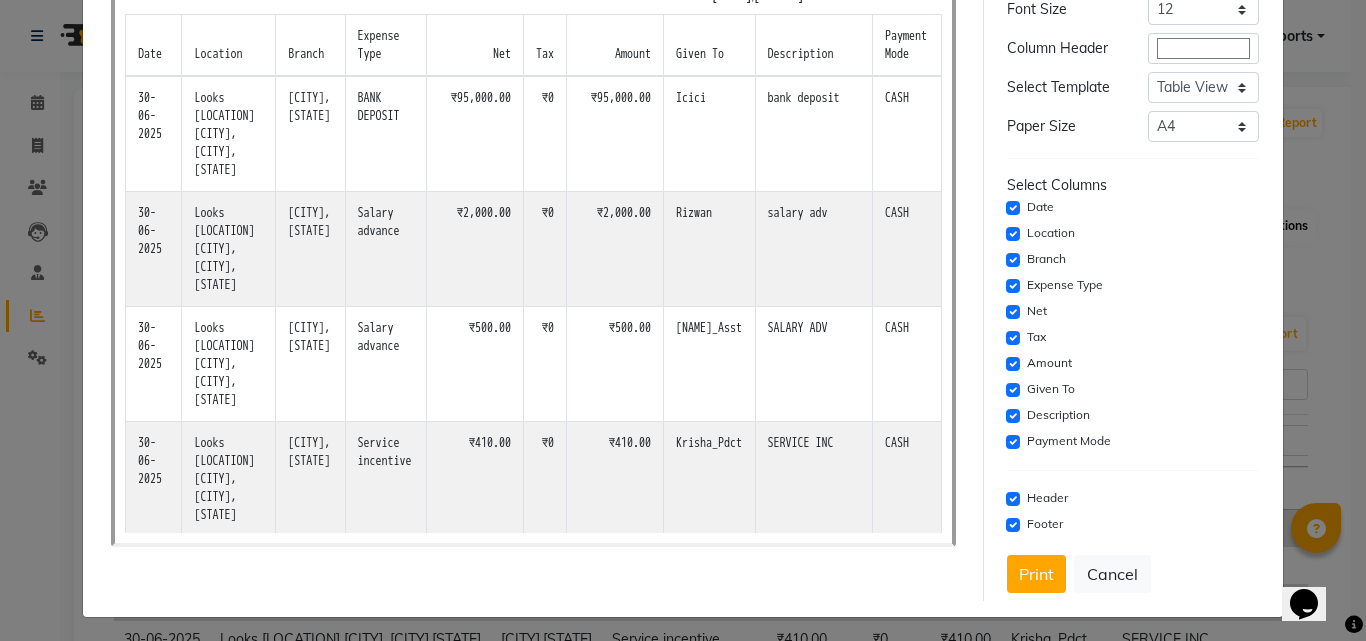 scroll, scrollTop: 163, scrollLeft: 0, axis: vertical 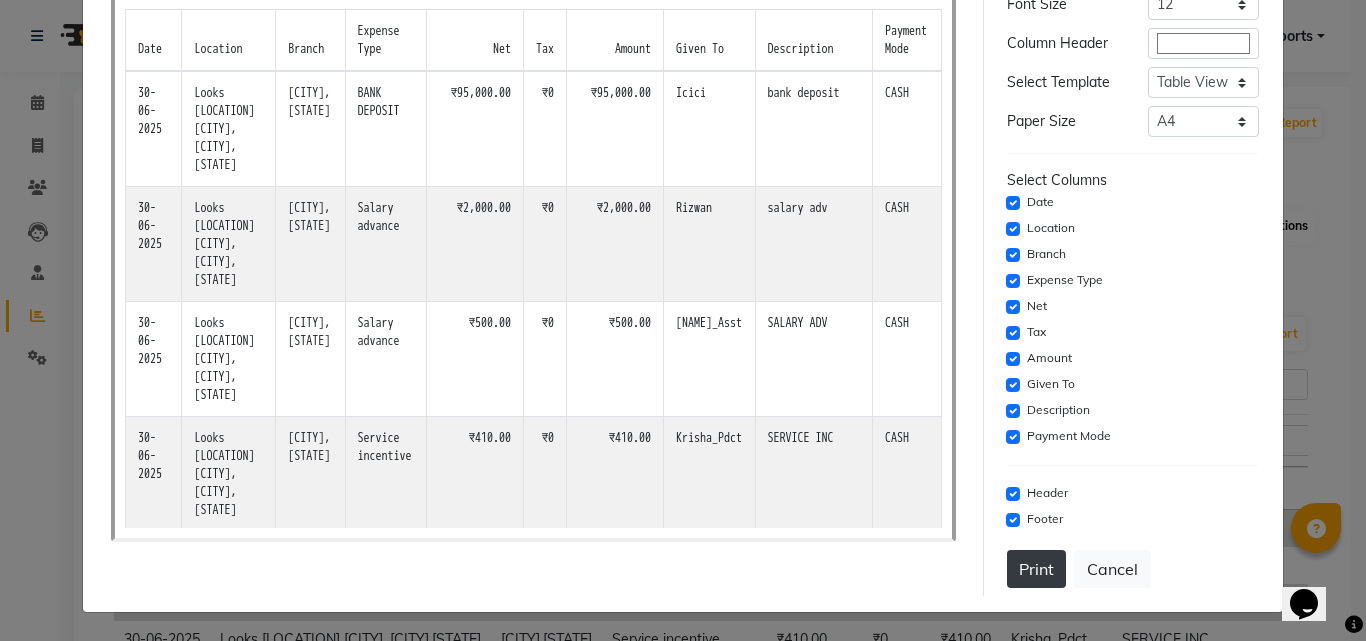 click on "Print" 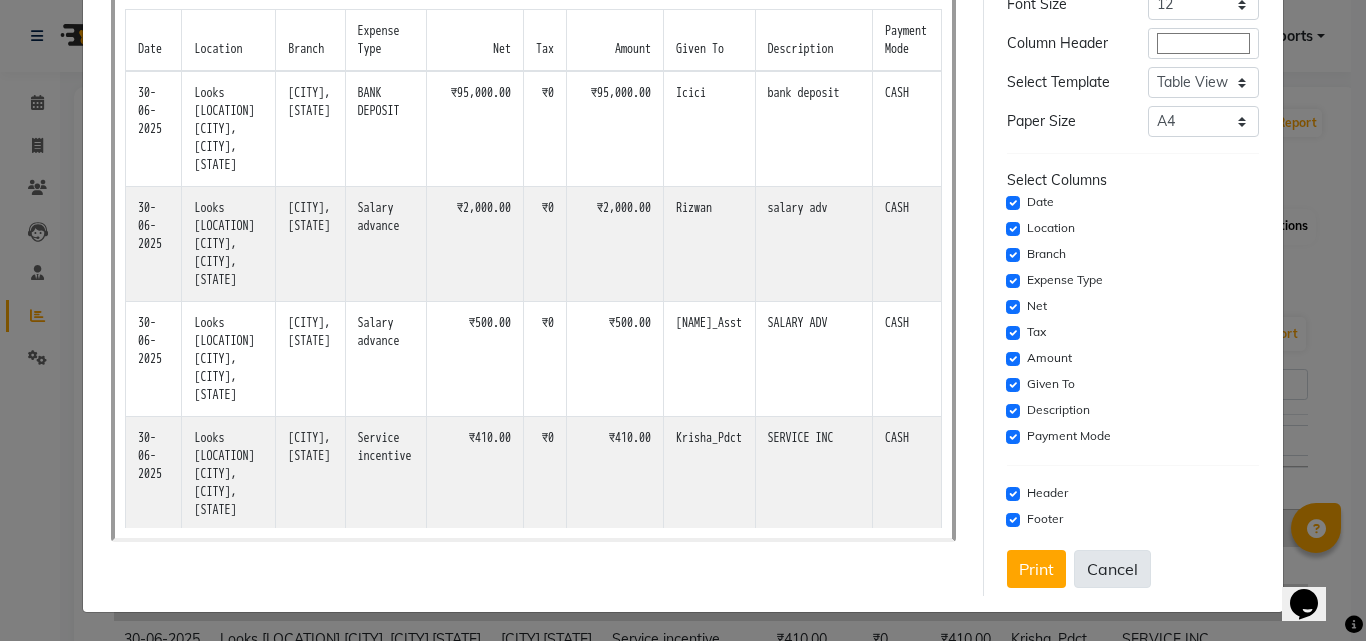 click on "Cancel" 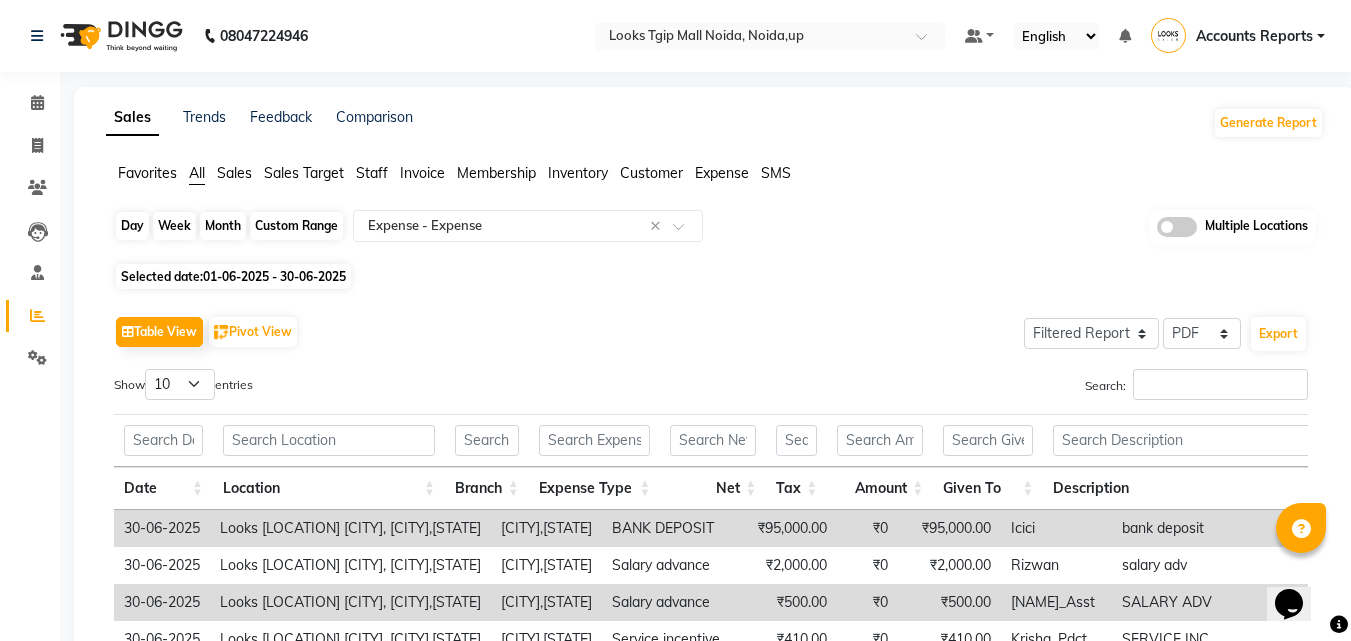 click on "Custom Range" 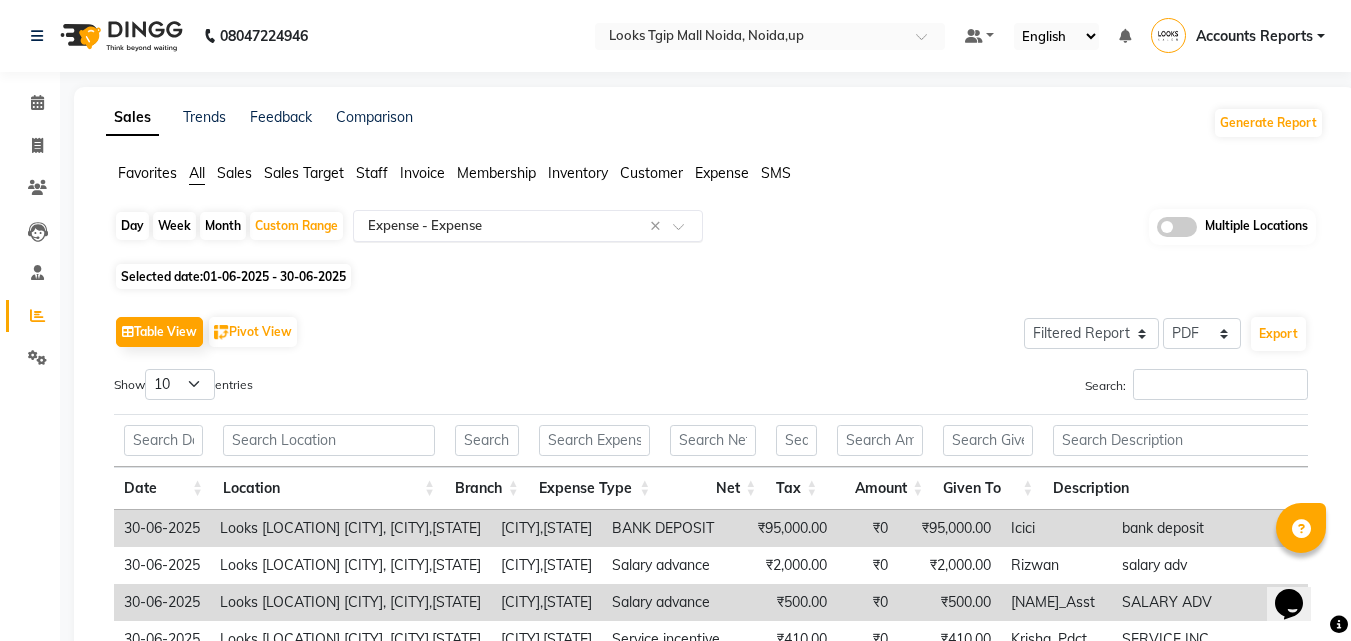 select on "6" 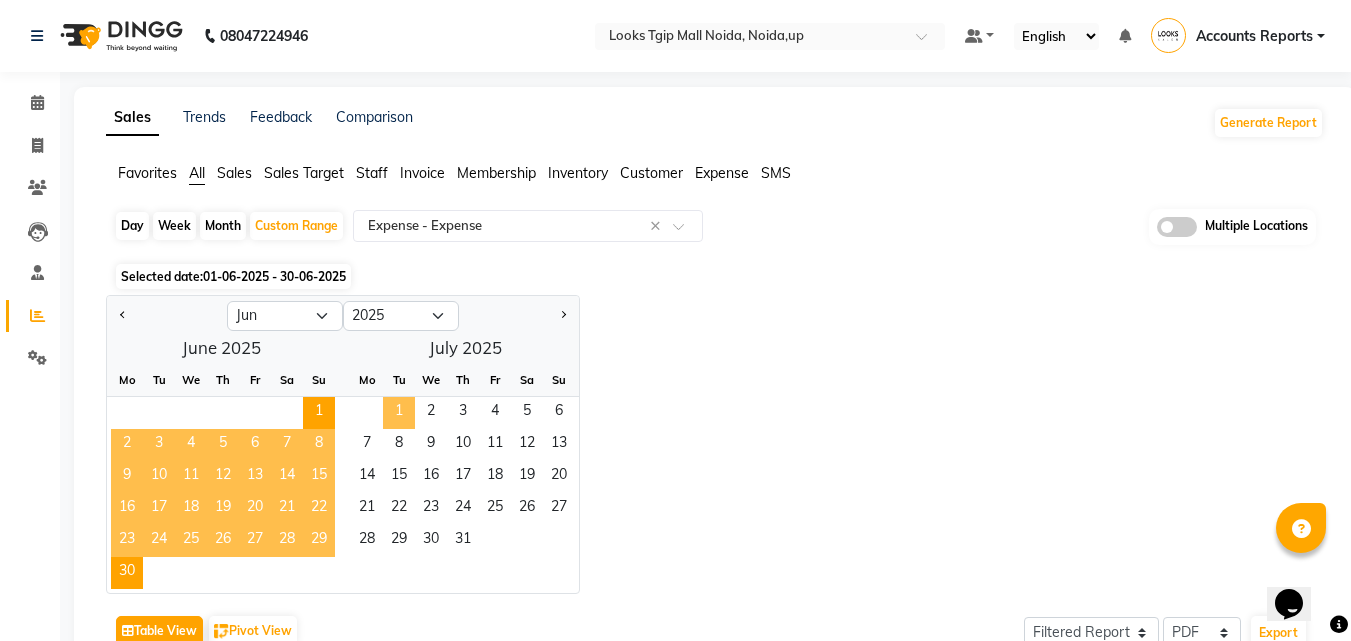 click on "1" 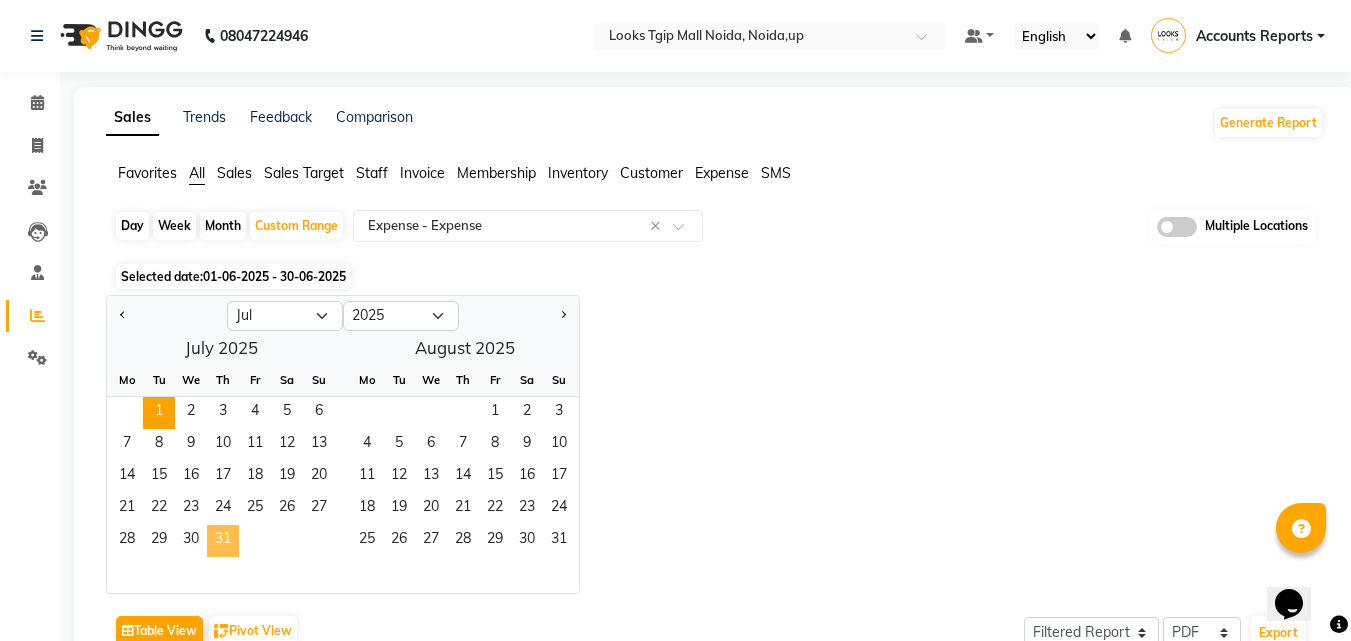 click on "31" 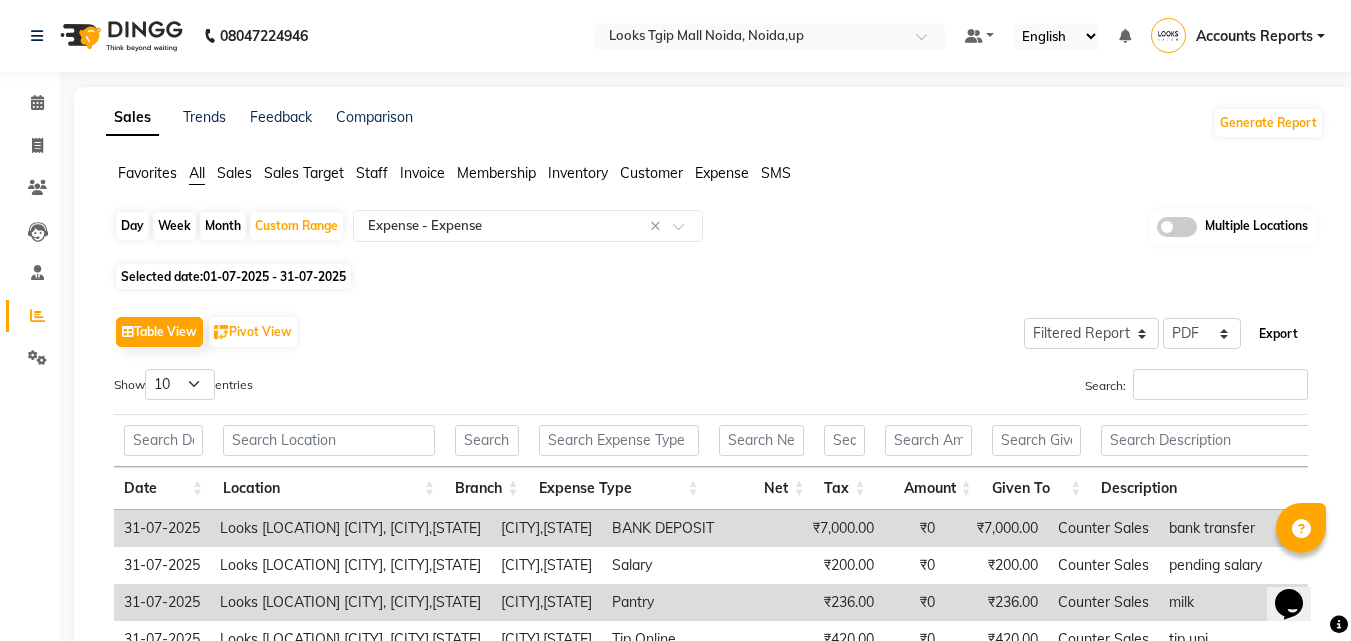 click on "Export" 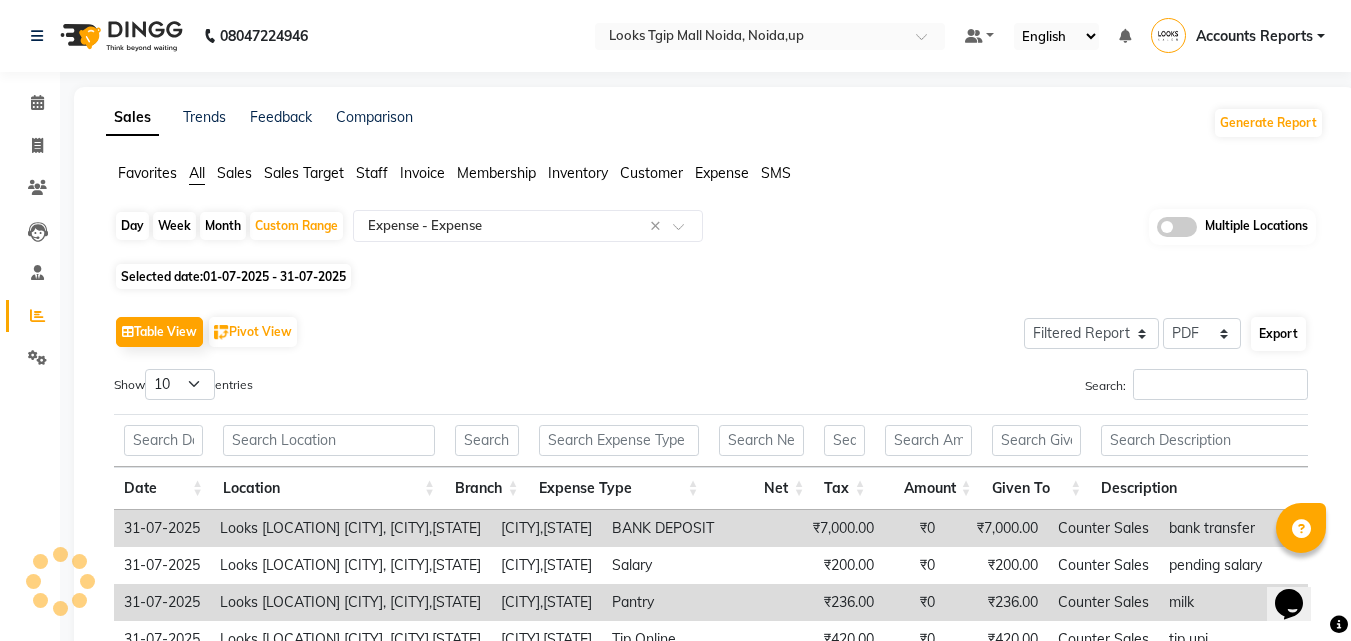 select on "monospace" 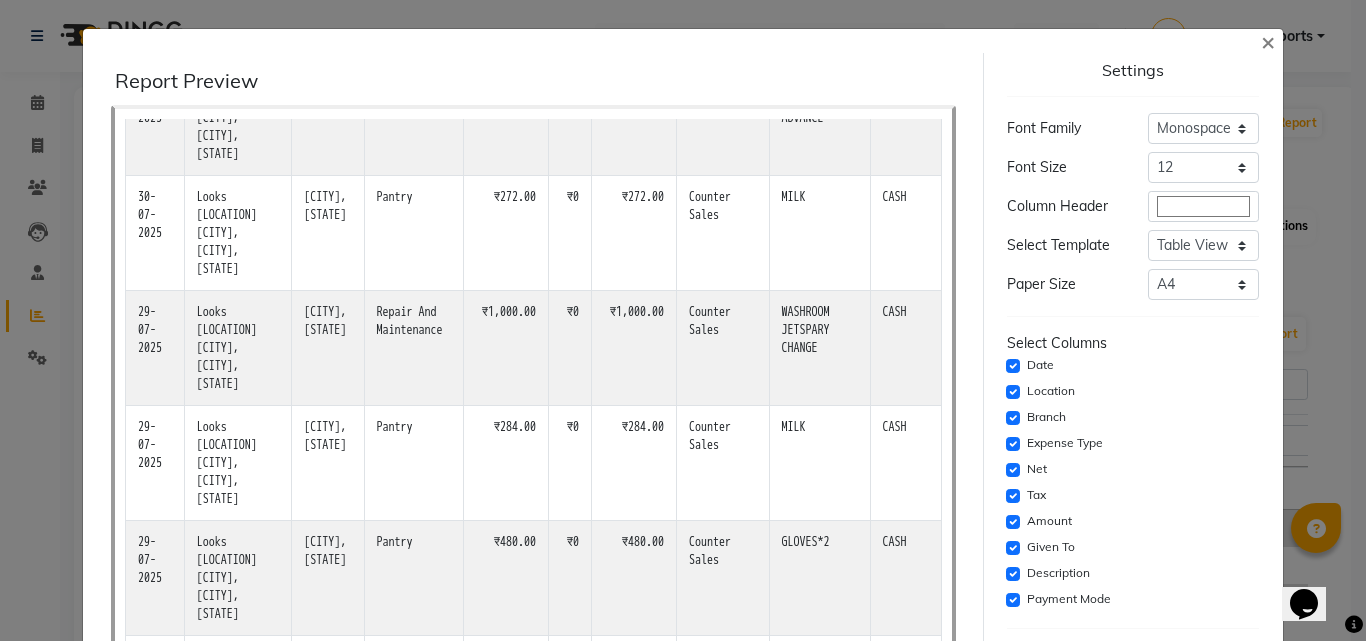 scroll, scrollTop: 789, scrollLeft: 0, axis: vertical 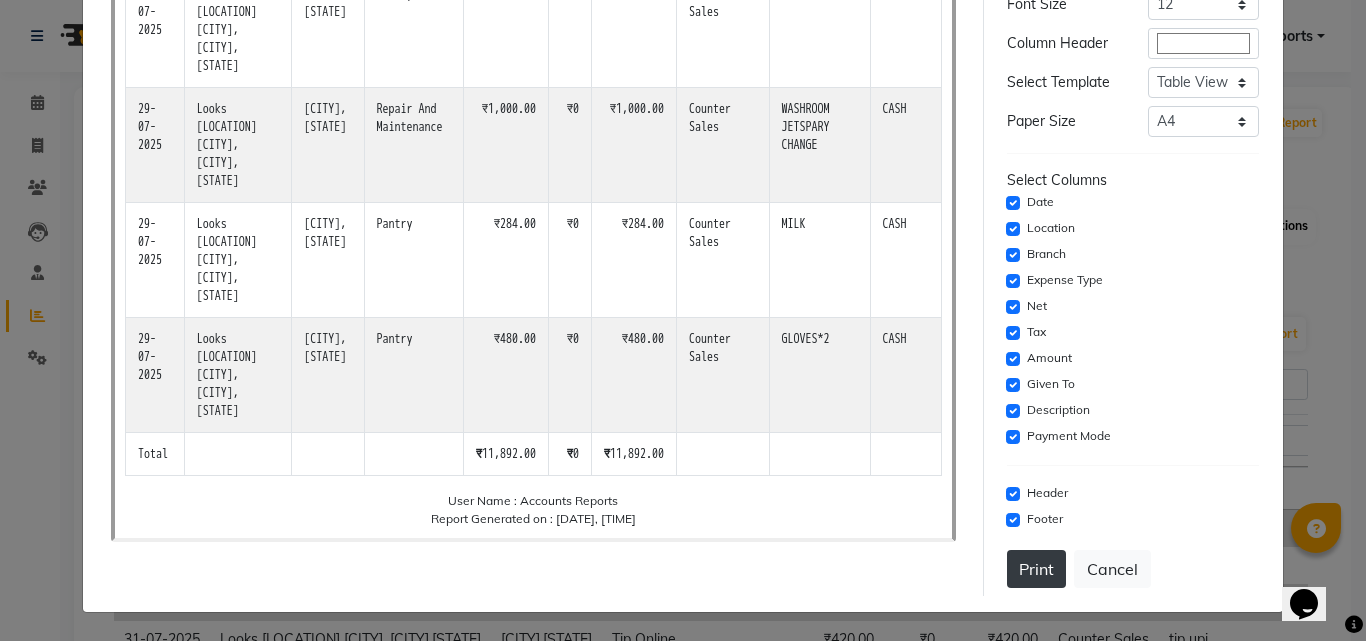 click on "Print" 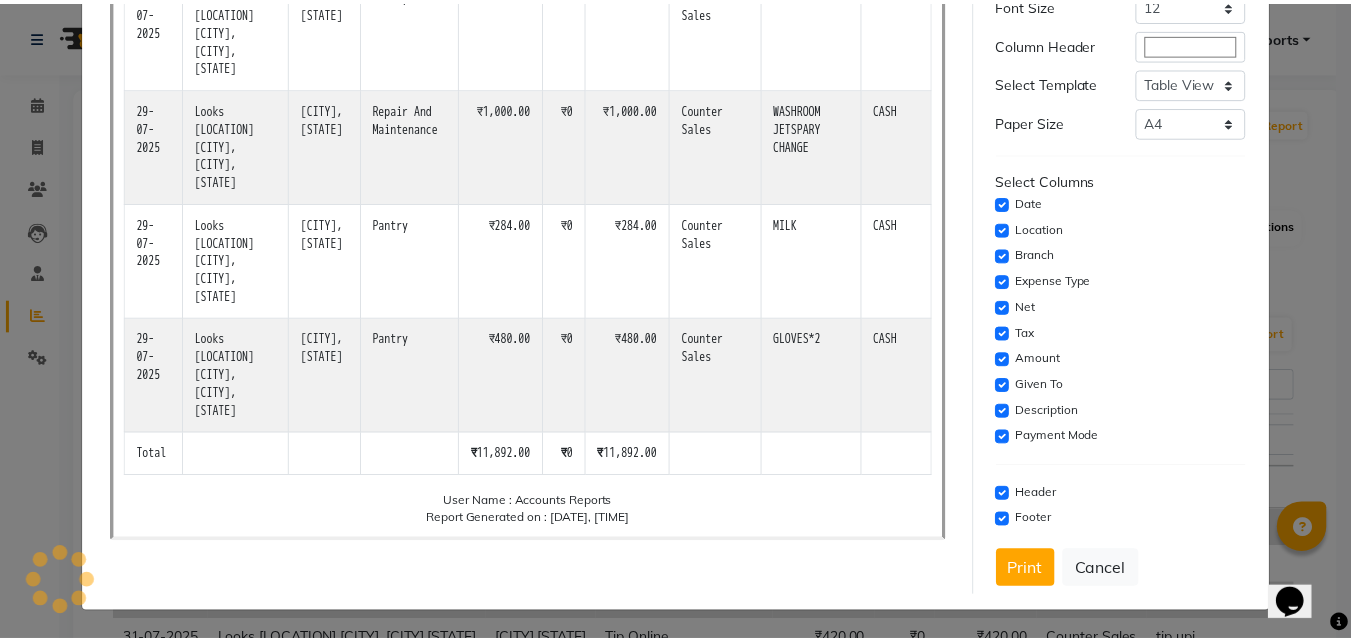 scroll, scrollTop: 389, scrollLeft: 0, axis: vertical 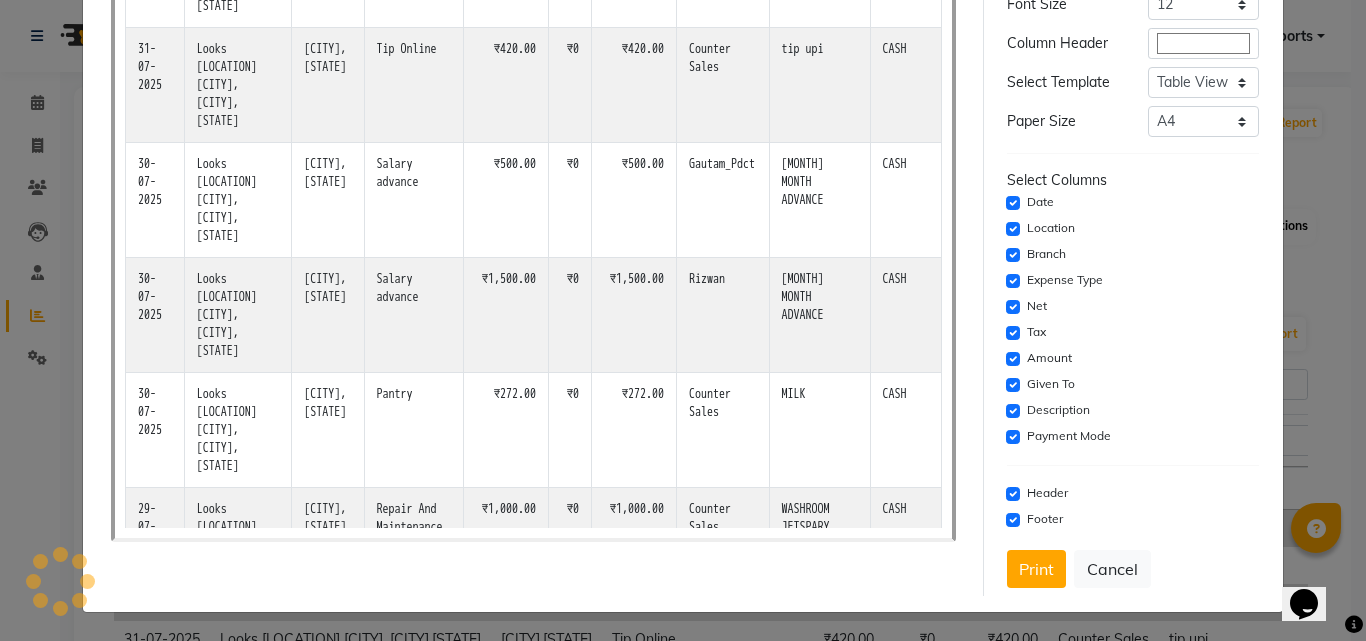 drag, startPoint x: 1129, startPoint y: 559, endPoint x: 1062, endPoint y: 513, distance: 81.27115 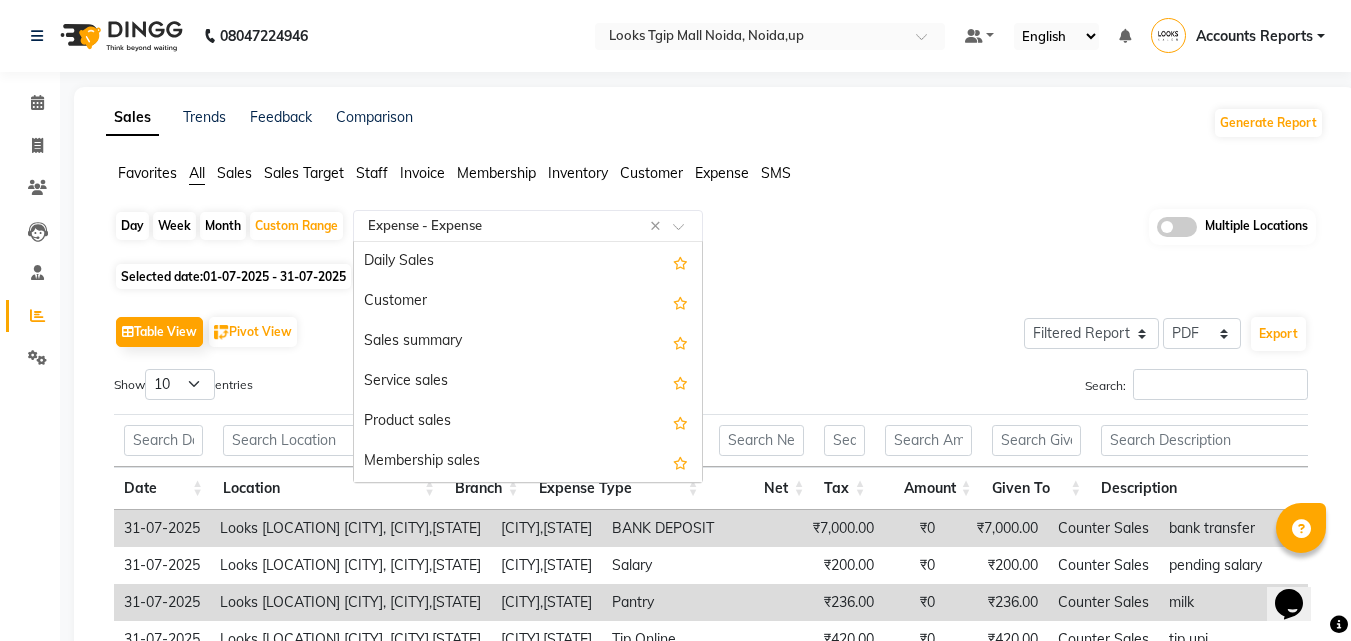 click 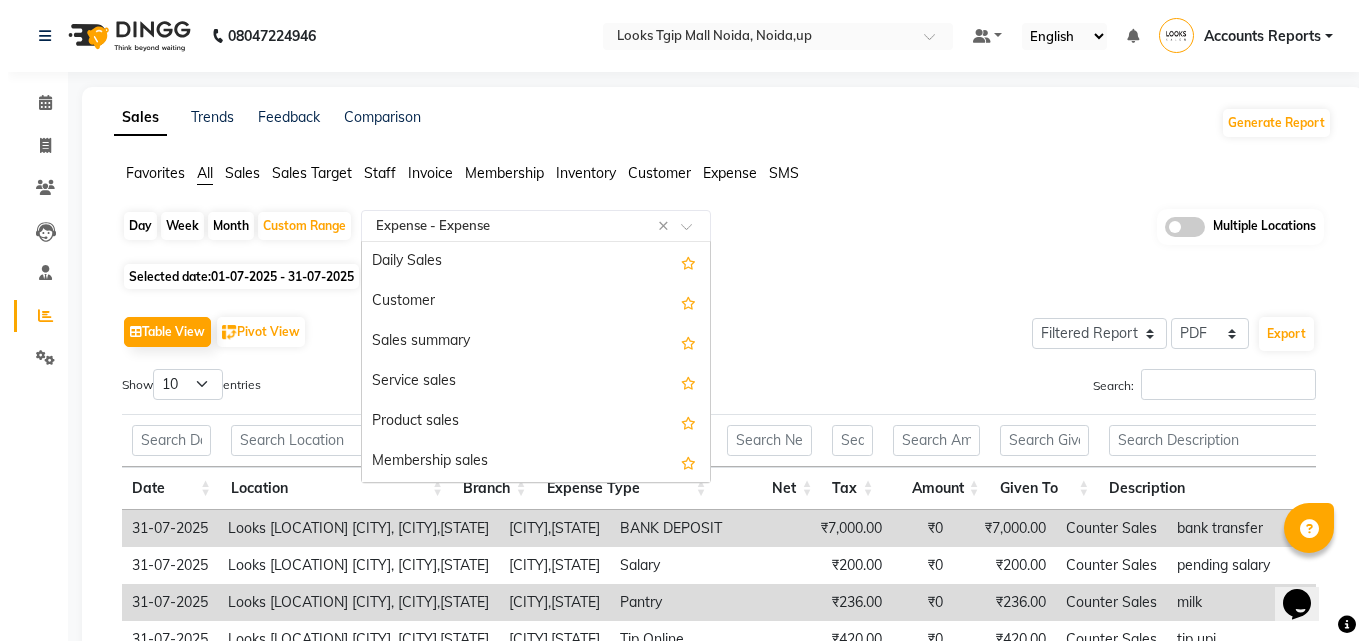 scroll, scrollTop: 3000, scrollLeft: 0, axis: vertical 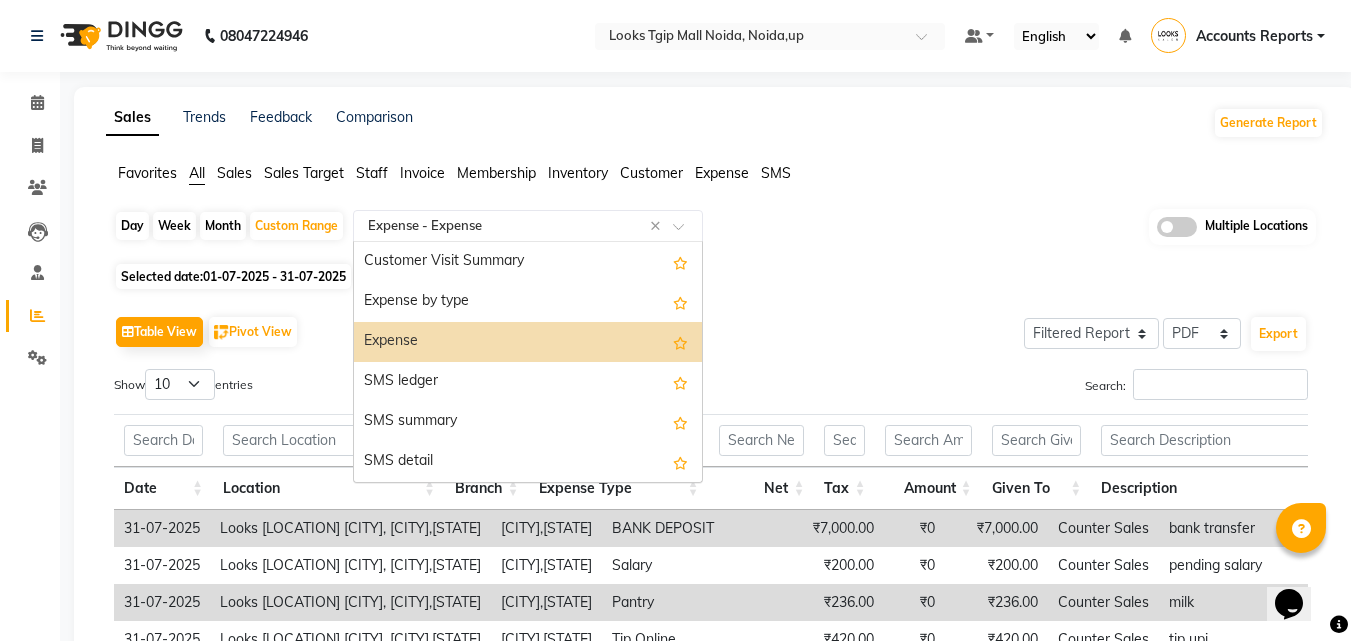 click on "Expense" at bounding box center (528, 342) 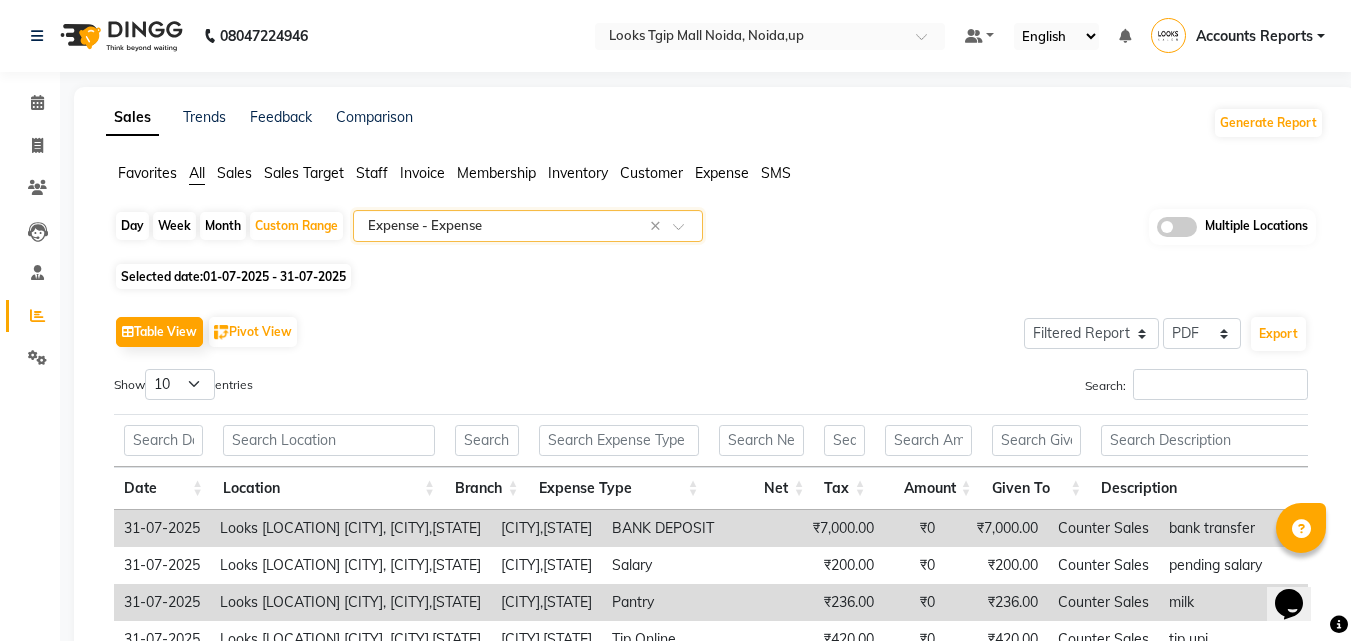 click on "Day   Week   Month   Custom Range  Select Report Type × Expense -  Expense × Multiple Locations" 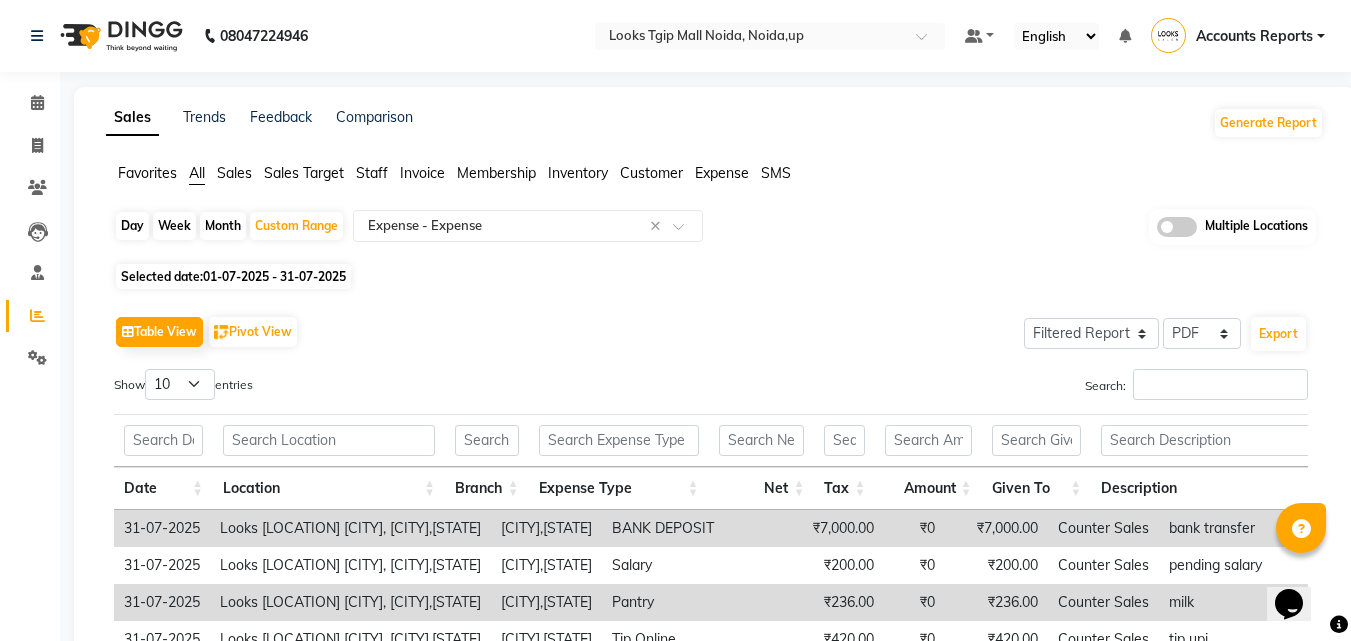 click on "Day" 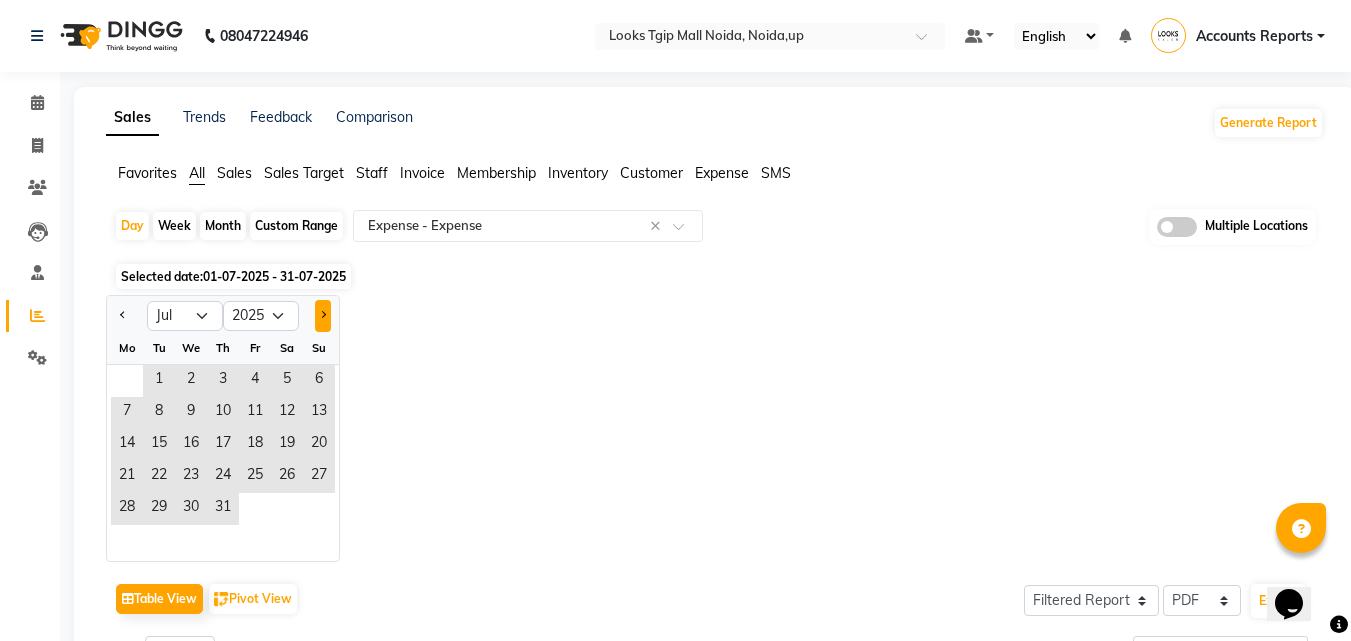 click 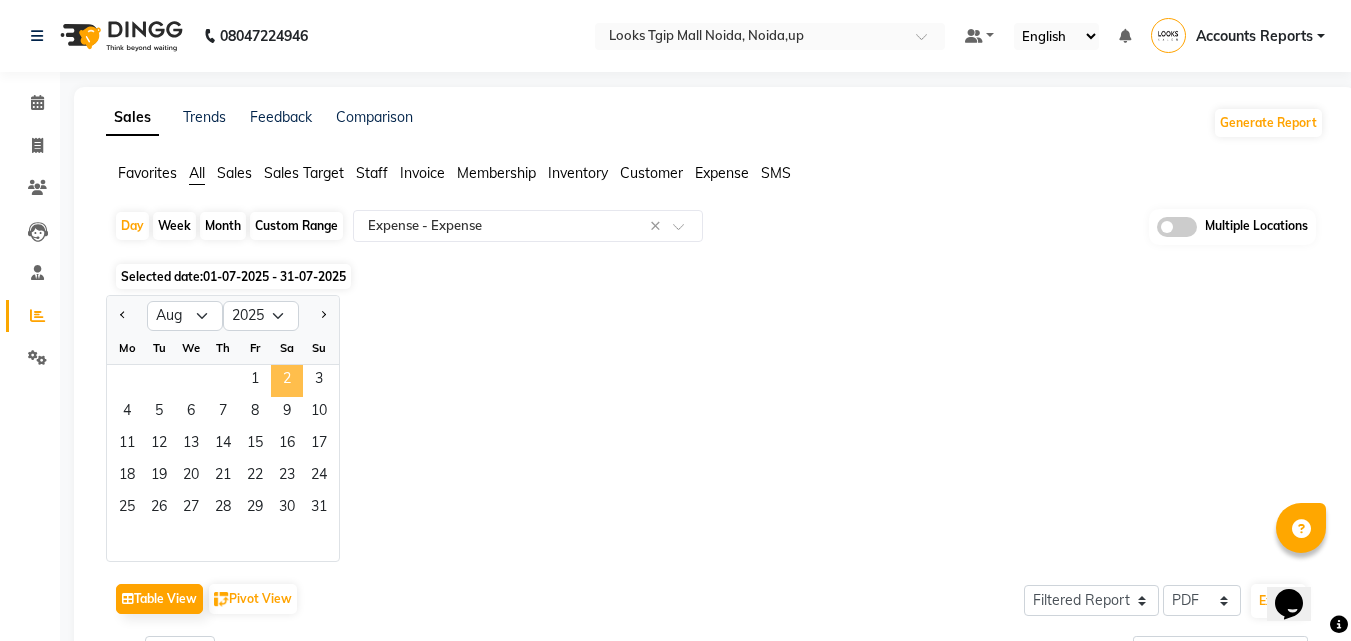 click on "2" 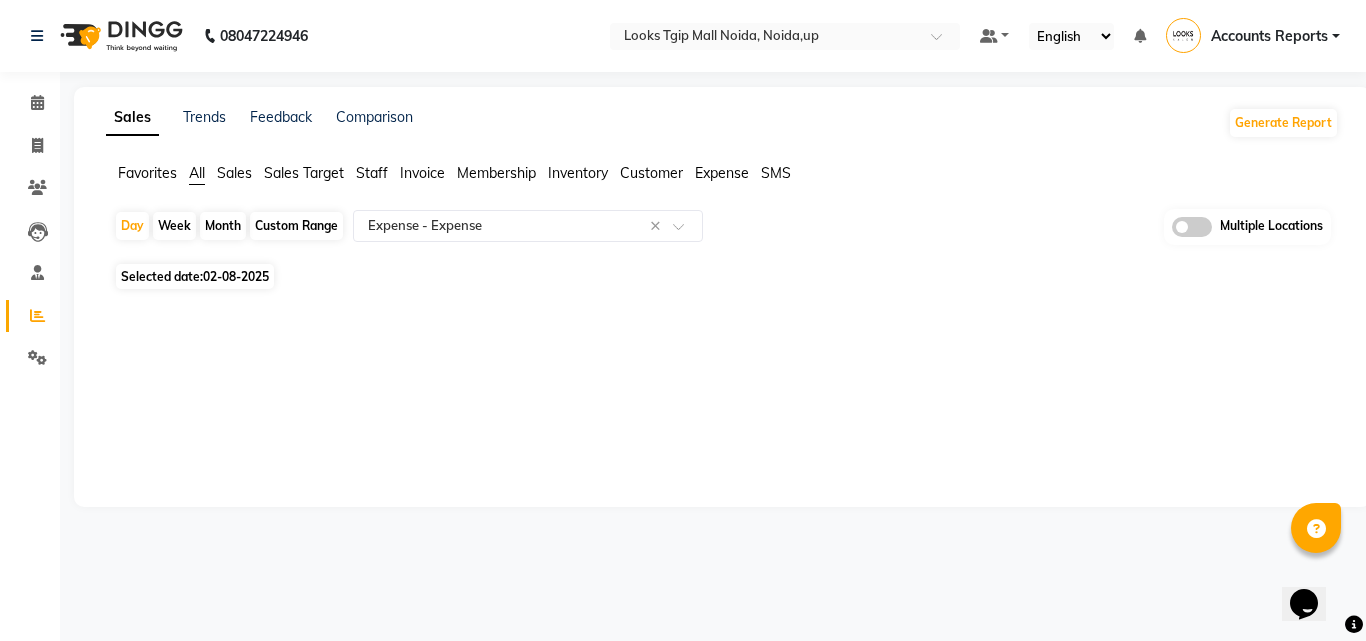 click on "Favorites All Sales Sales Target Staff Invoice Membership Inventory Customer Expense SMS" 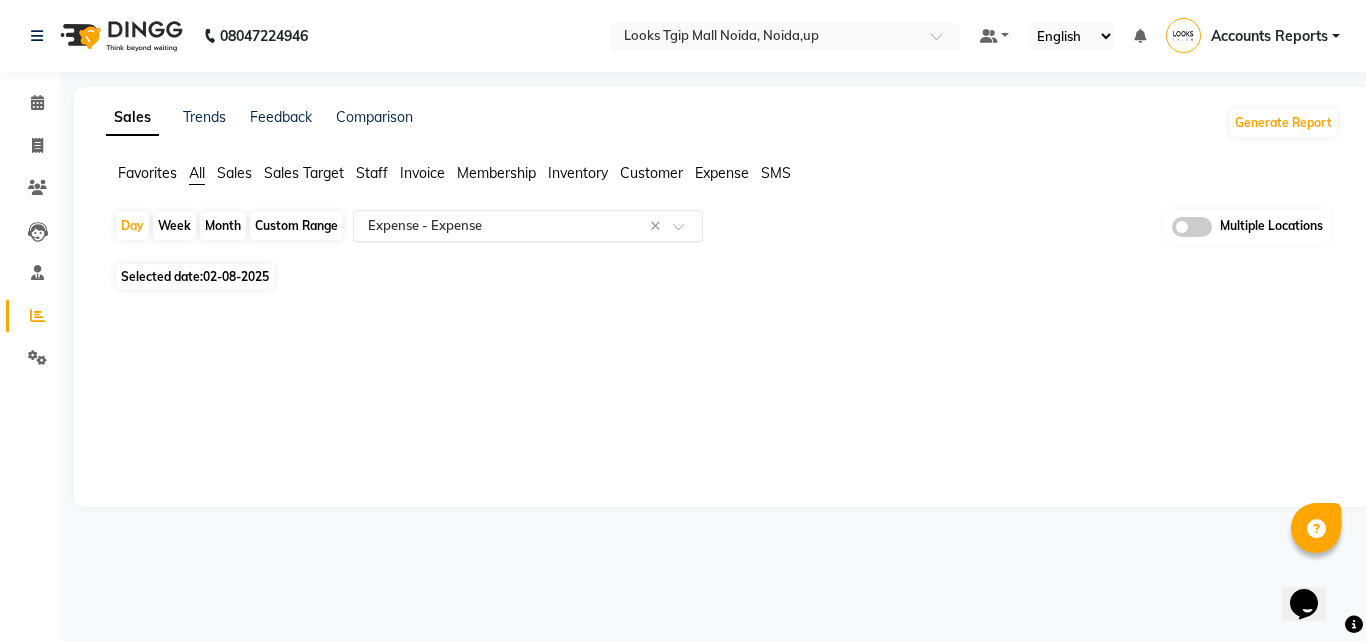 click 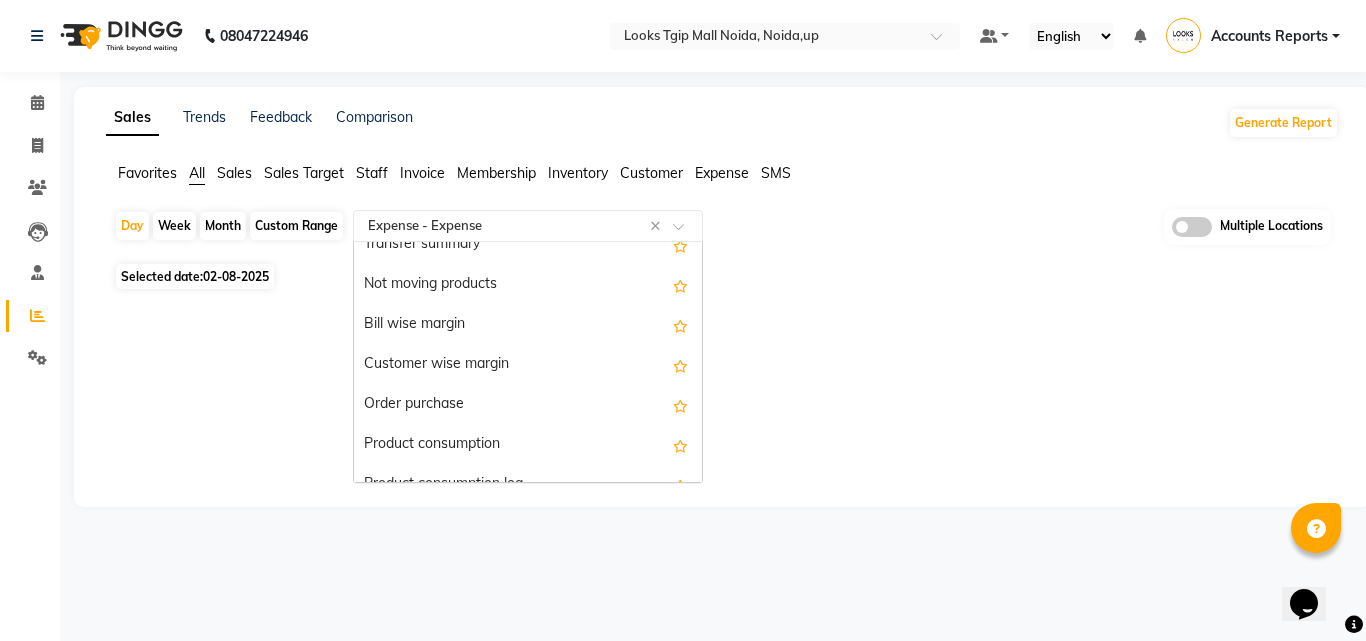 scroll, scrollTop: 2800, scrollLeft: 0, axis: vertical 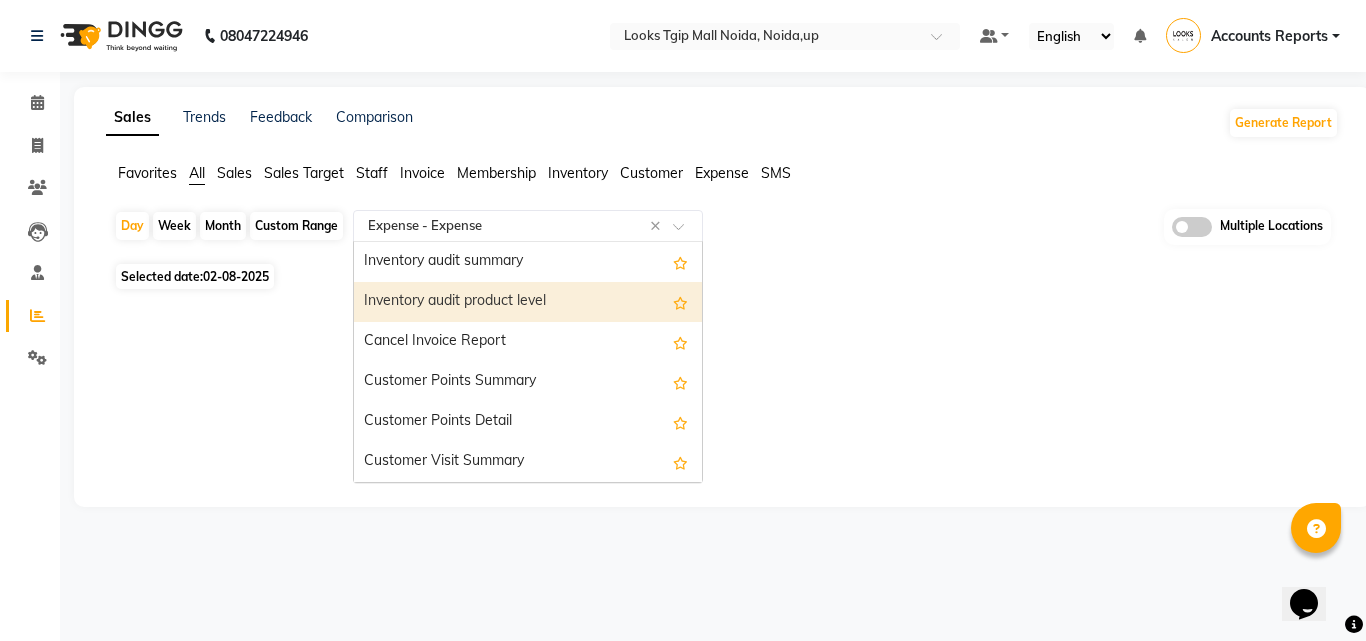 click 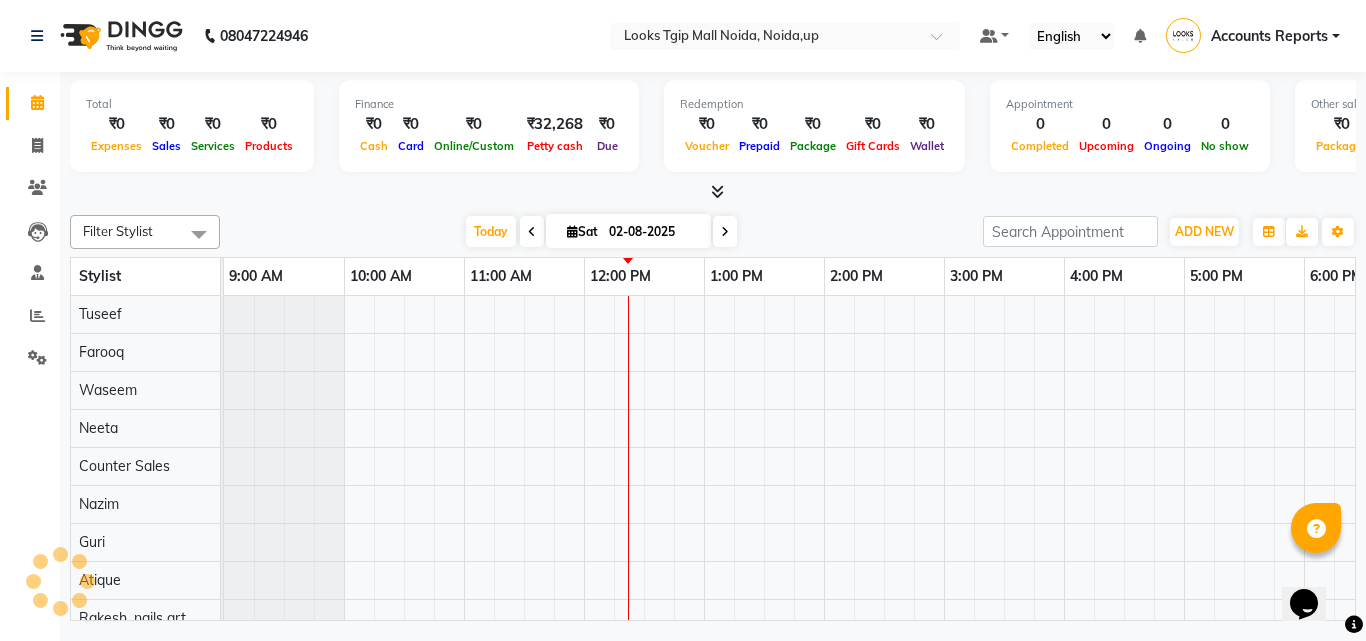 scroll, scrollTop: 0, scrollLeft: 0, axis: both 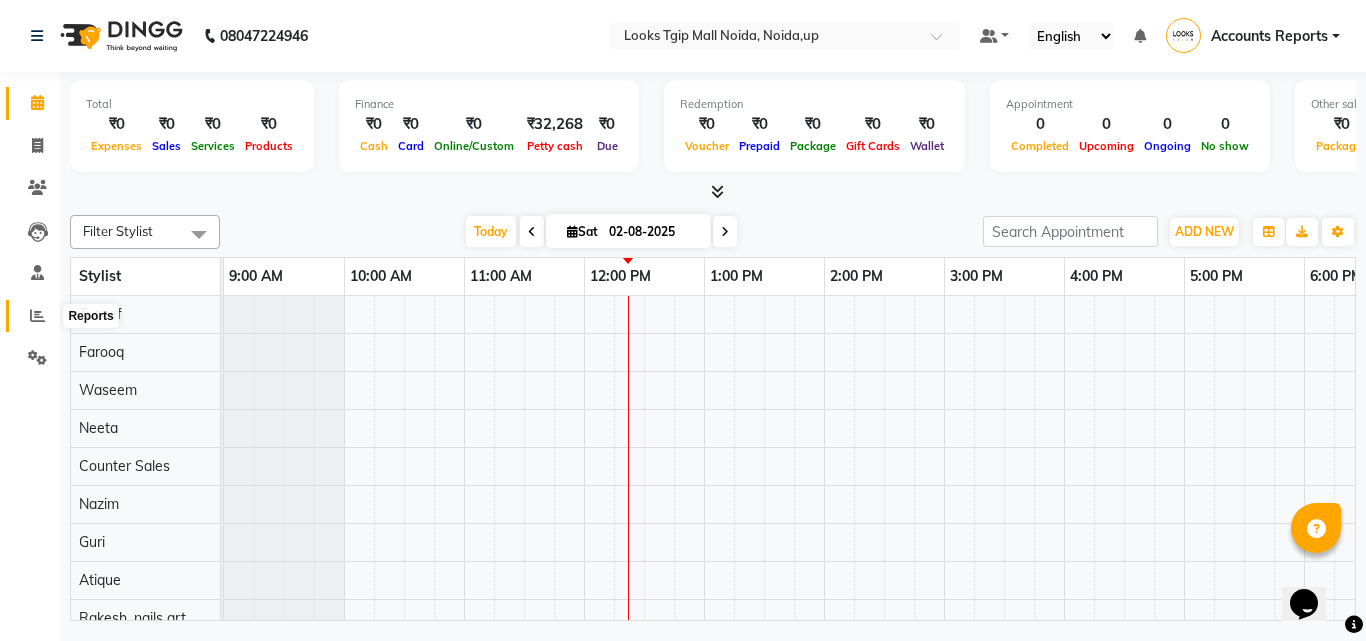 click 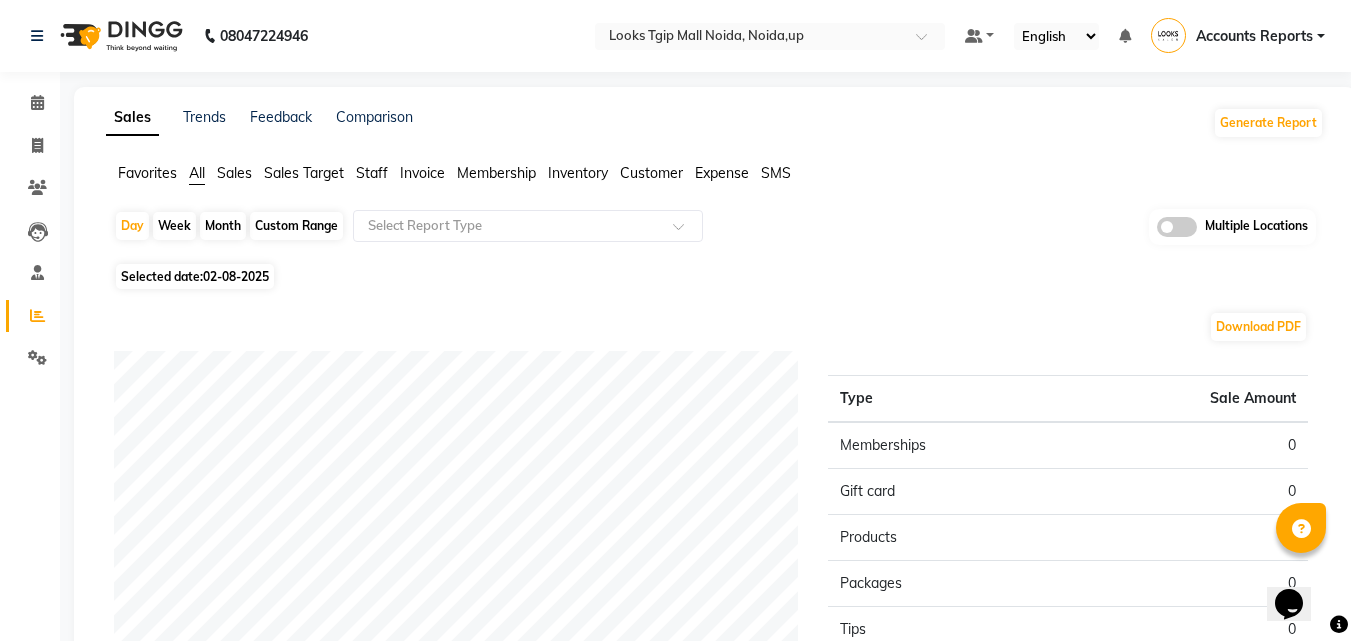 click on "Expense" 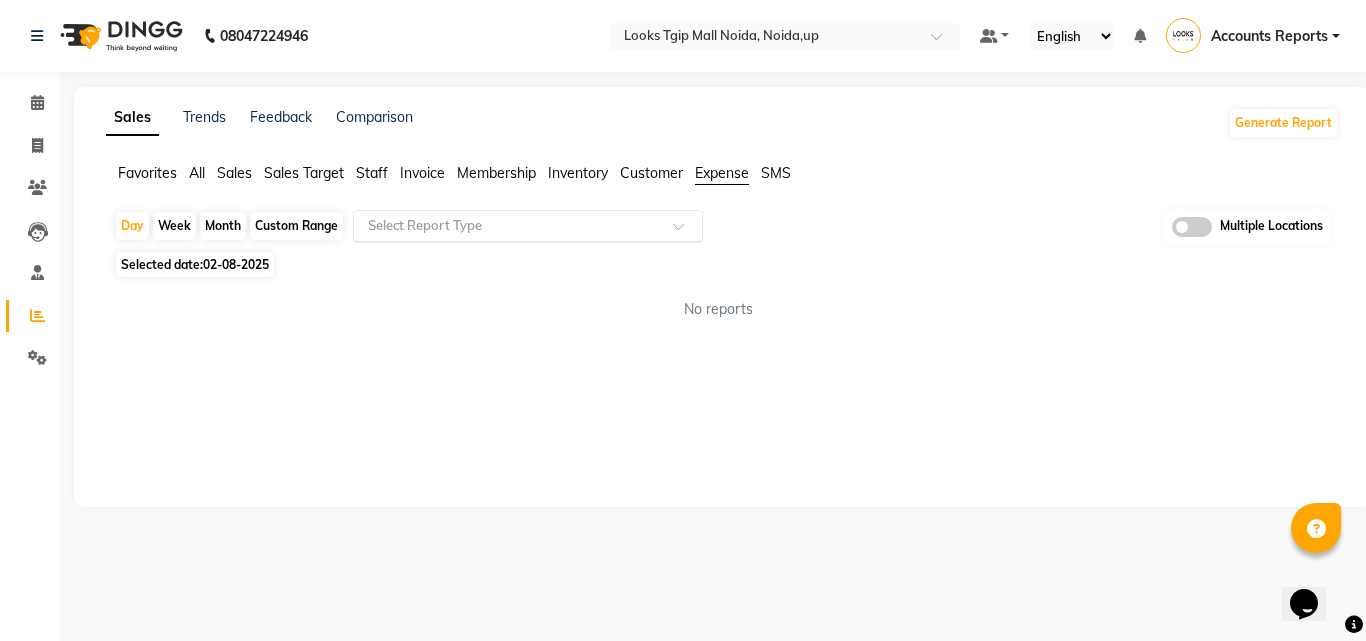 click on "Select Report Type" 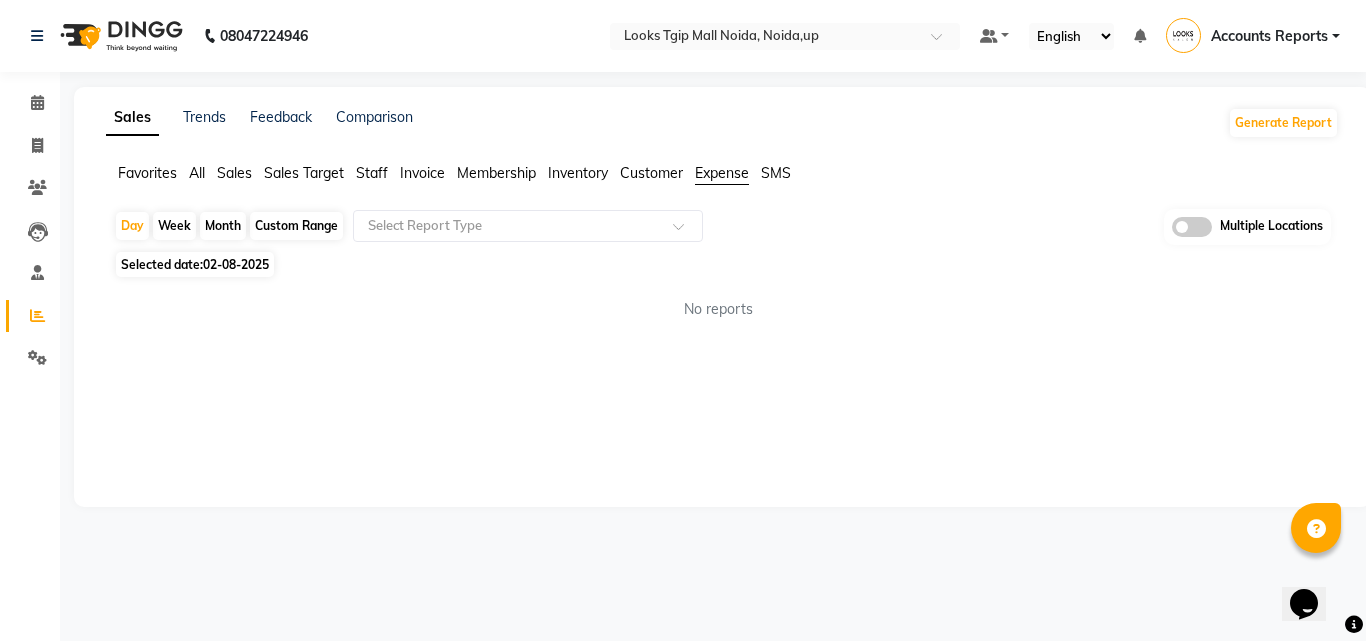 click on "Selected date:  02-08-2025" 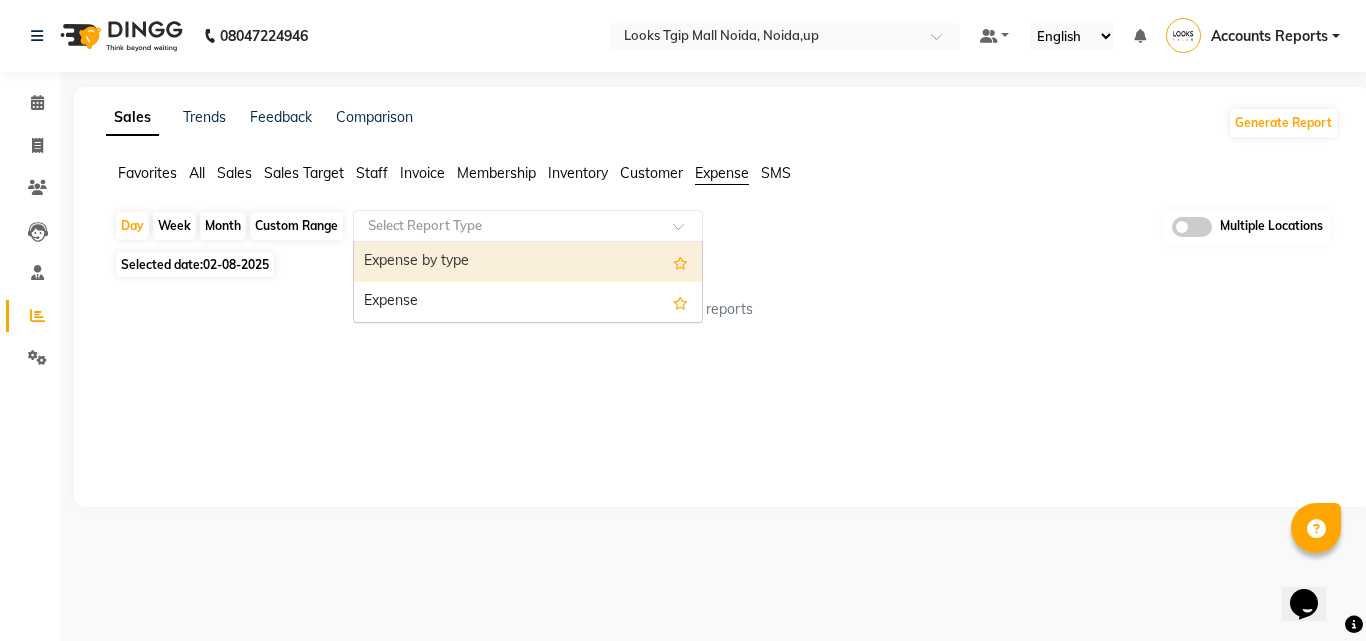click 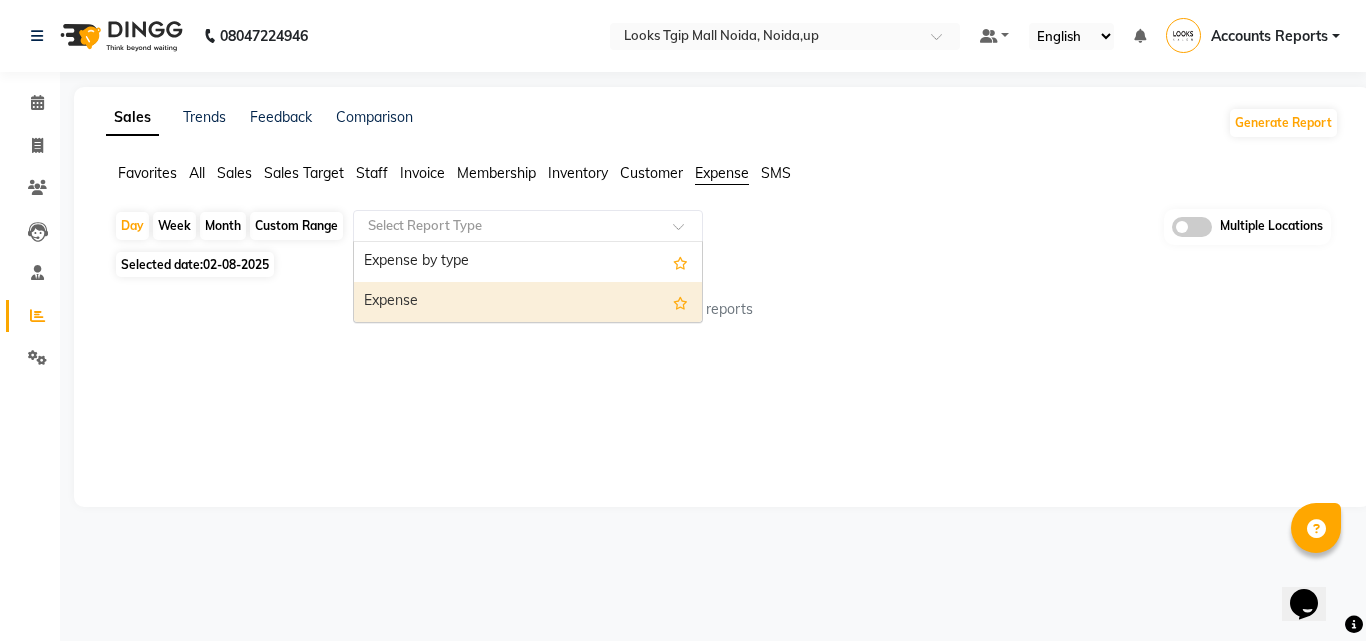 click on "Expense" at bounding box center [528, 302] 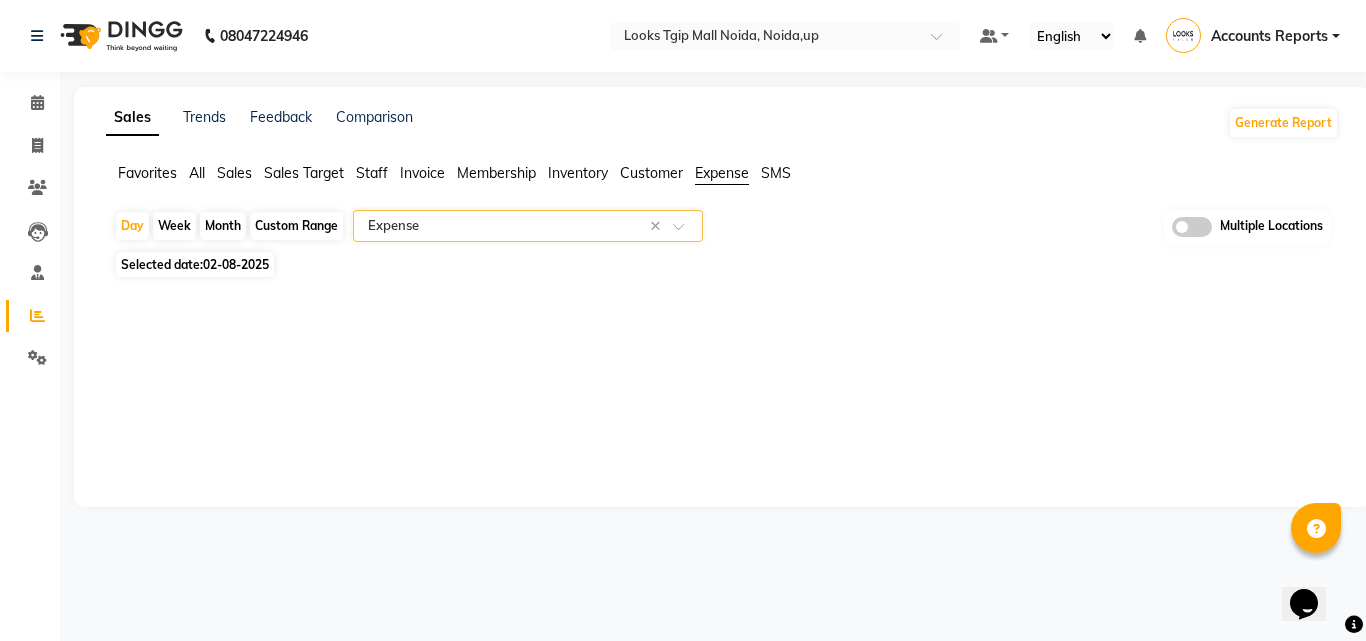 click 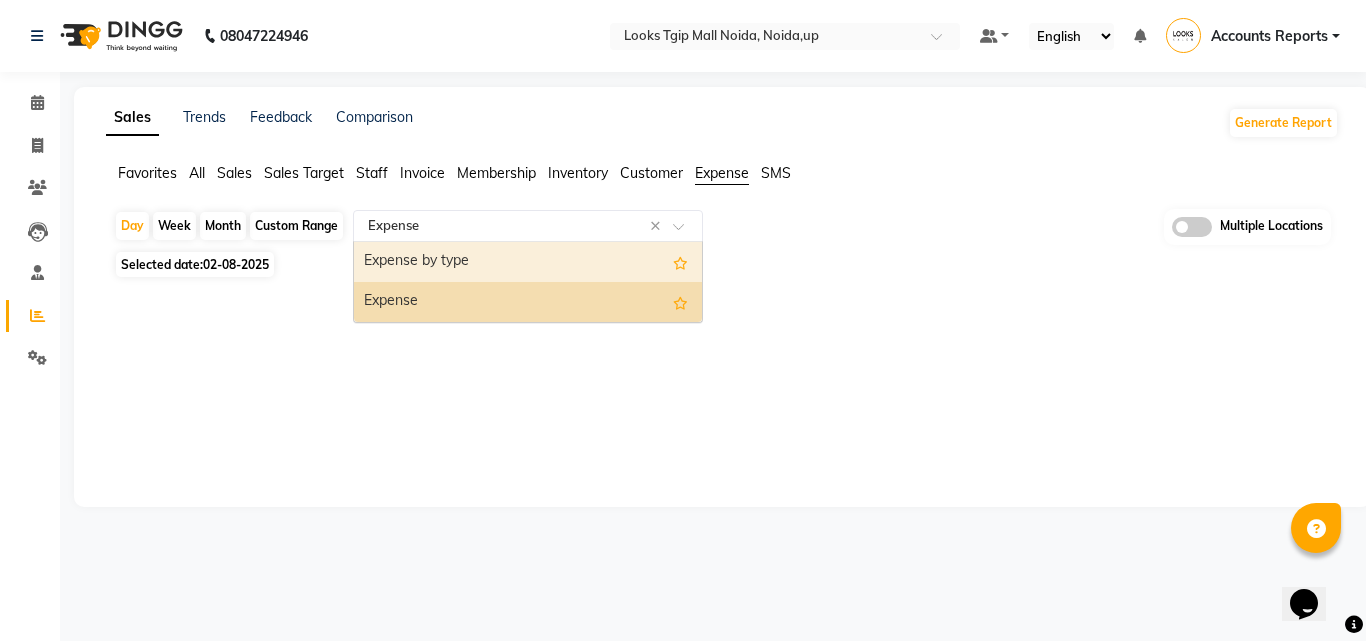 click on "Expense by type" at bounding box center [528, 262] 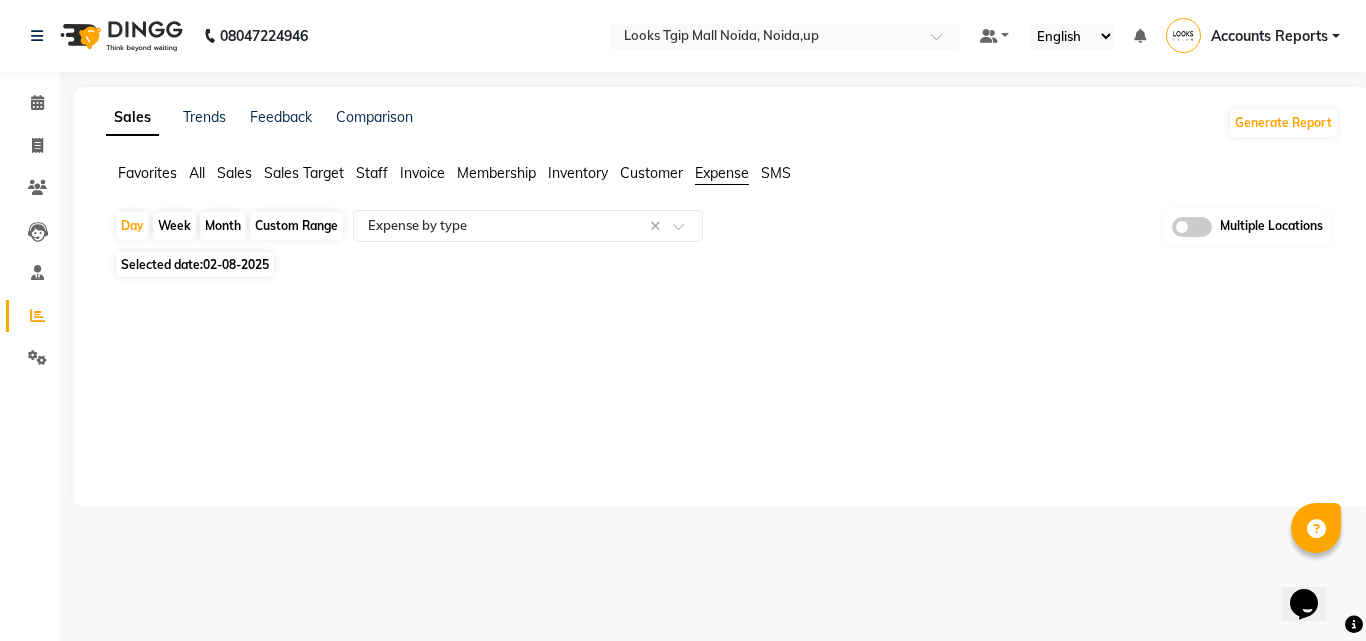 click on "Custom Range" 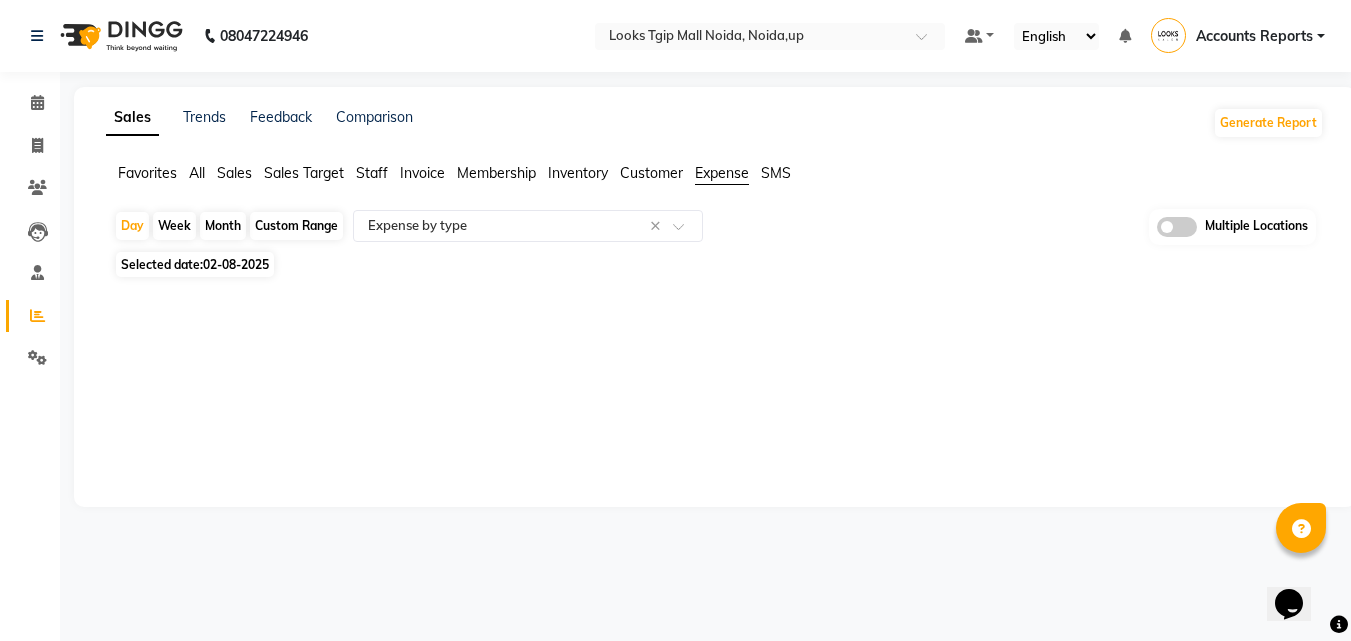 select on "8" 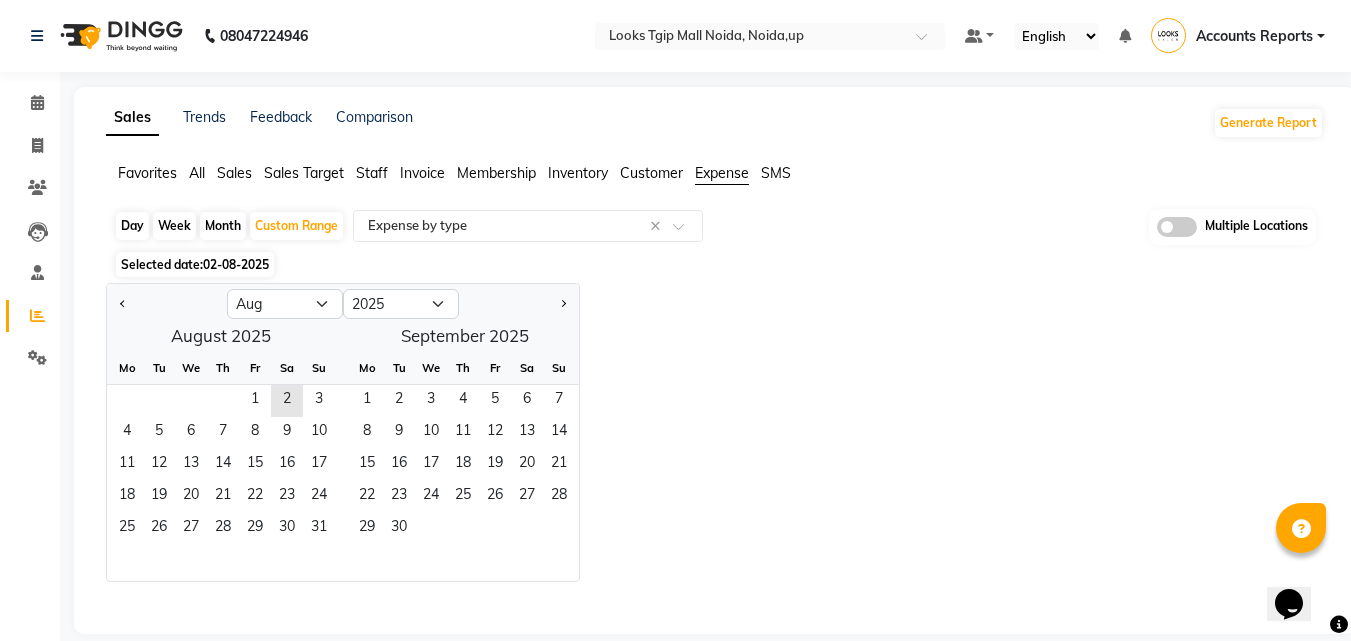 click 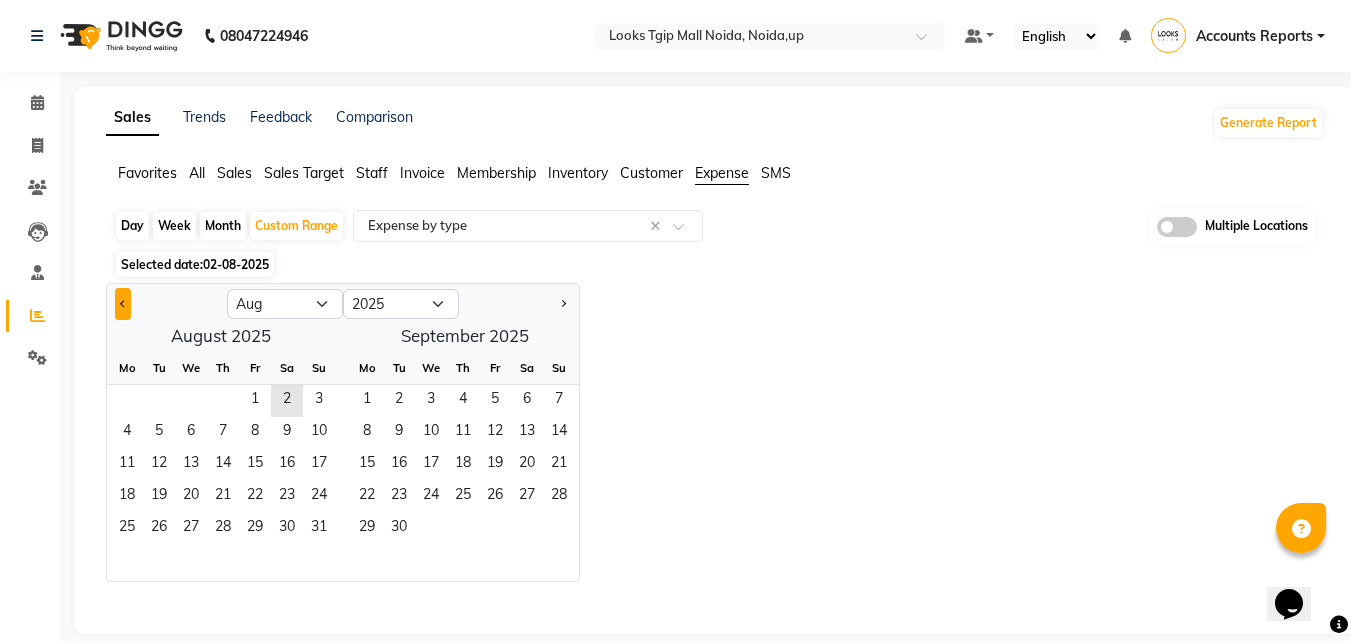 click 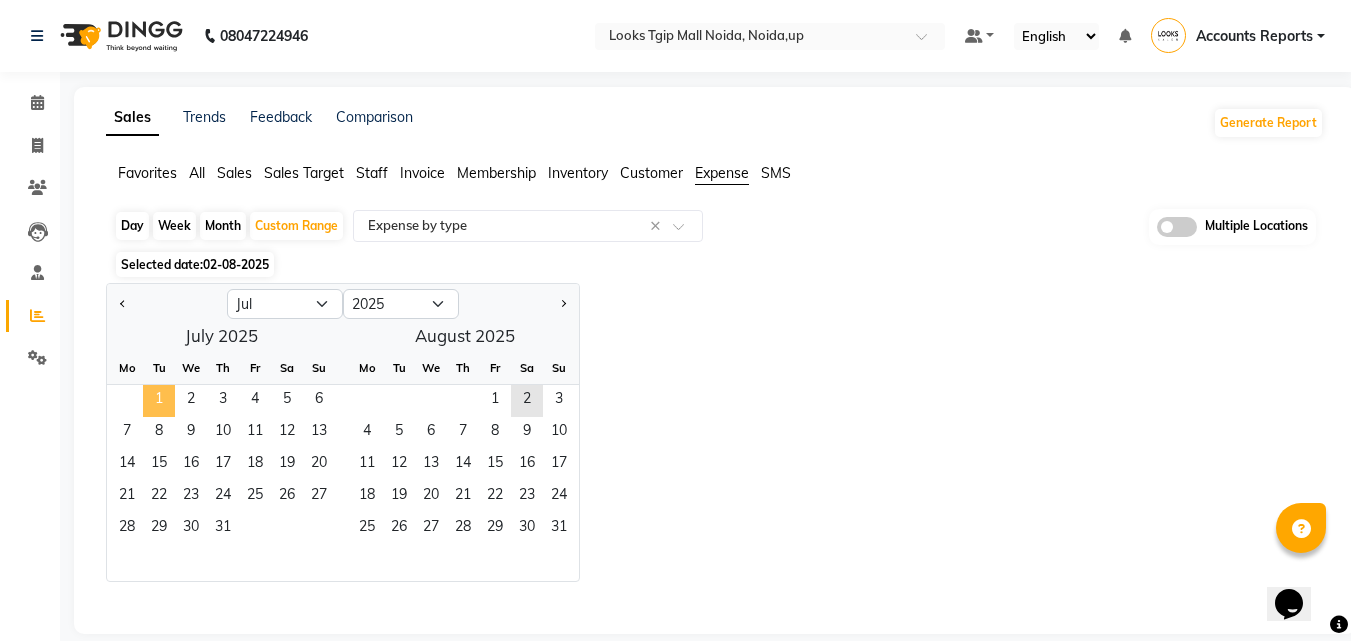 click on "1" 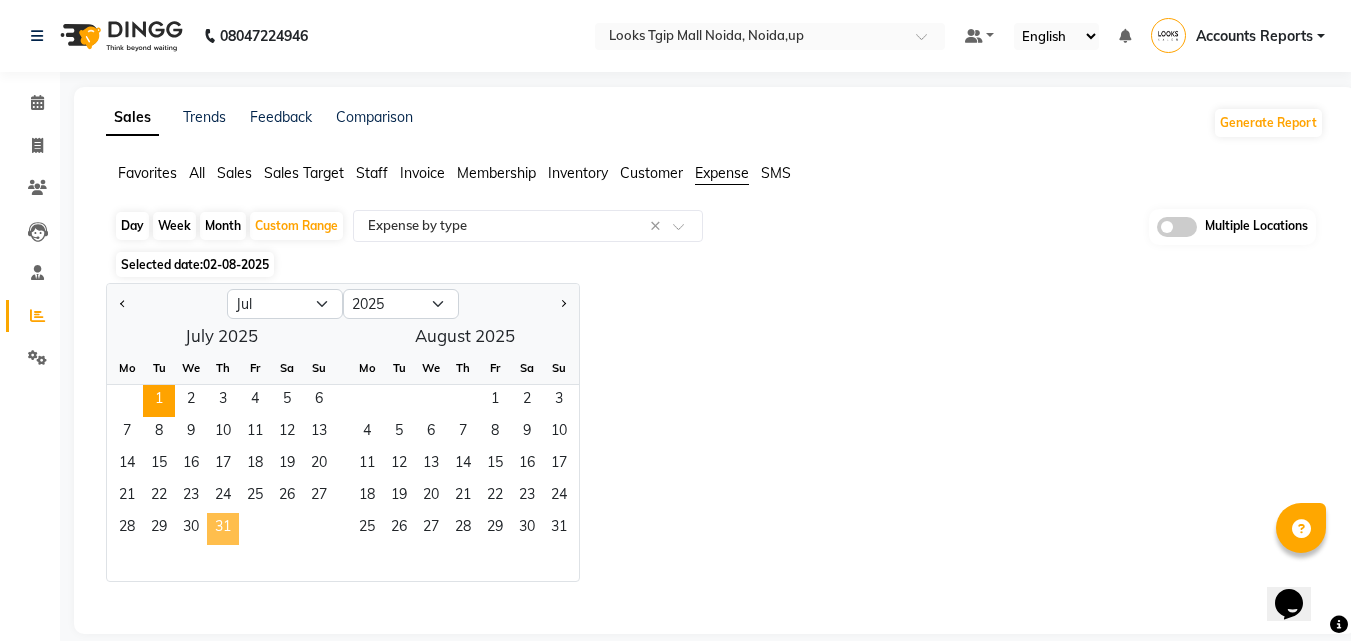 click on "31" 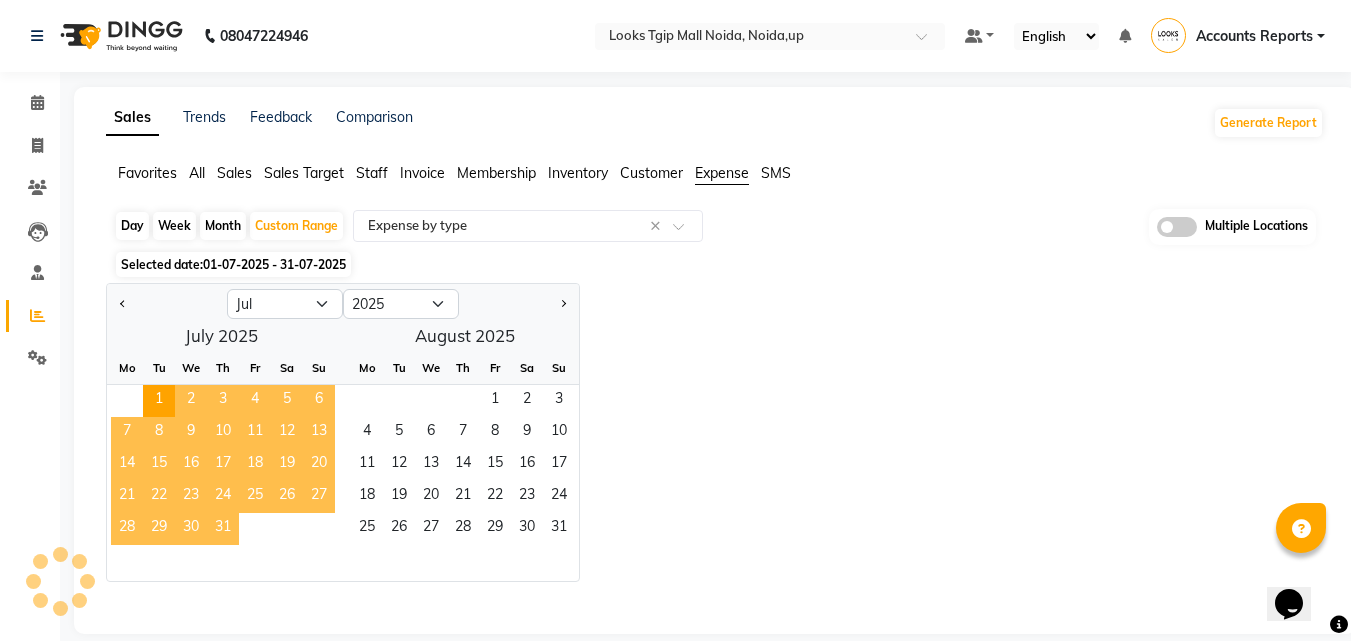 select on "filtered_report" 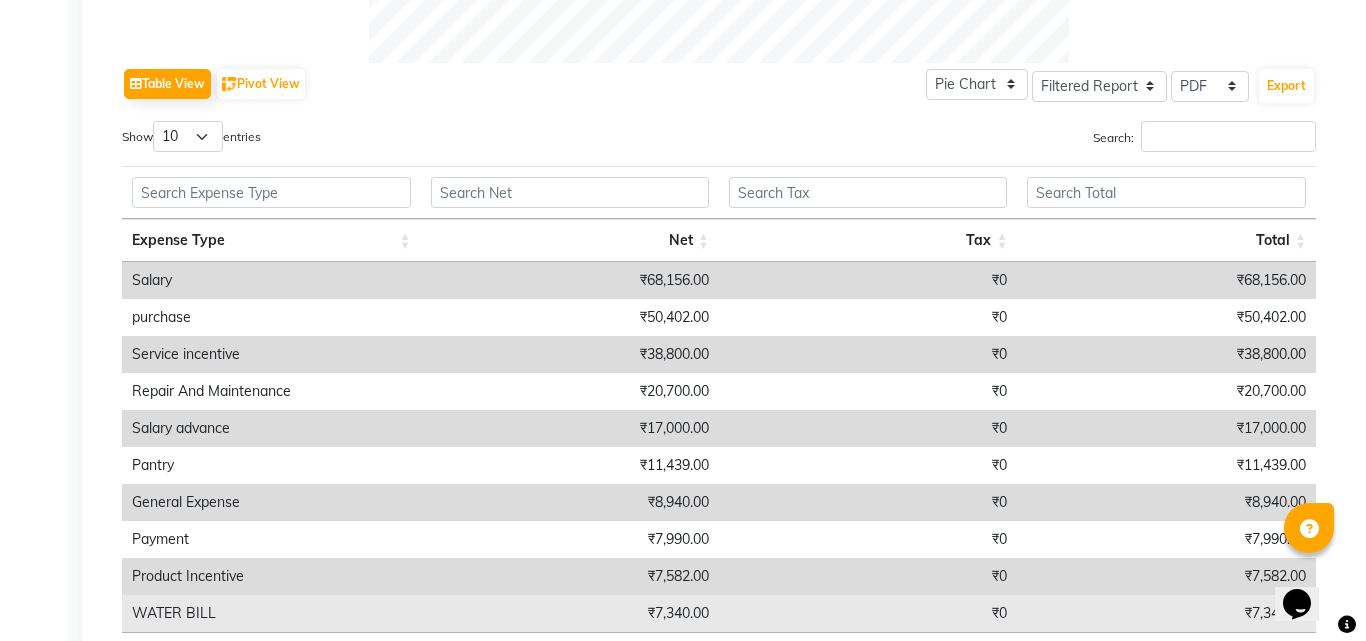 scroll, scrollTop: 617, scrollLeft: 0, axis: vertical 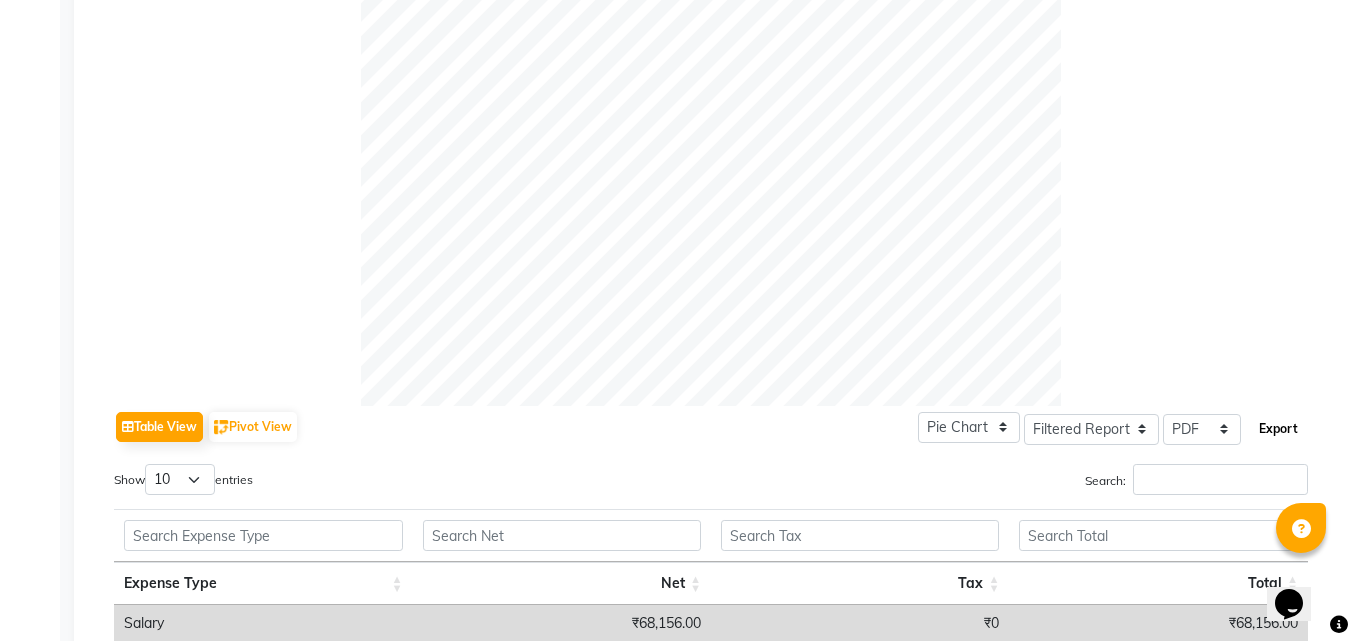 click on "Export" 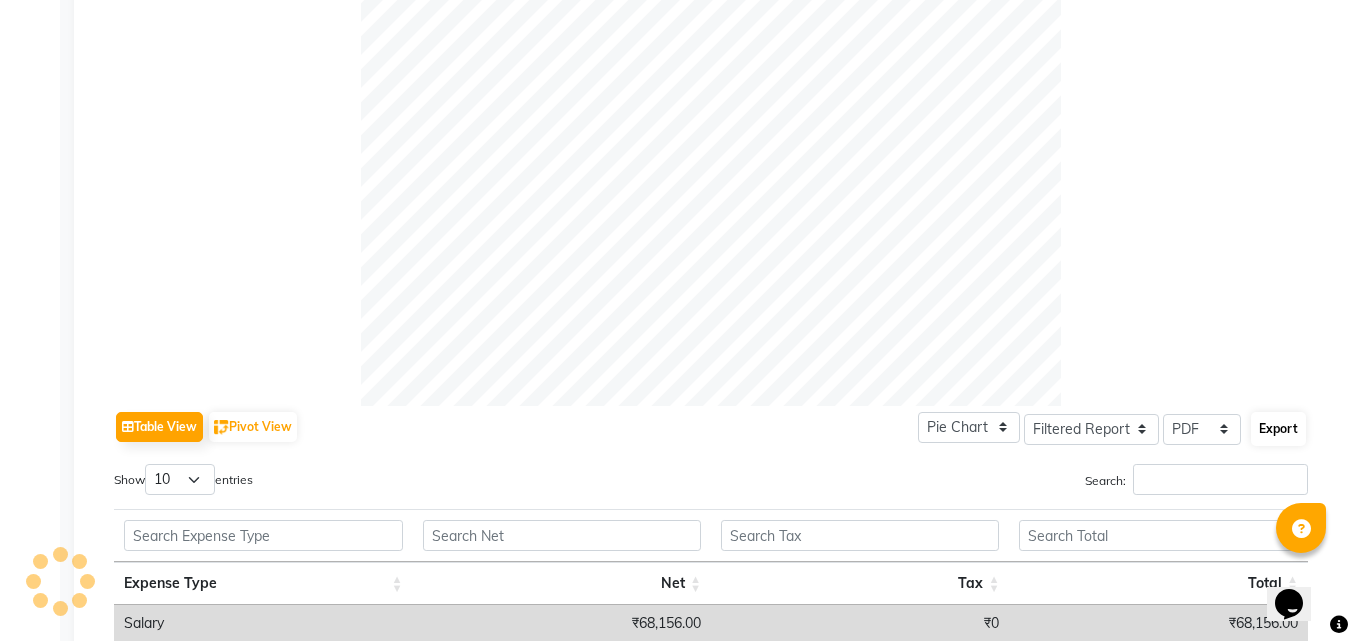 select on "monospace" 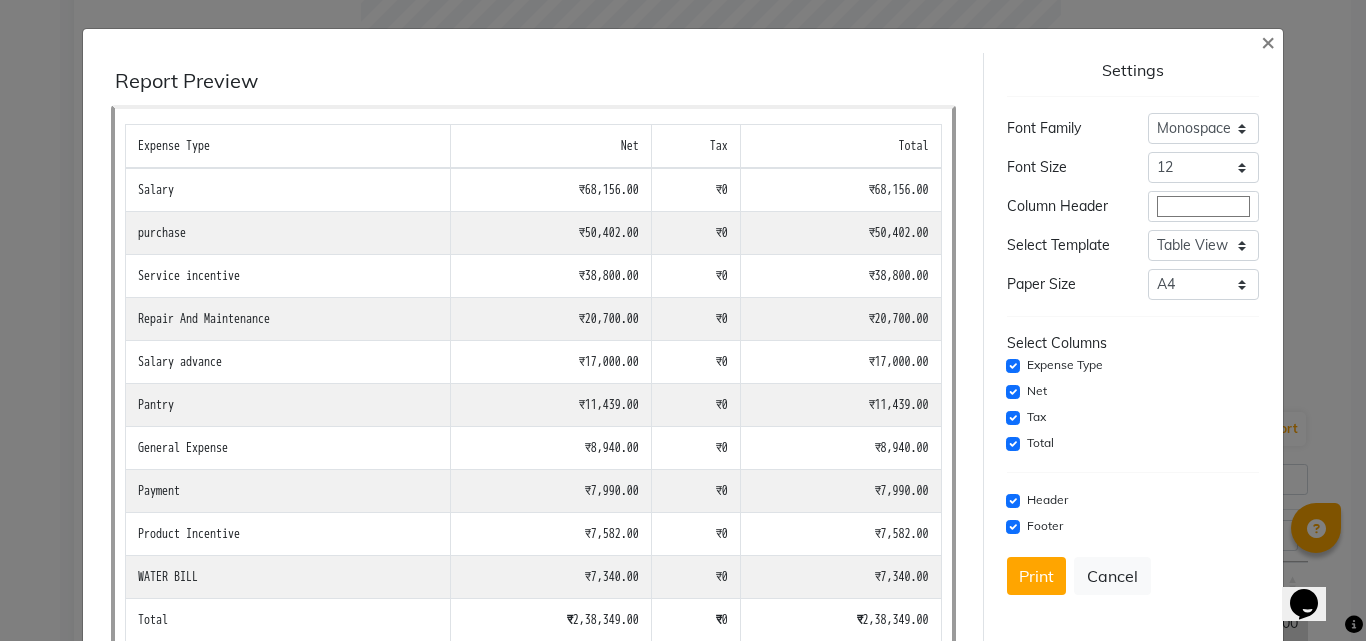 scroll, scrollTop: 51, scrollLeft: 0, axis: vertical 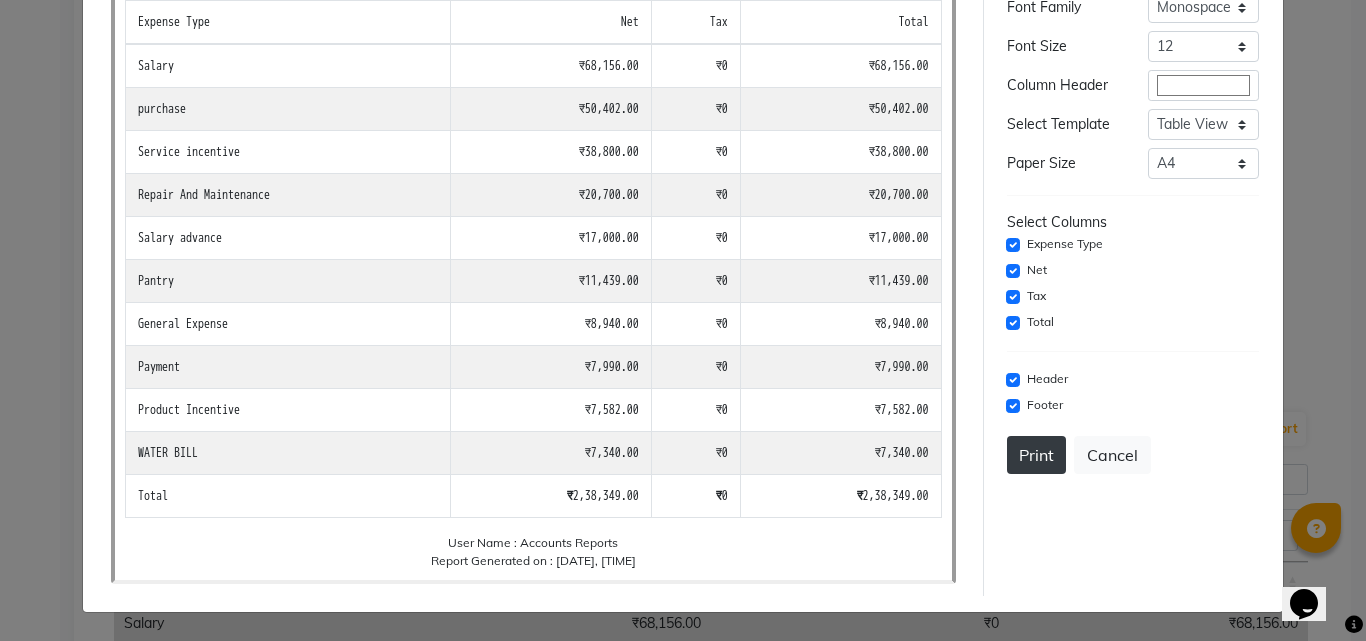click on "Print" 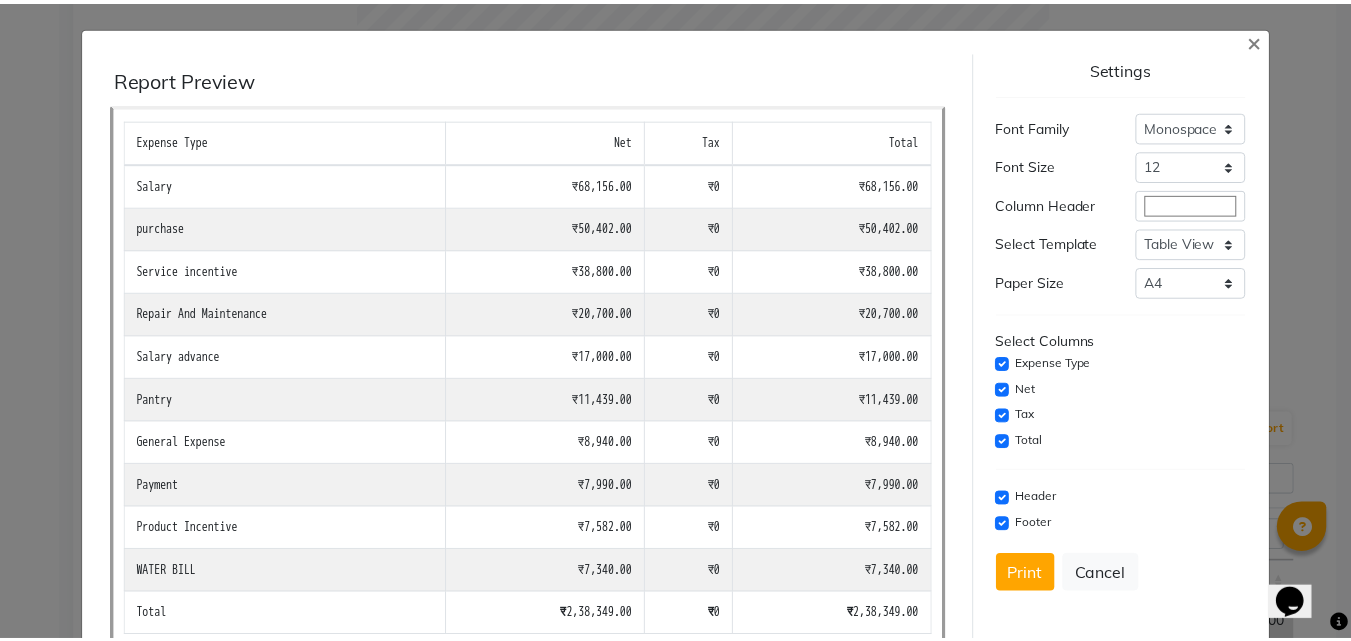 scroll, scrollTop: 0, scrollLeft: 0, axis: both 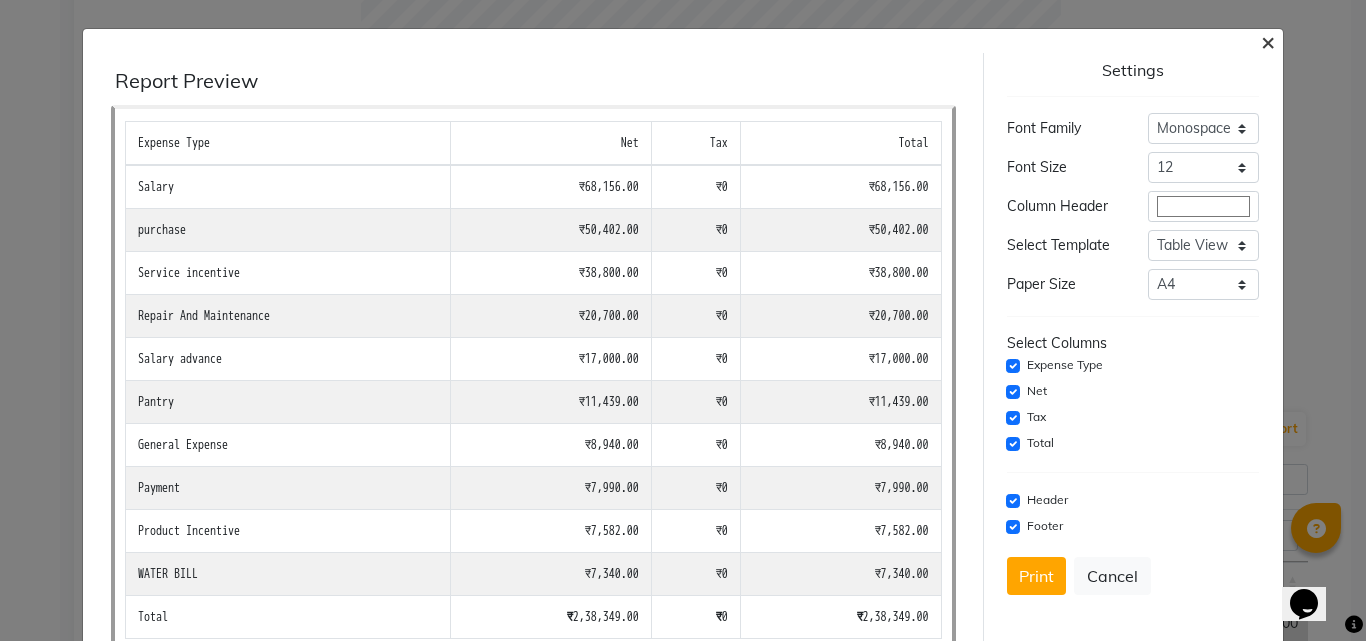 click on "×" 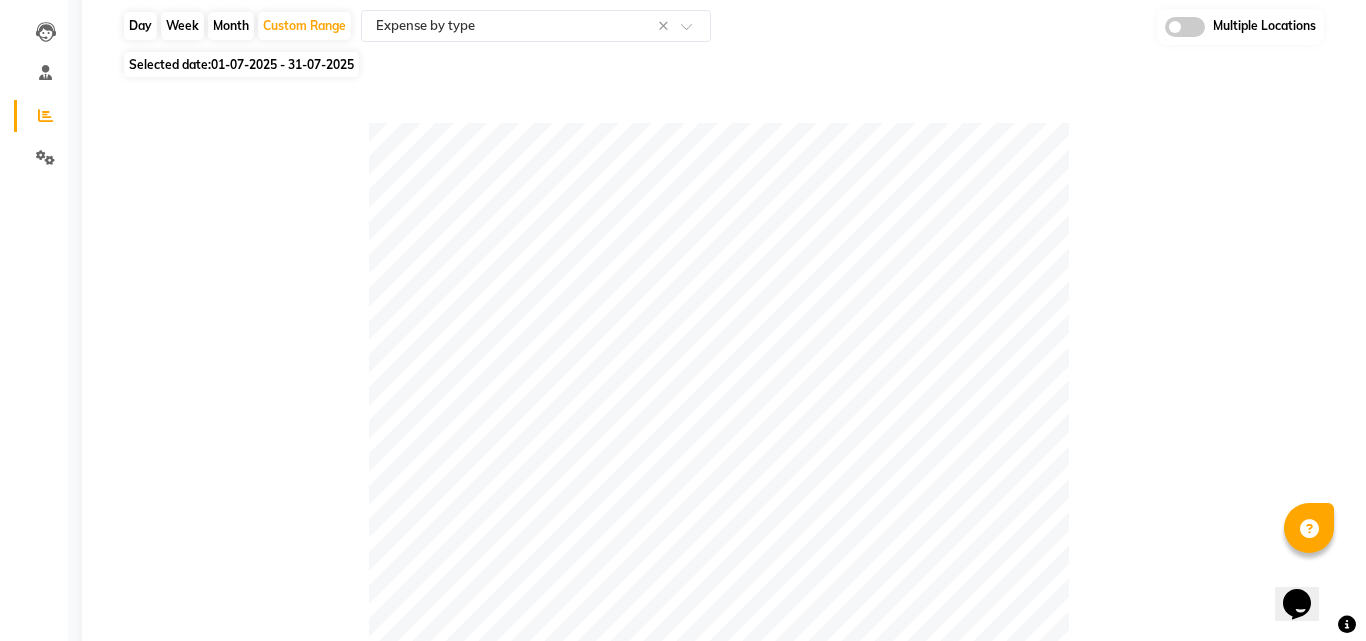 scroll, scrollTop: 0, scrollLeft: 0, axis: both 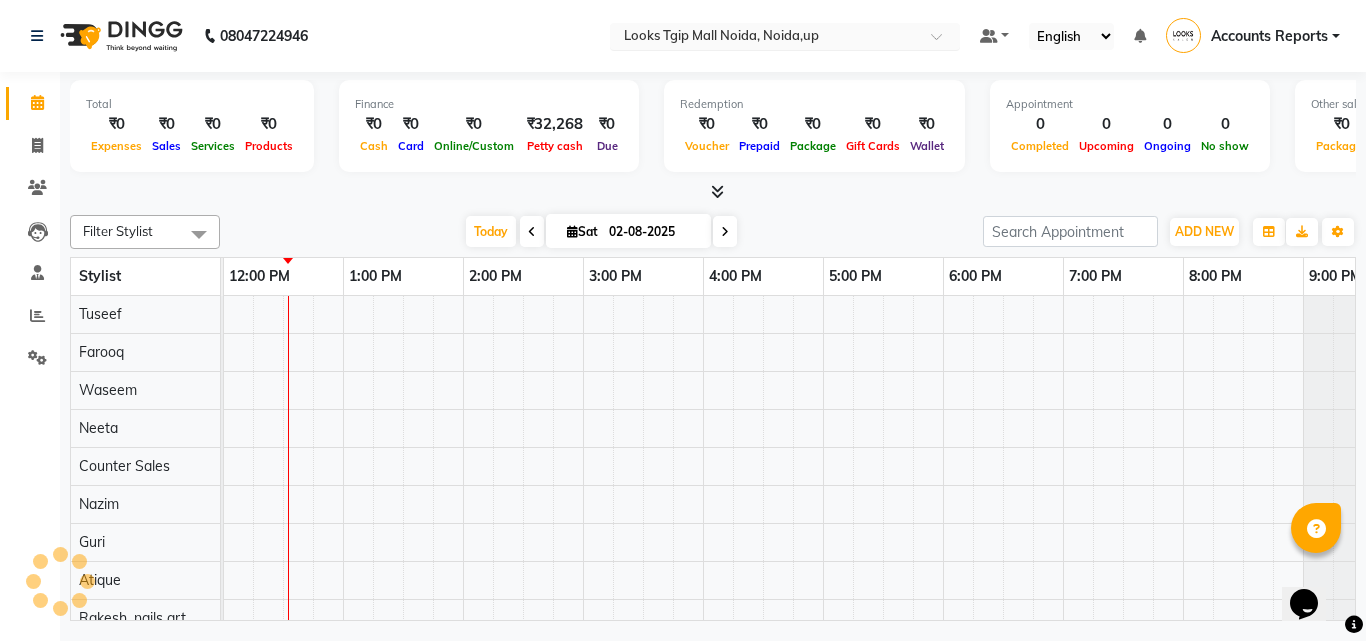 click at bounding box center [765, 38] 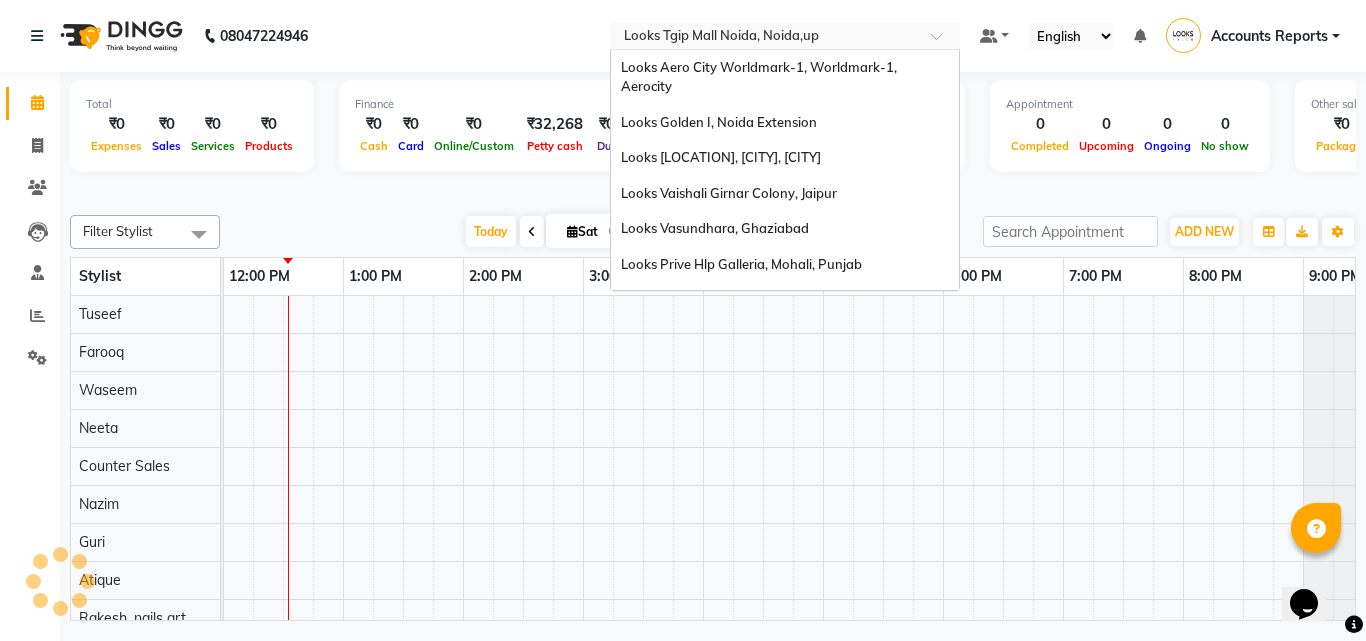 scroll, scrollTop: 410, scrollLeft: 0, axis: vertical 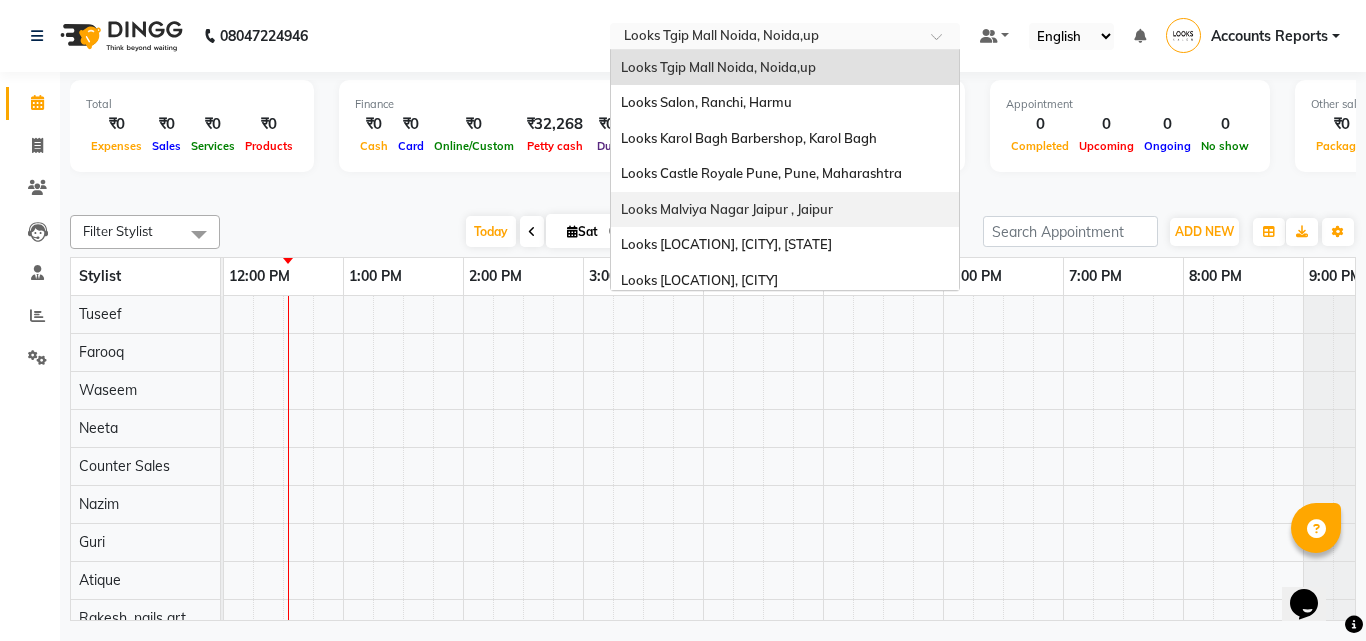 click on "Looks Malviya Nagar Jaipur , Jaipur" at bounding box center (785, 210) 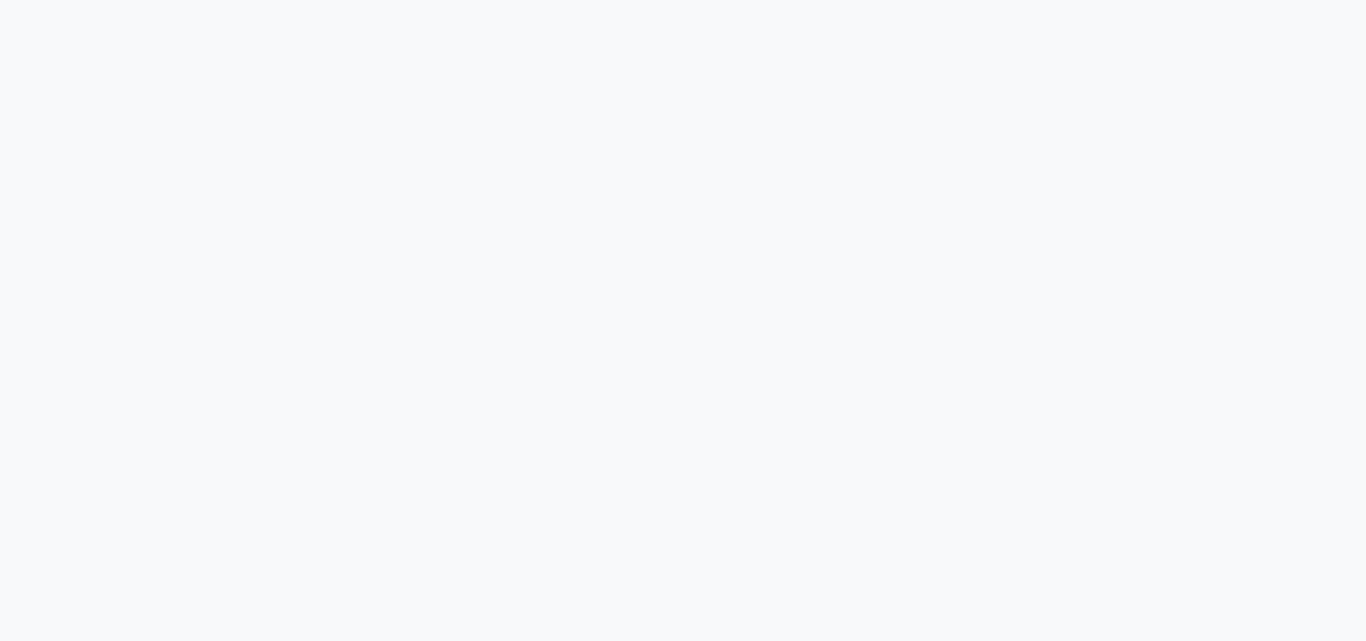 scroll, scrollTop: 0, scrollLeft: 0, axis: both 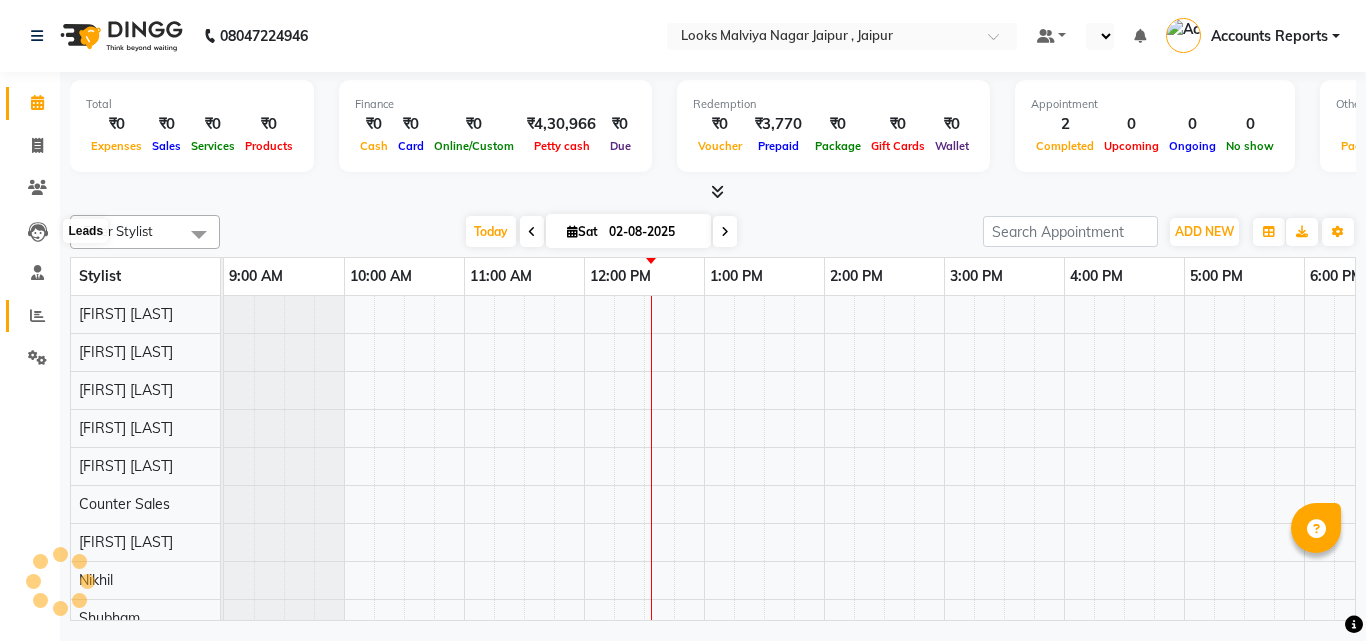 click 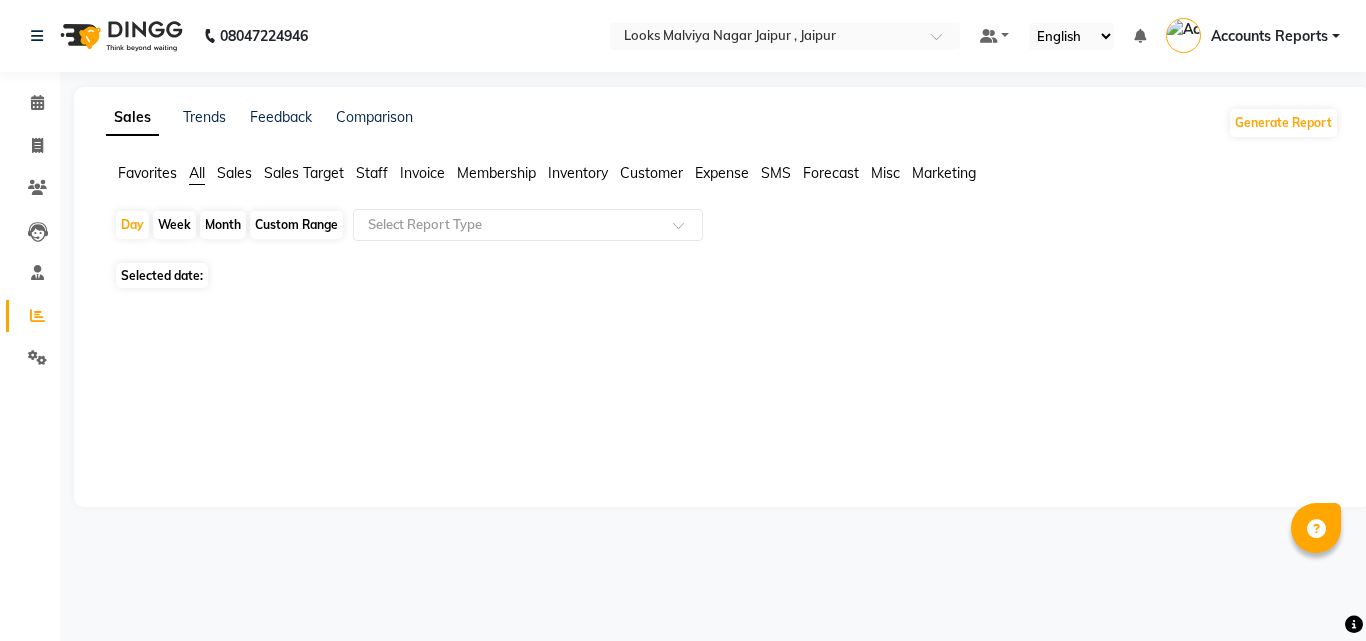 click 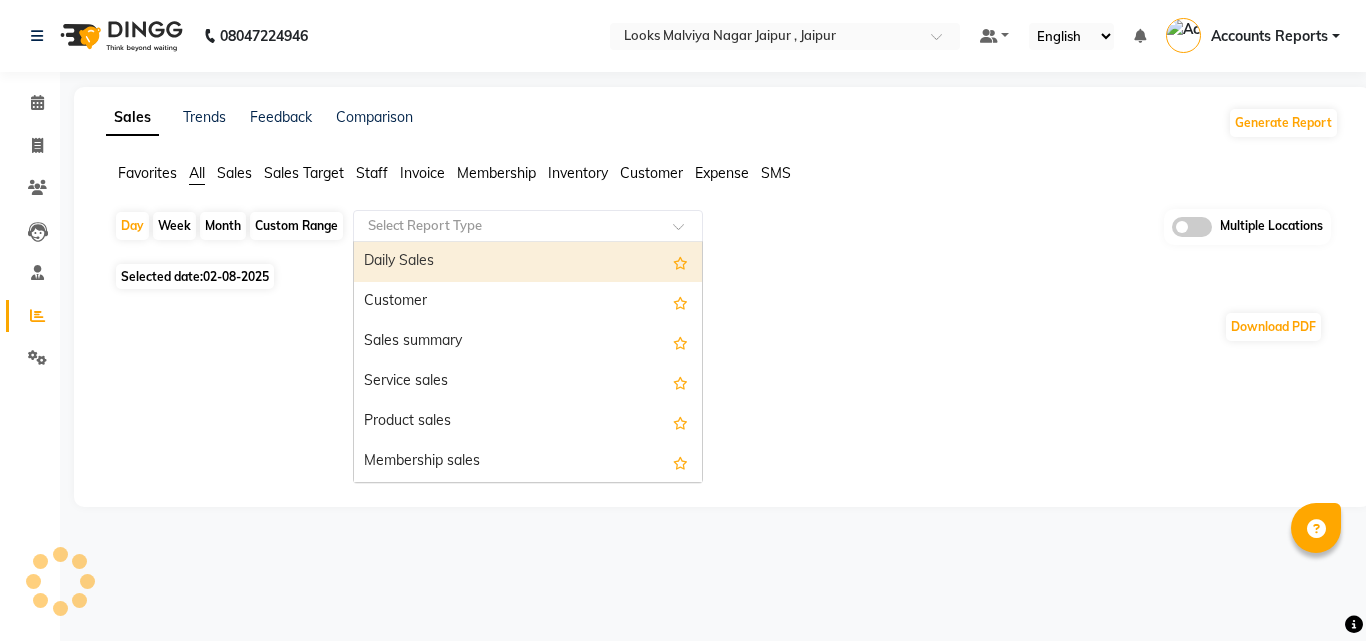 click 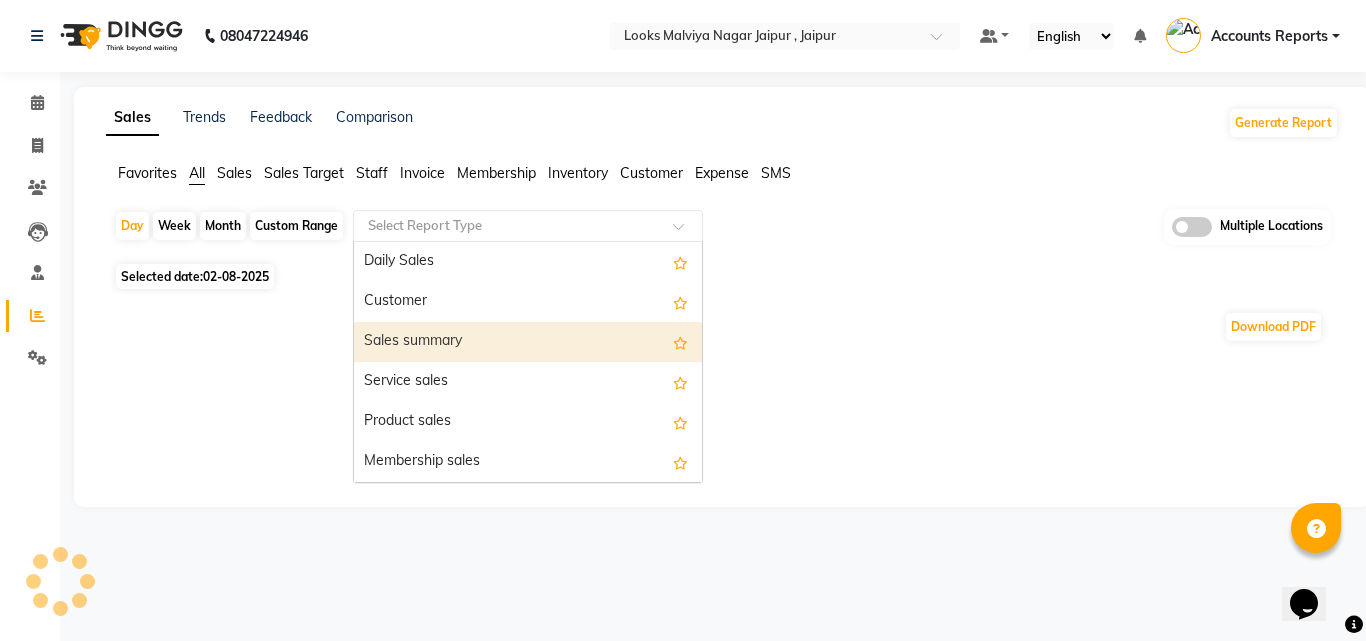 scroll, scrollTop: 0, scrollLeft: 0, axis: both 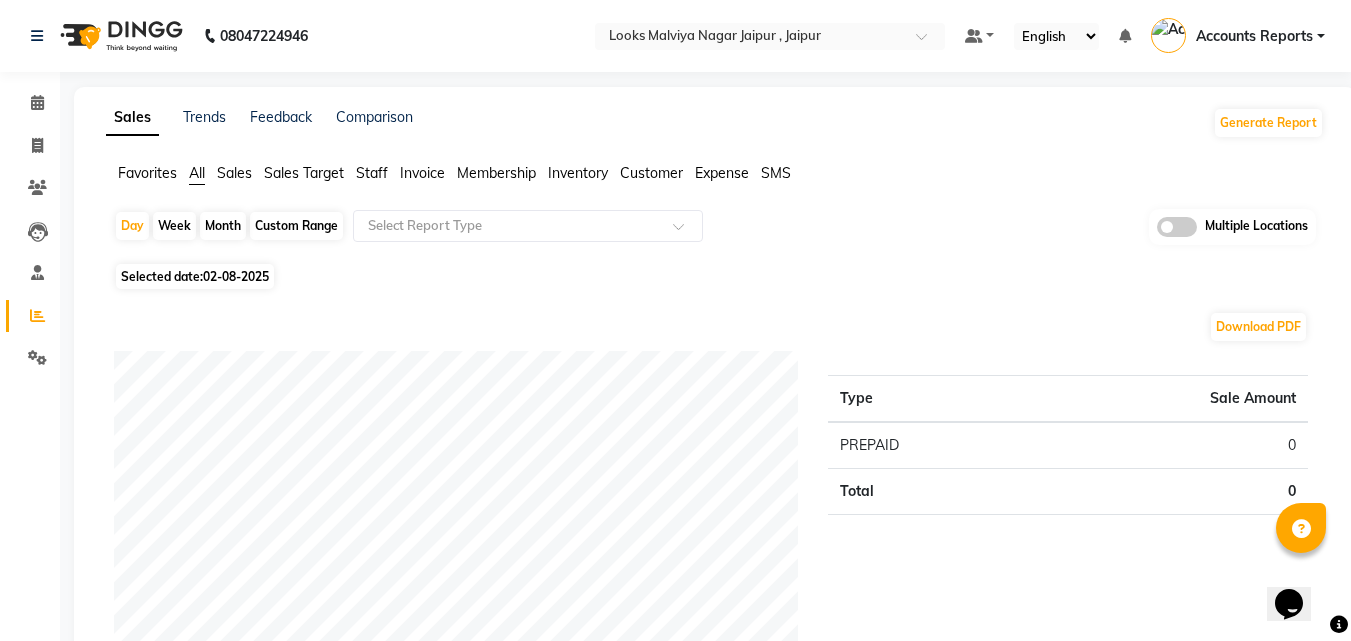 click on "Expense" 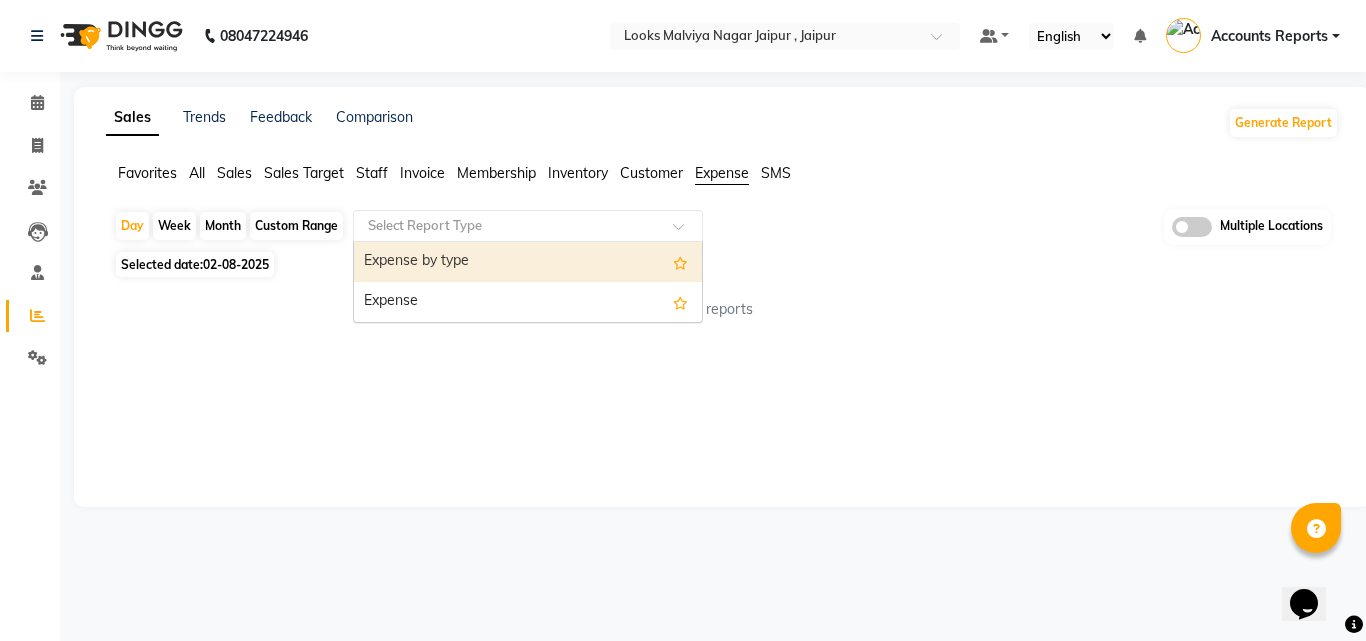 click 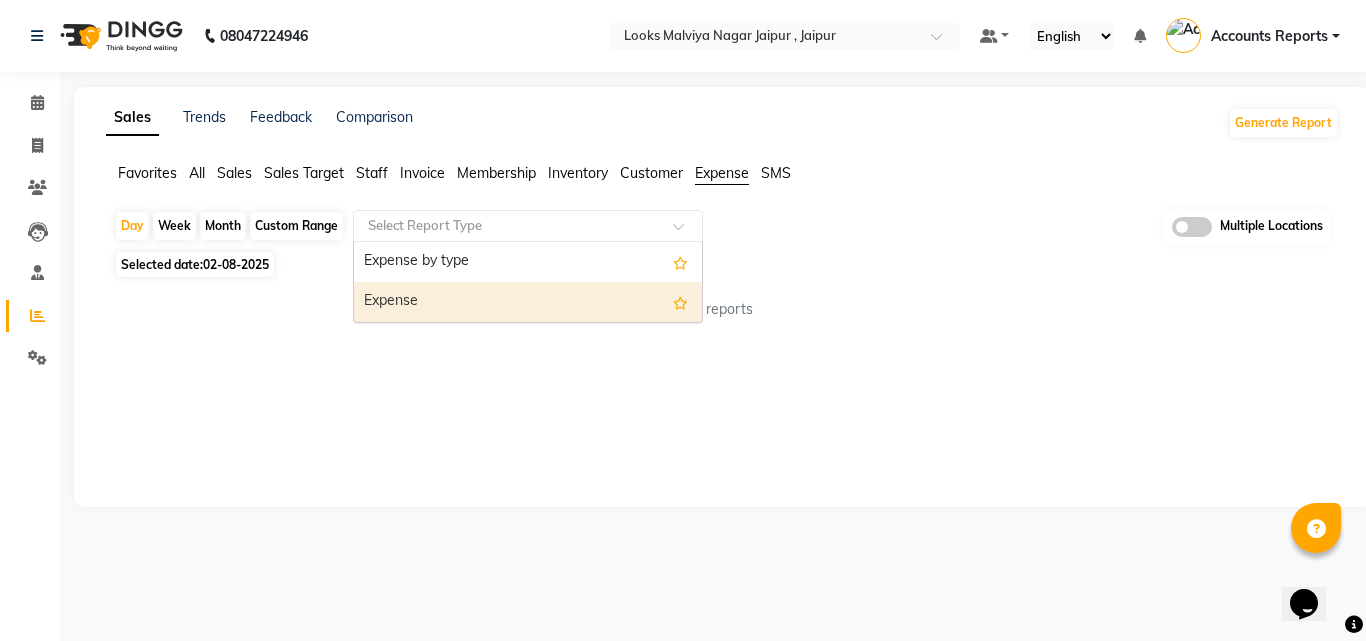 click on "Expense" at bounding box center (528, 302) 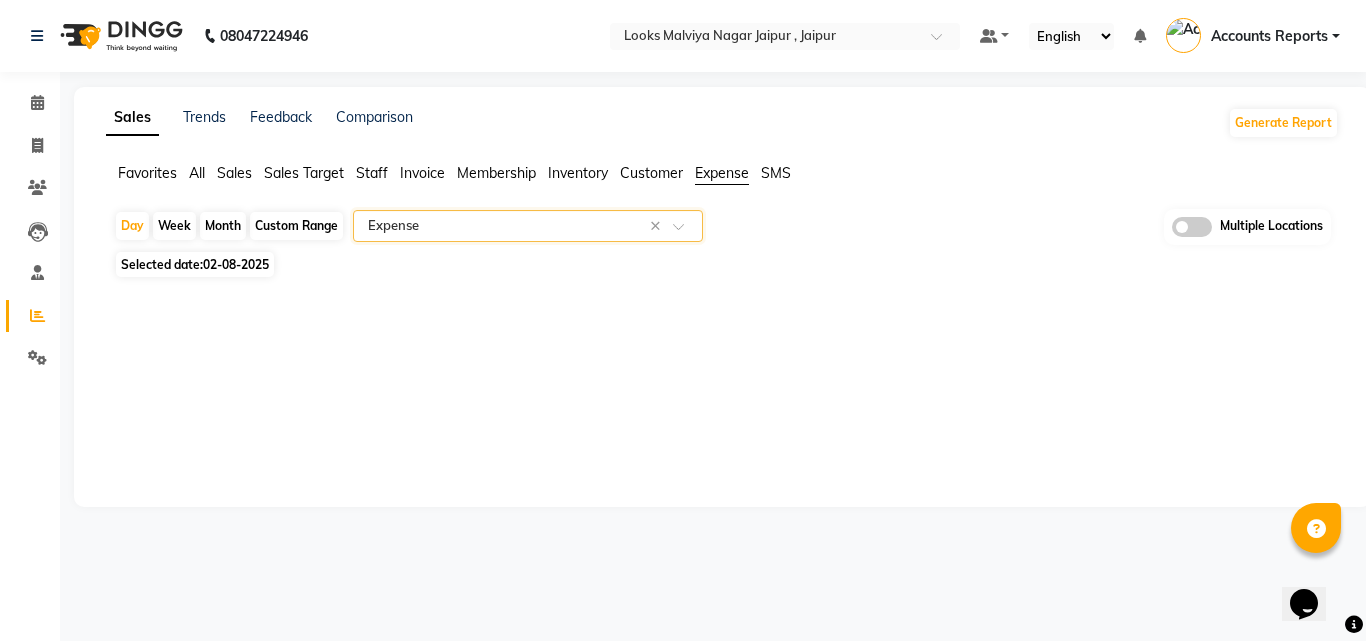 click on "Custom Range" 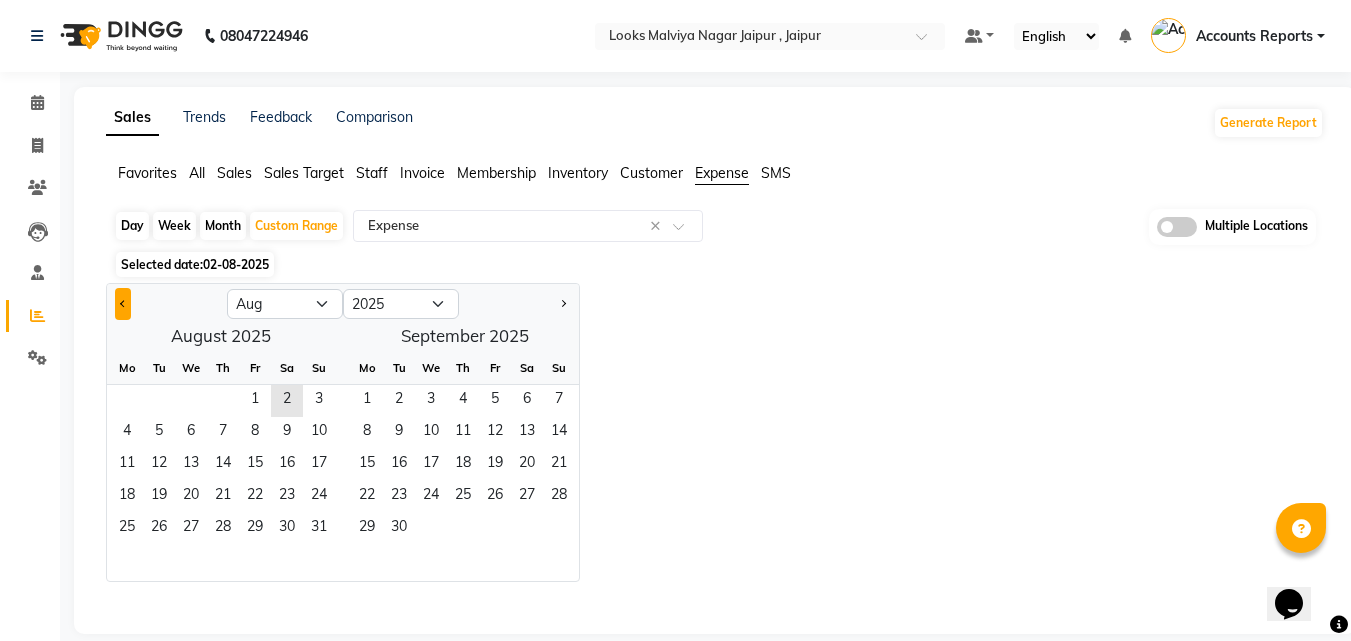 click 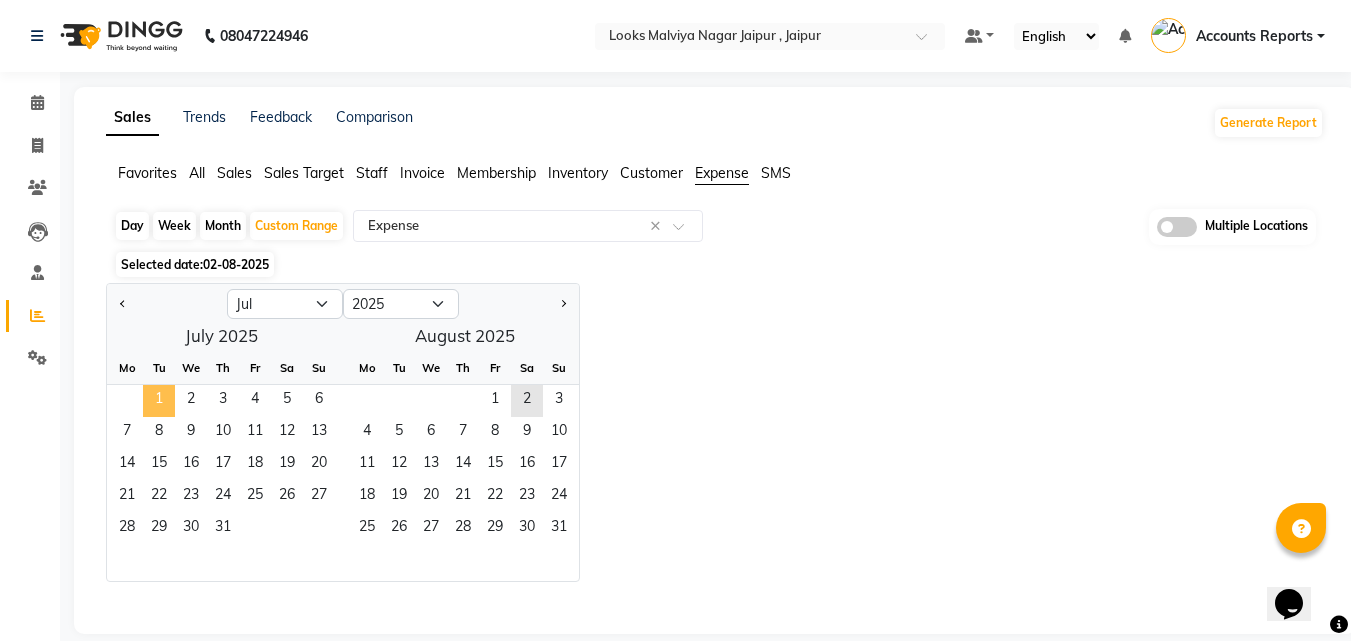 click on "1" 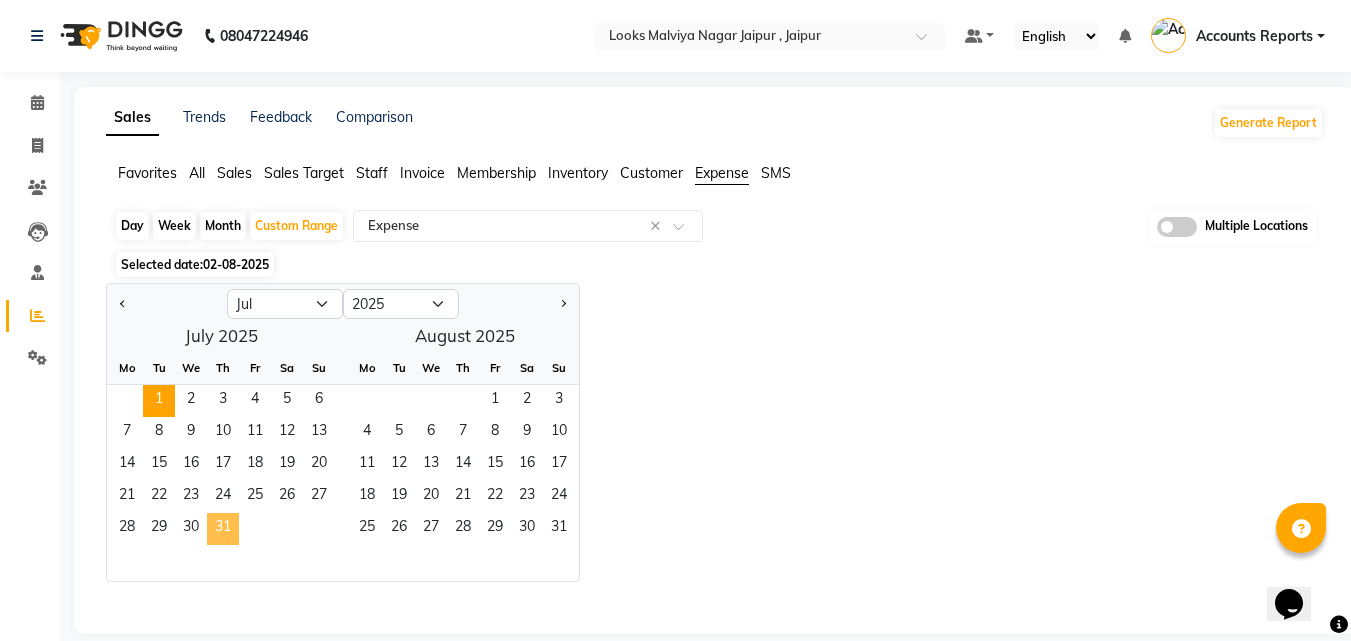 click on "31" 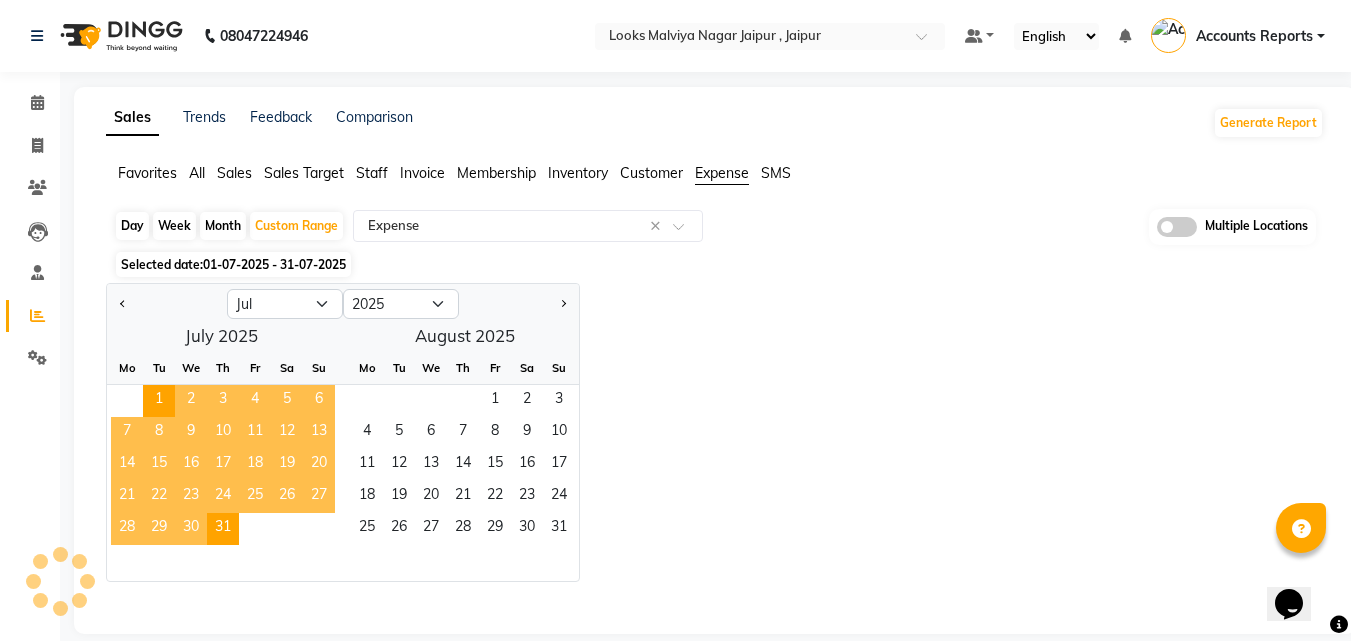 select on "filtered_report" 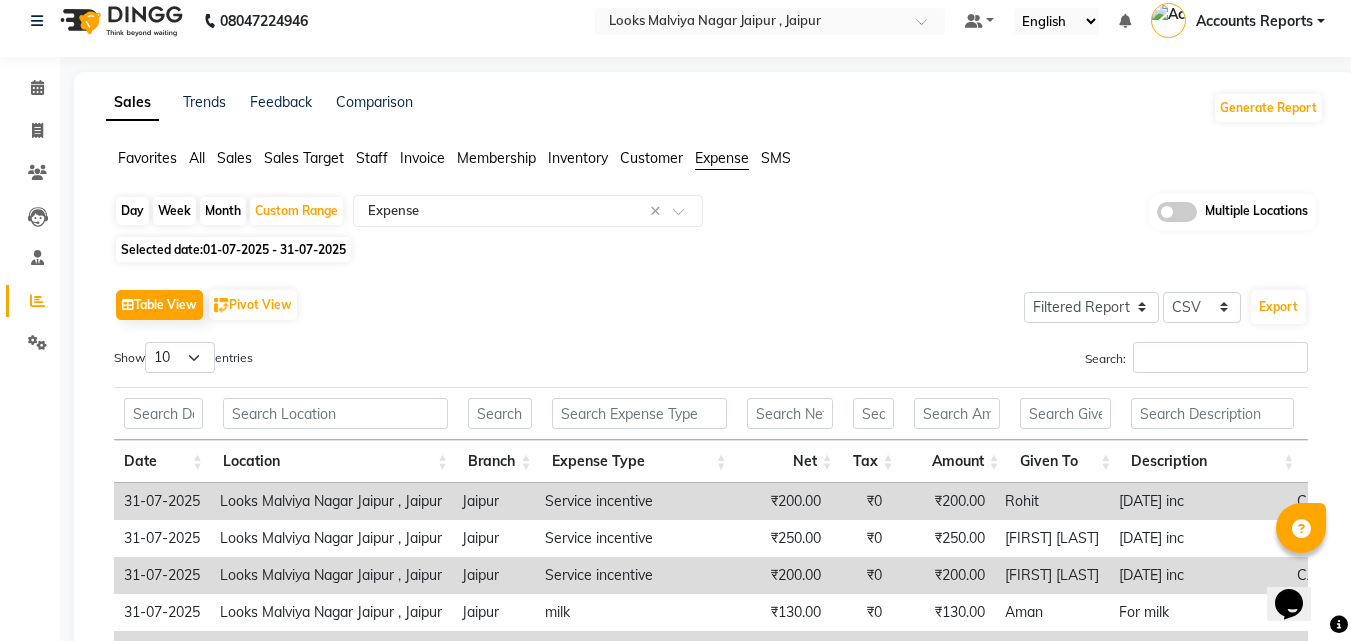 scroll, scrollTop: 300, scrollLeft: 0, axis: vertical 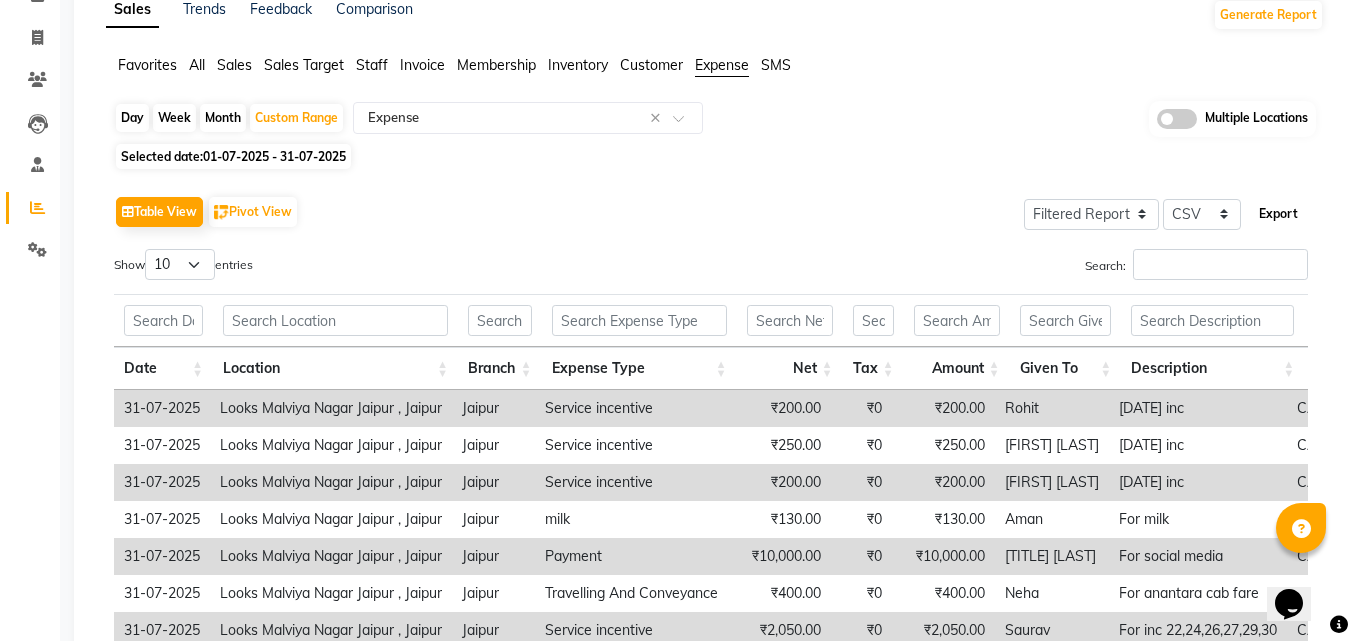 click on "Export" 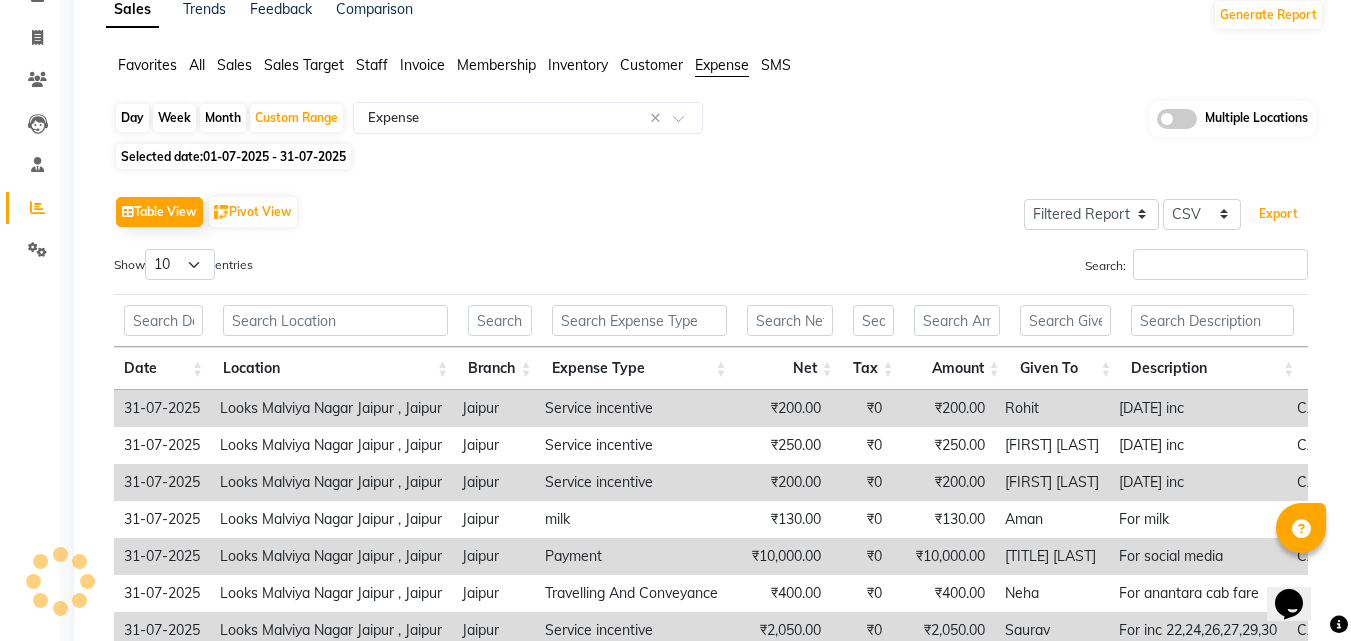 type 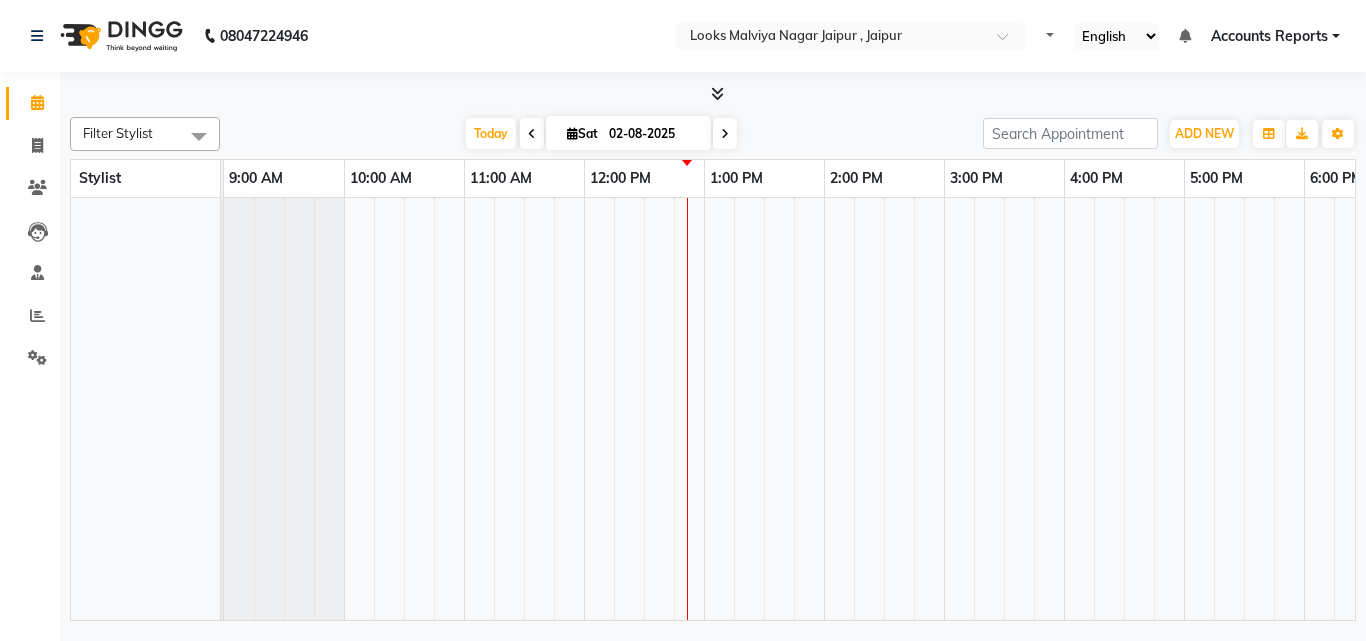 scroll, scrollTop: 0, scrollLeft: 0, axis: both 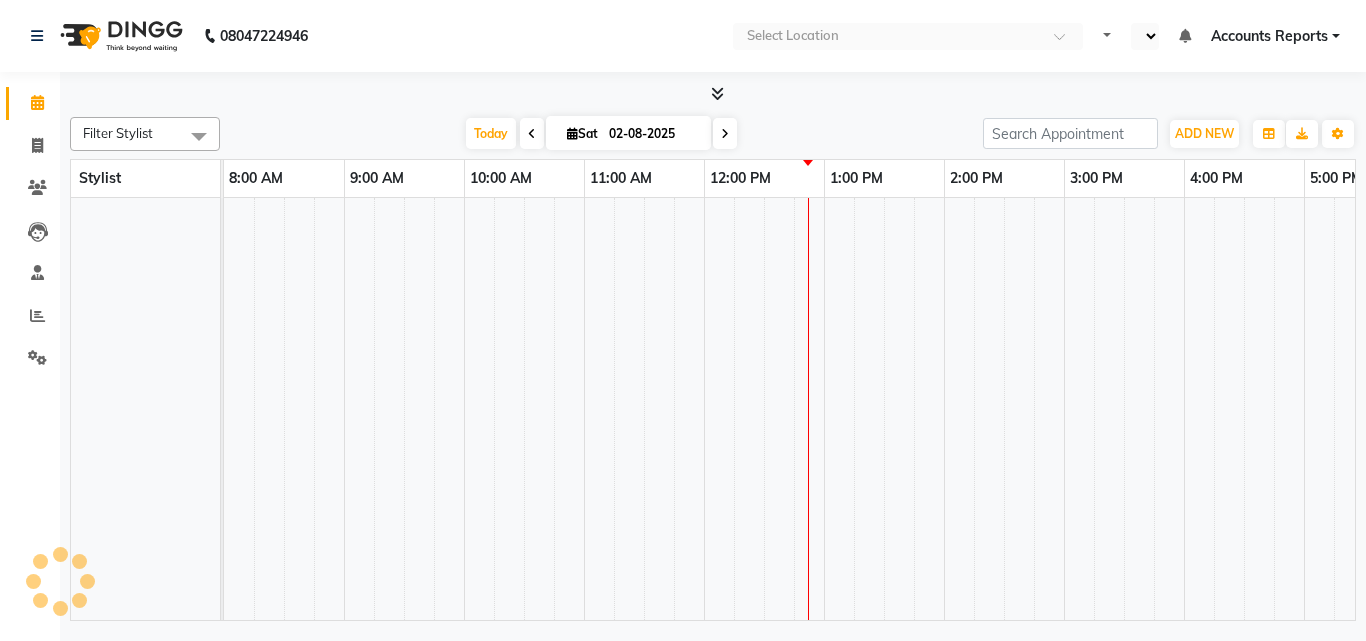 select on "en" 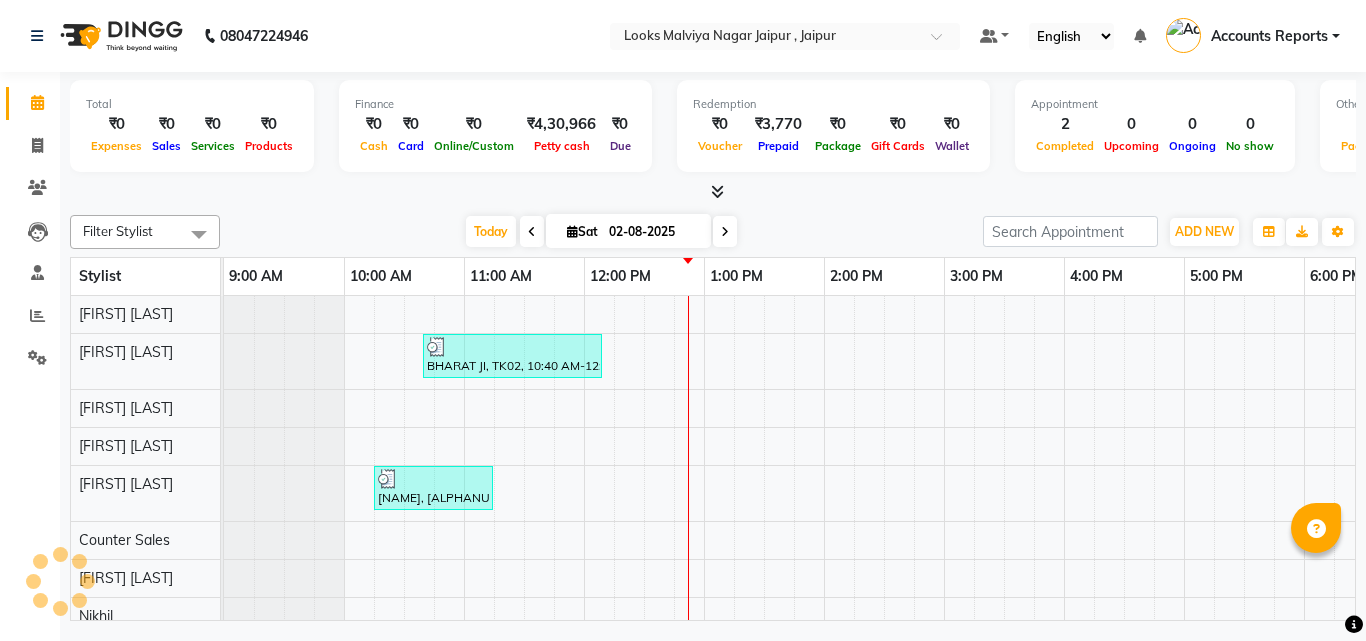 scroll, scrollTop: 0, scrollLeft: 0, axis: both 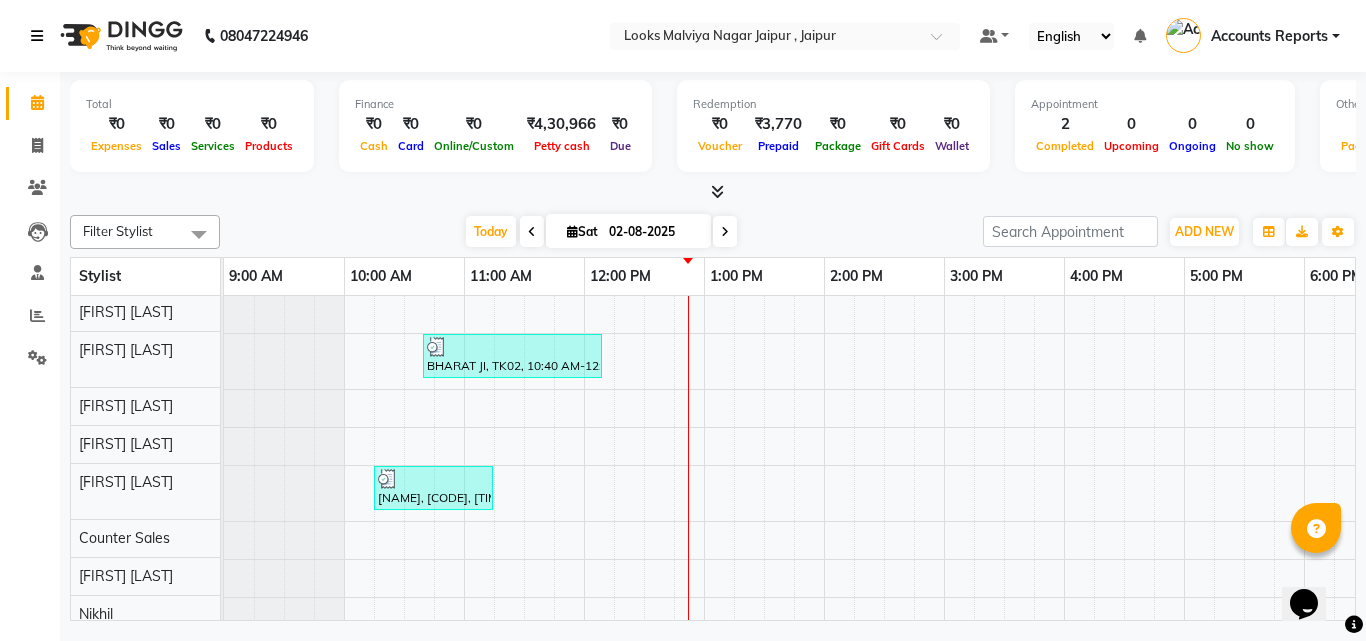 click at bounding box center (41, 36) 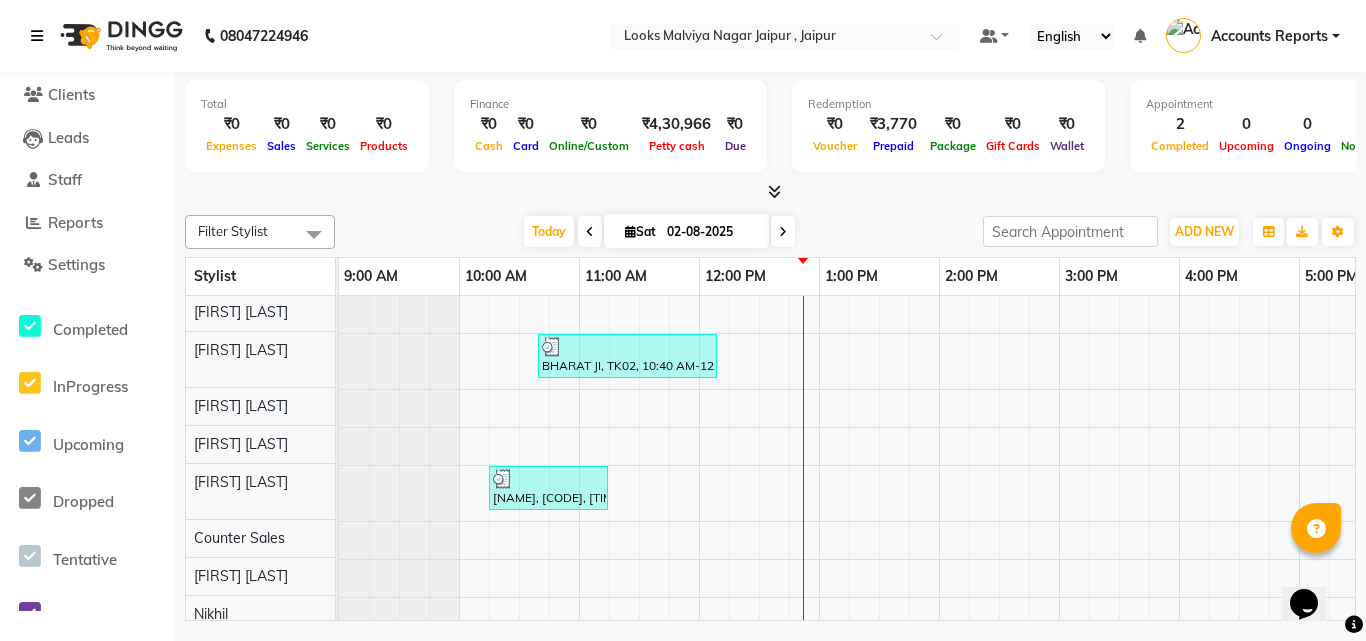 scroll, scrollTop: 411, scrollLeft: 0, axis: vertical 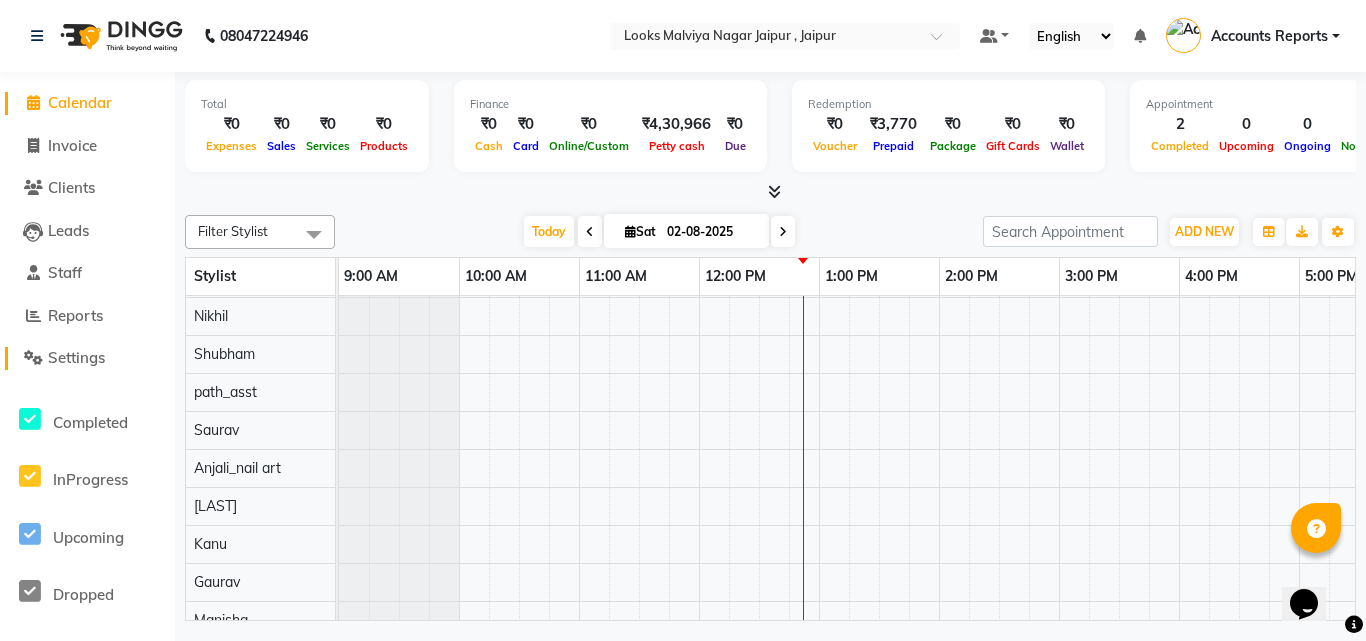 click on "Settings" 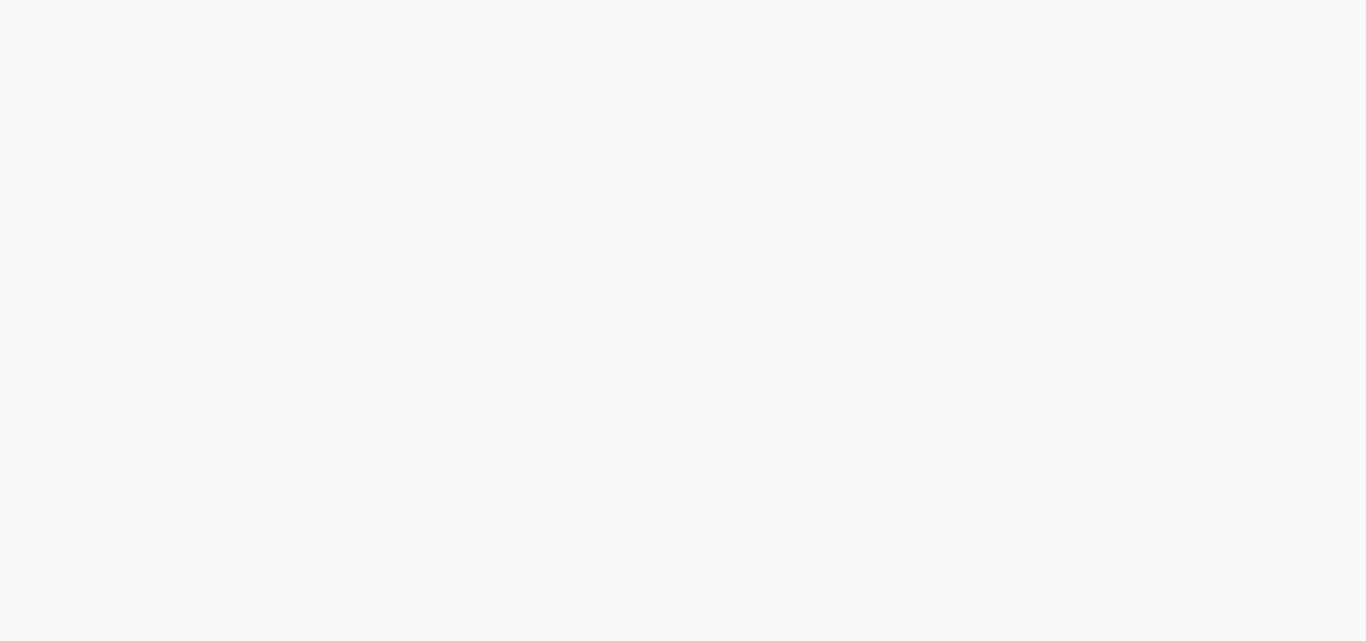 scroll, scrollTop: 0, scrollLeft: 0, axis: both 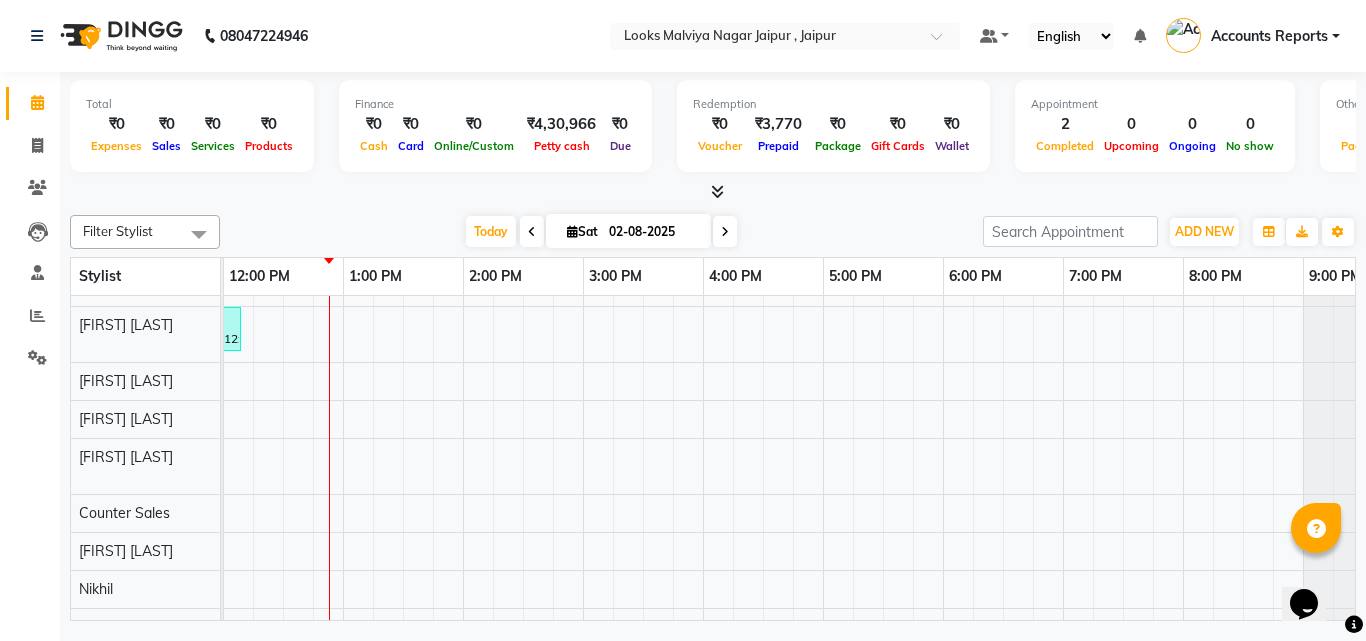 click on "Accounts Reports" at bounding box center [1269, 36] 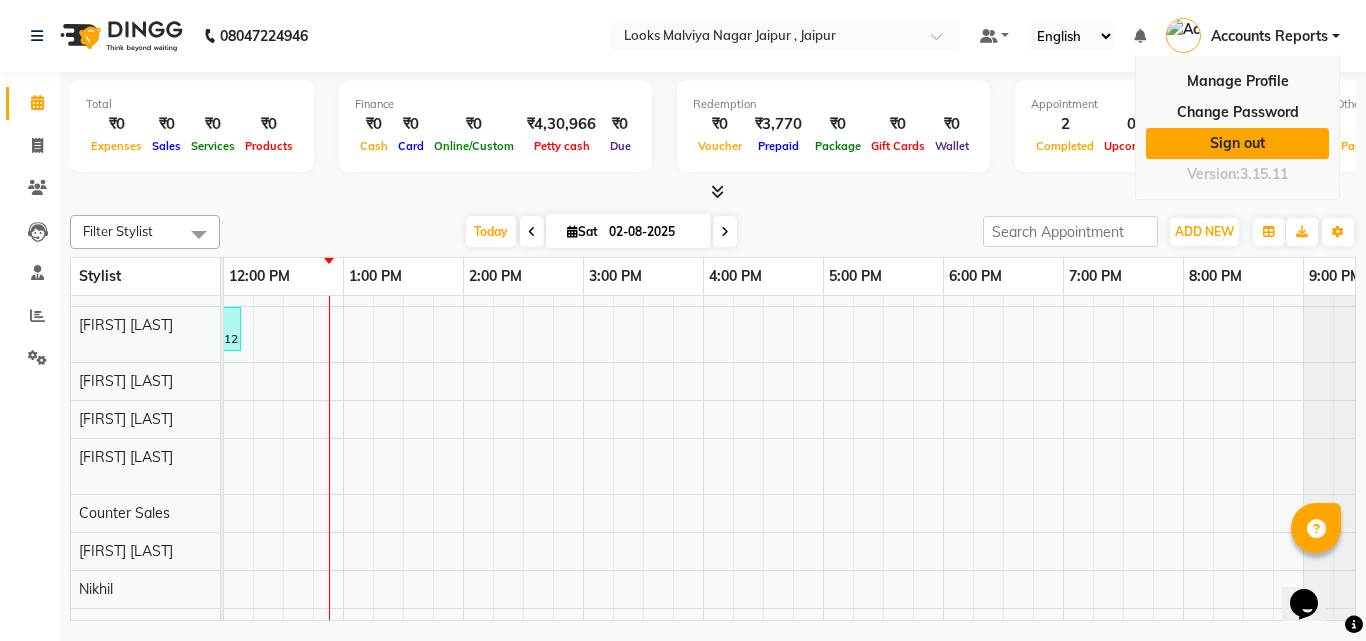 click on "Sign out" at bounding box center (1237, 143) 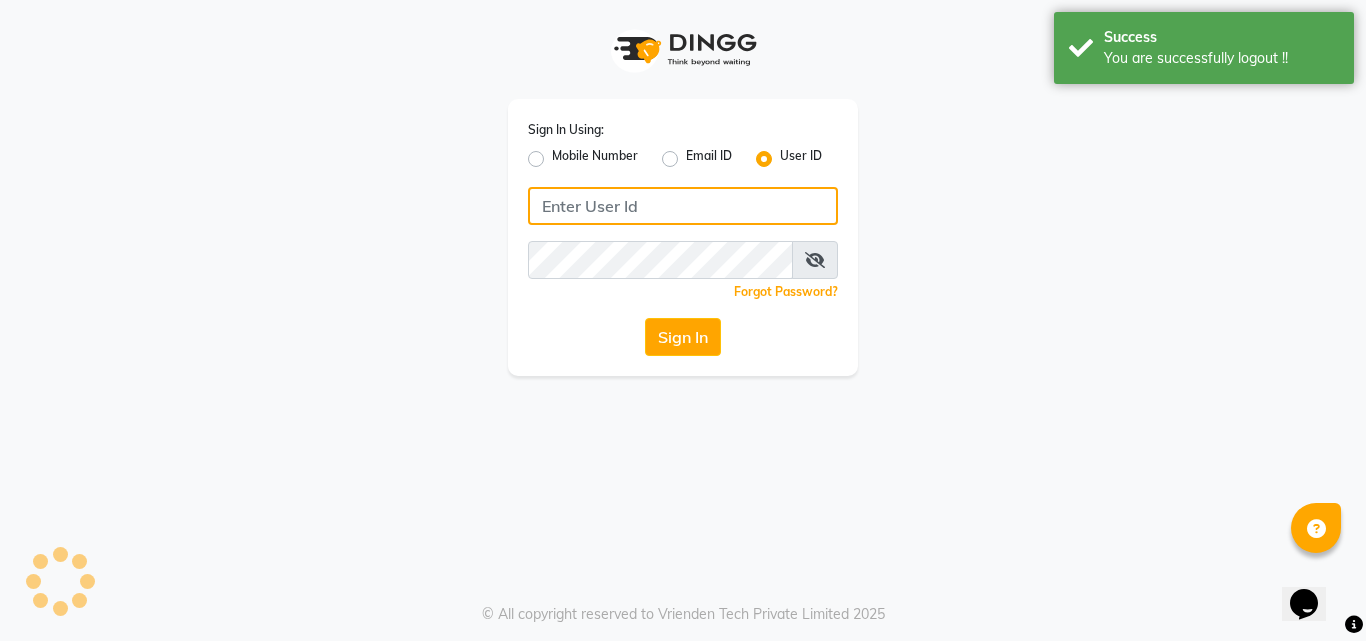 click 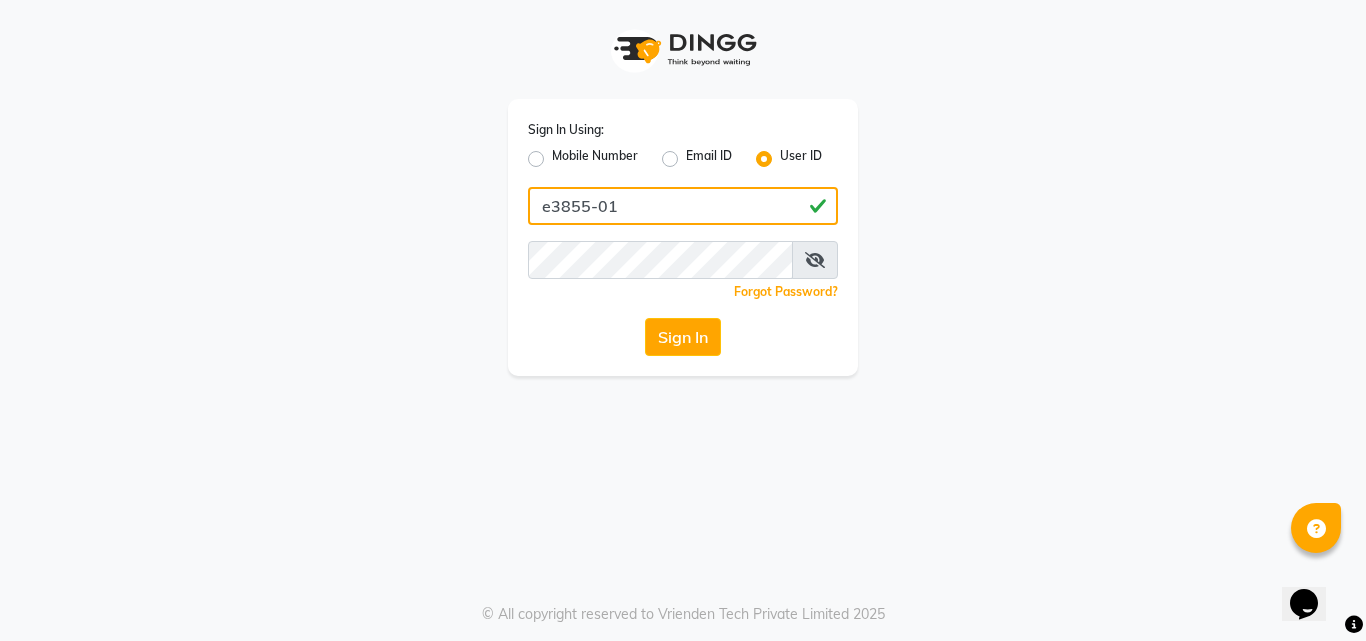 type on "e3855-01" 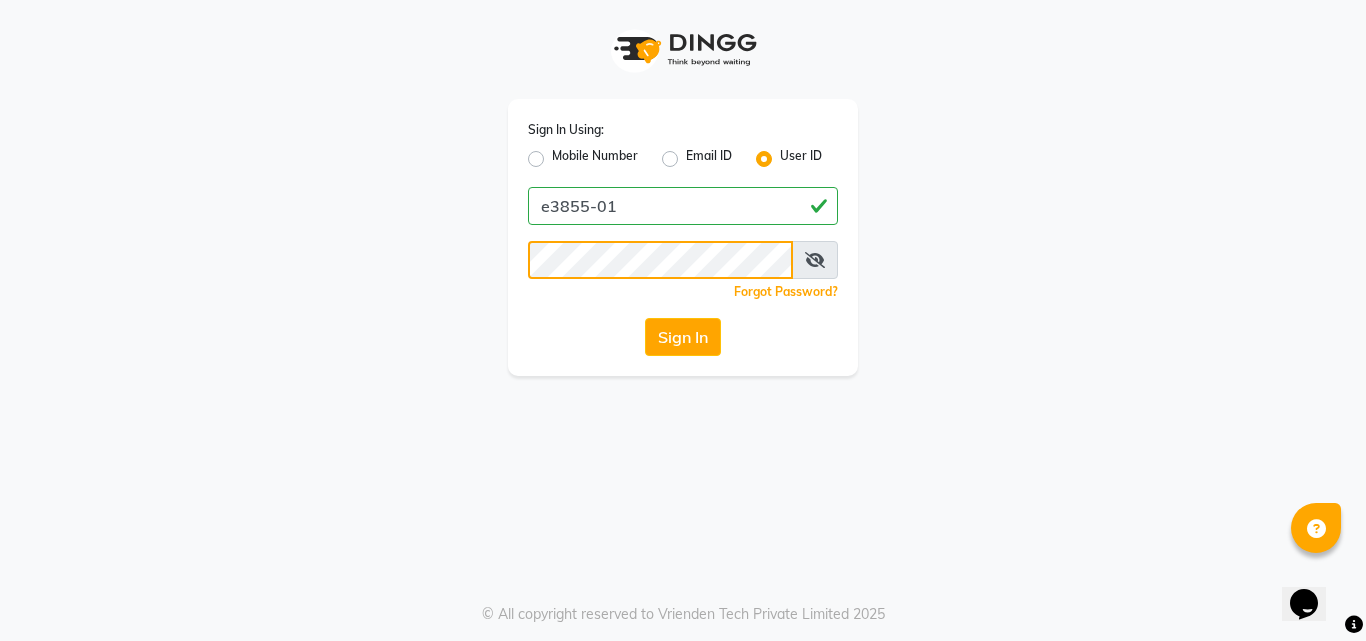 click on "Sign In" 